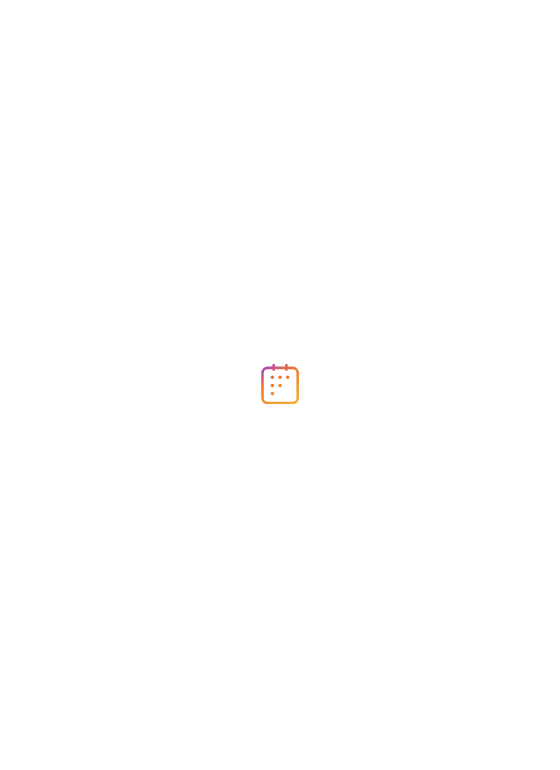 scroll, scrollTop: 0, scrollLeft: 0, axis: both 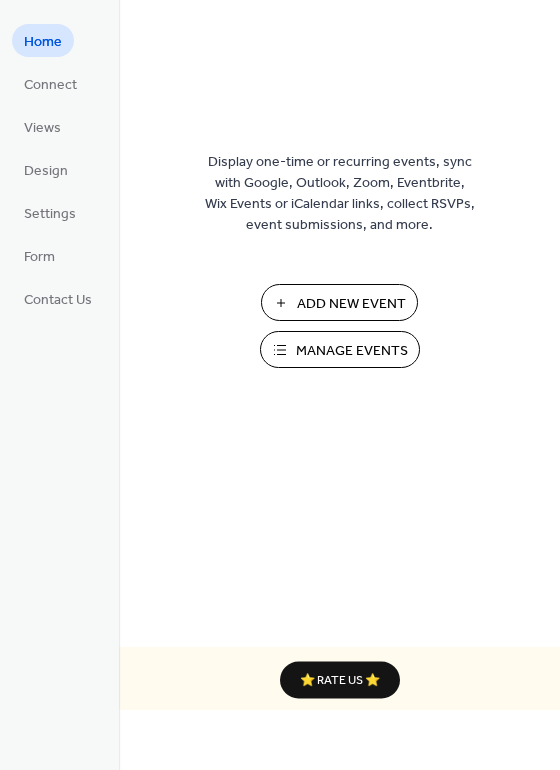 click on "Add New Event" at bounding box center (351, 304) 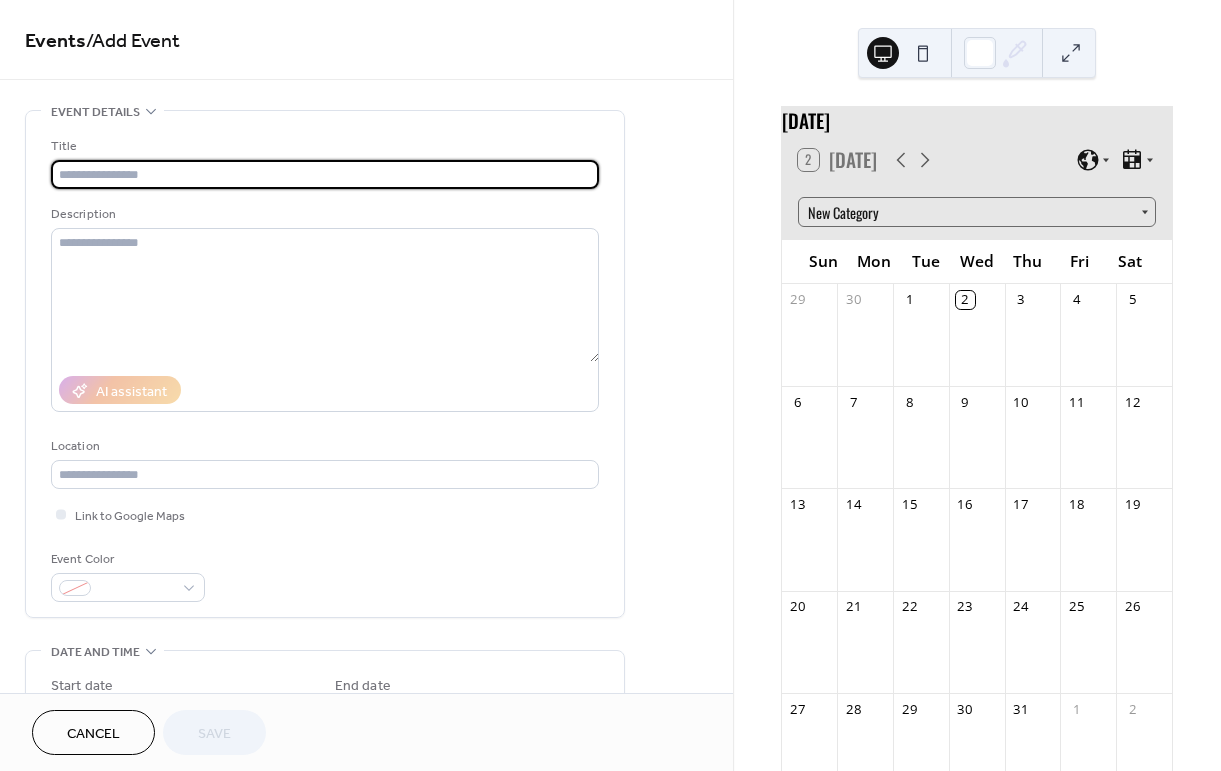 scroll, scrollTop: 0, scrollLeft: 0, axis: both 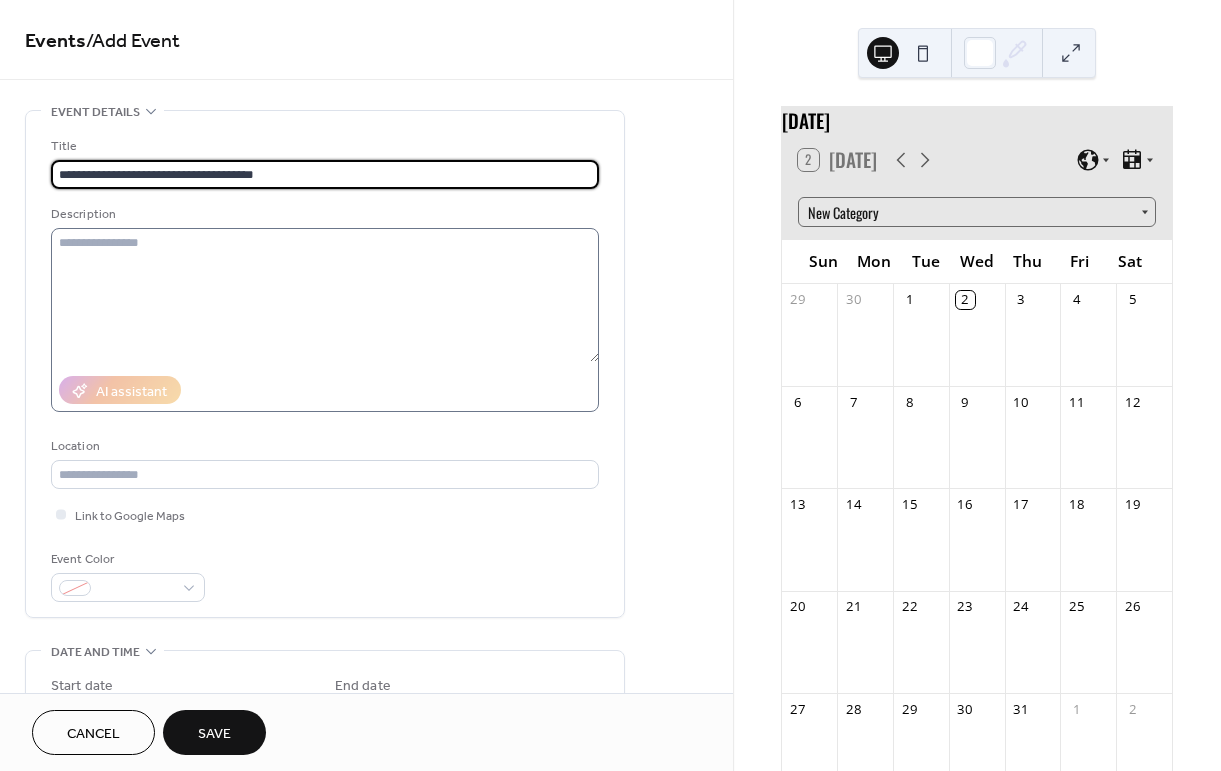 type on "**********" 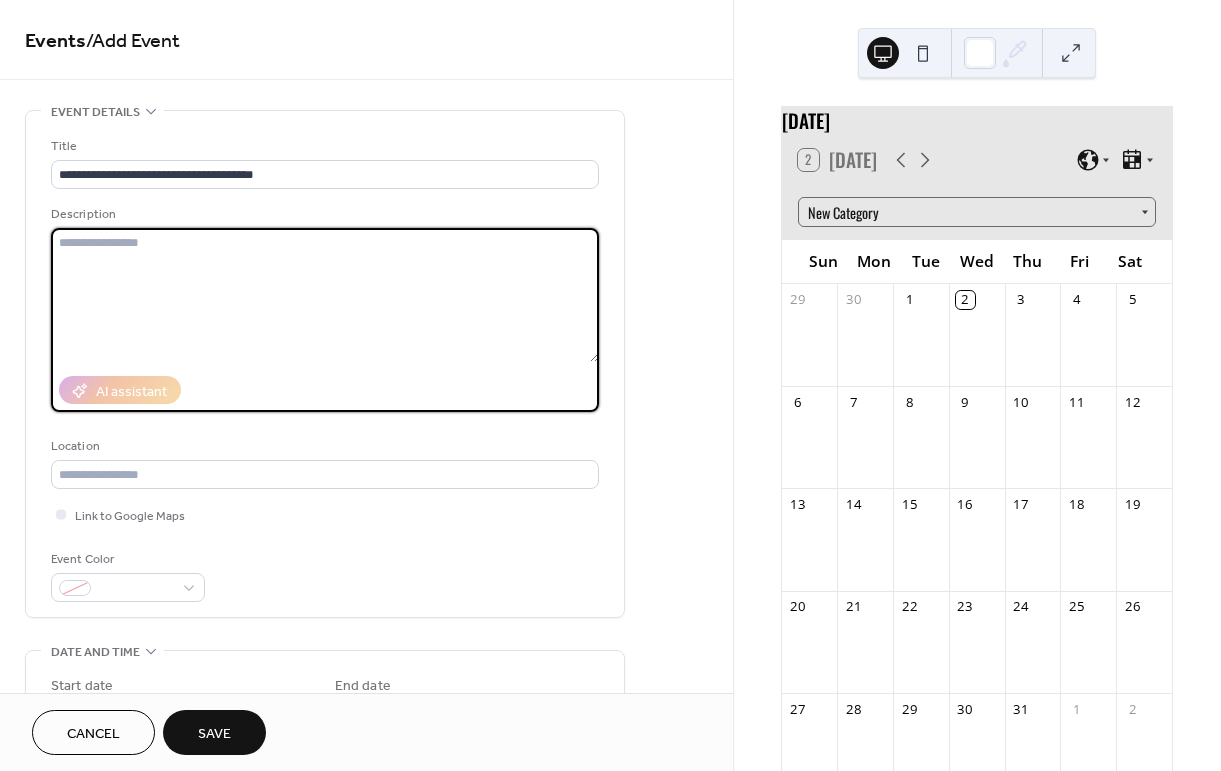click at bounding box center (325, 295) 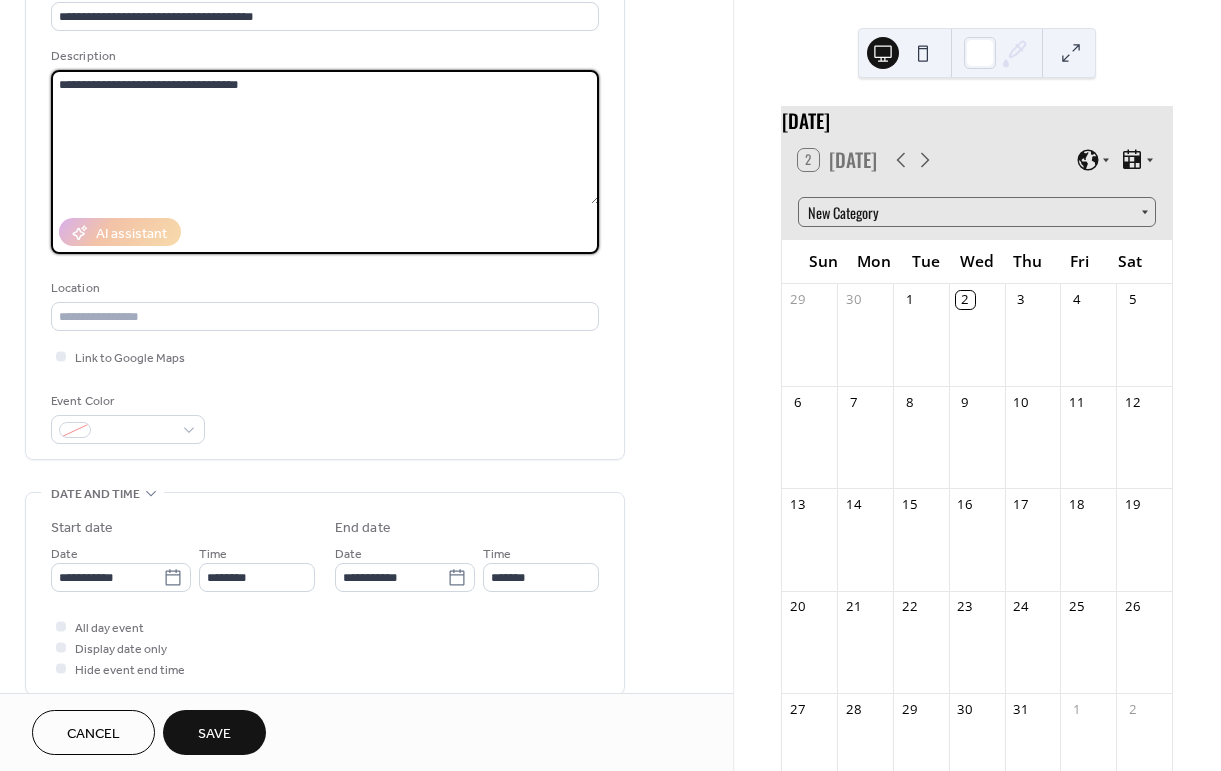 scroll, scrollTop: 162, scrollLeft: 0, axis: vertical 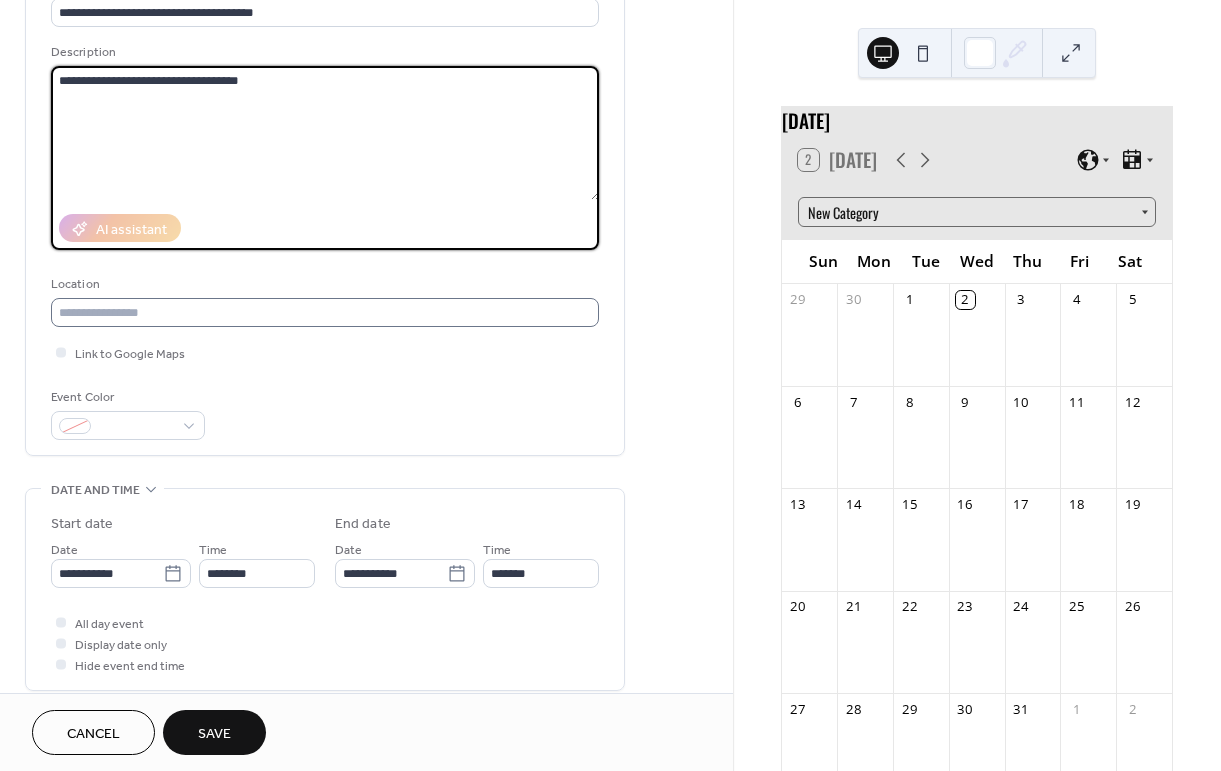 type on "**********" 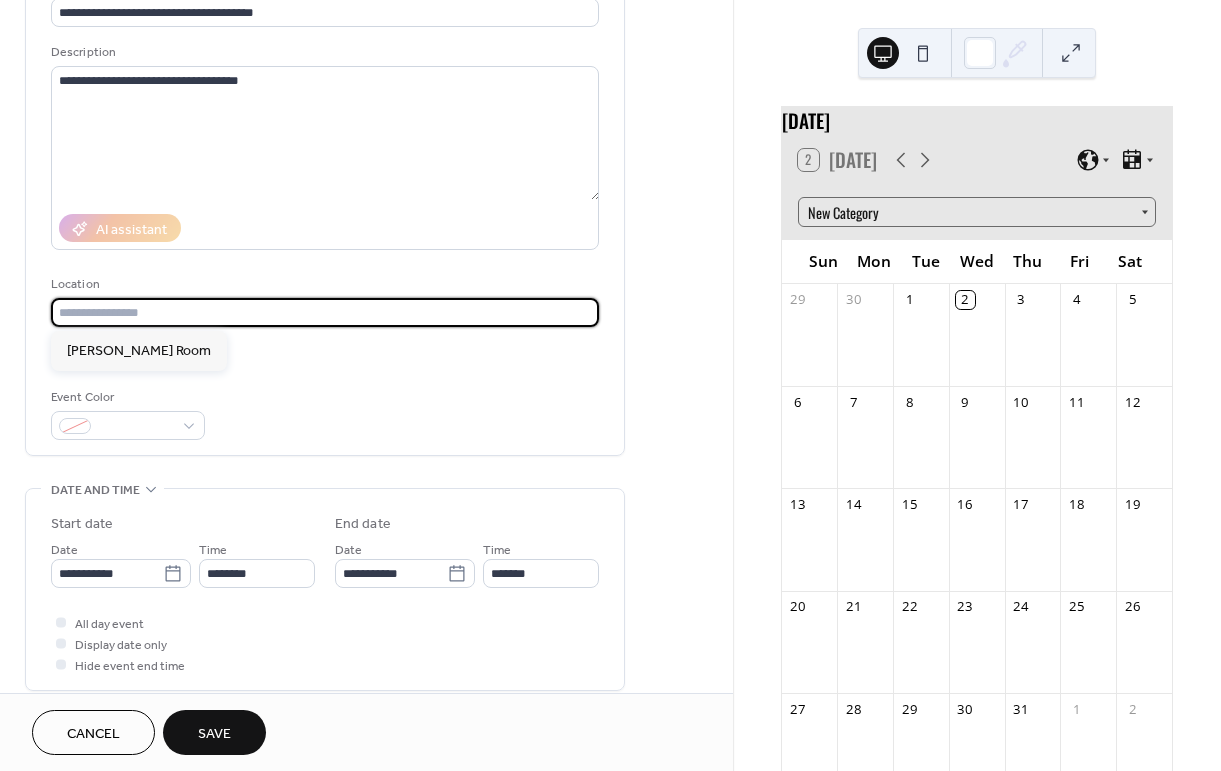click at bounding box center [325, 312] 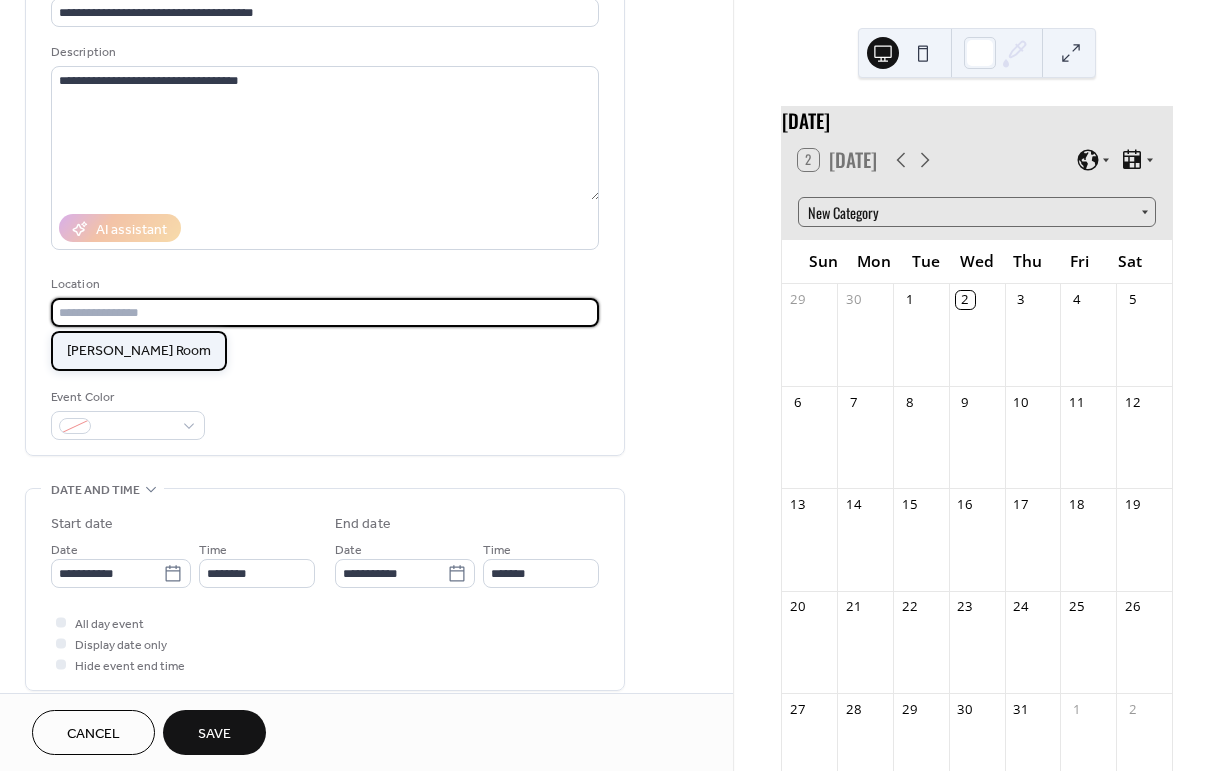 click on "Welker Room" at bounding box center (139, 350) 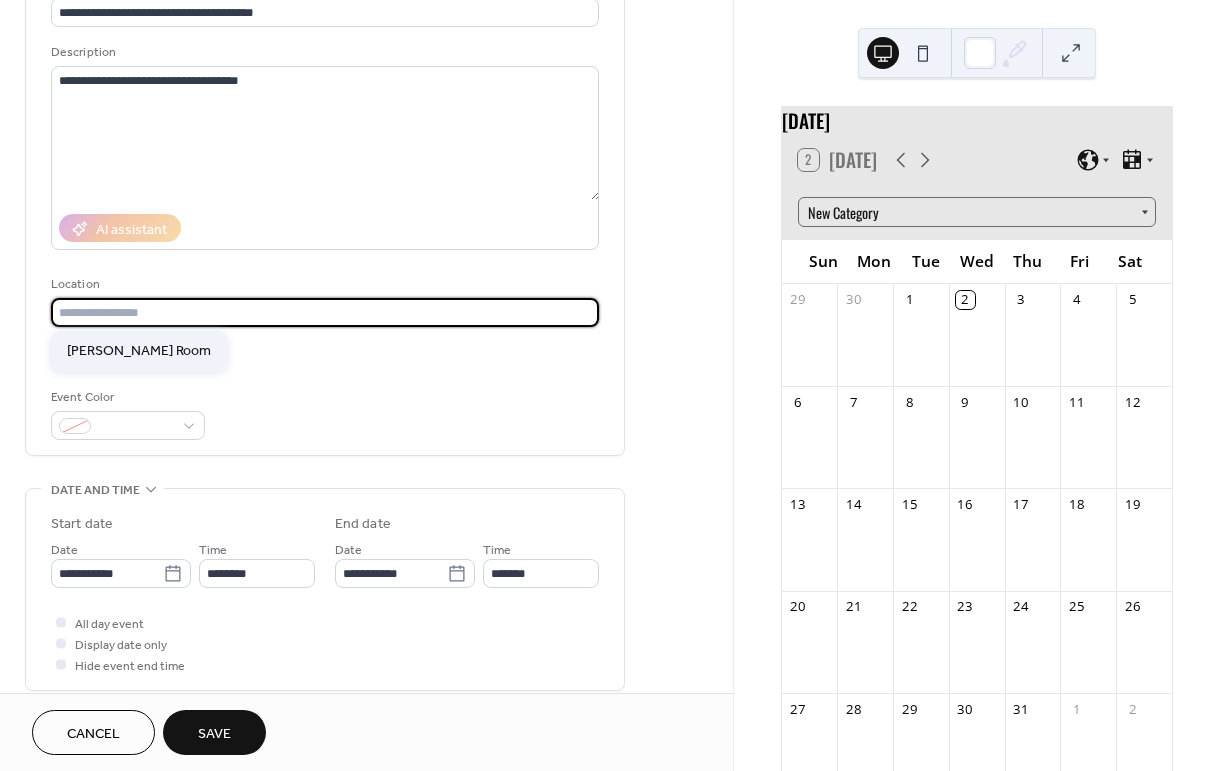 type on "**********" 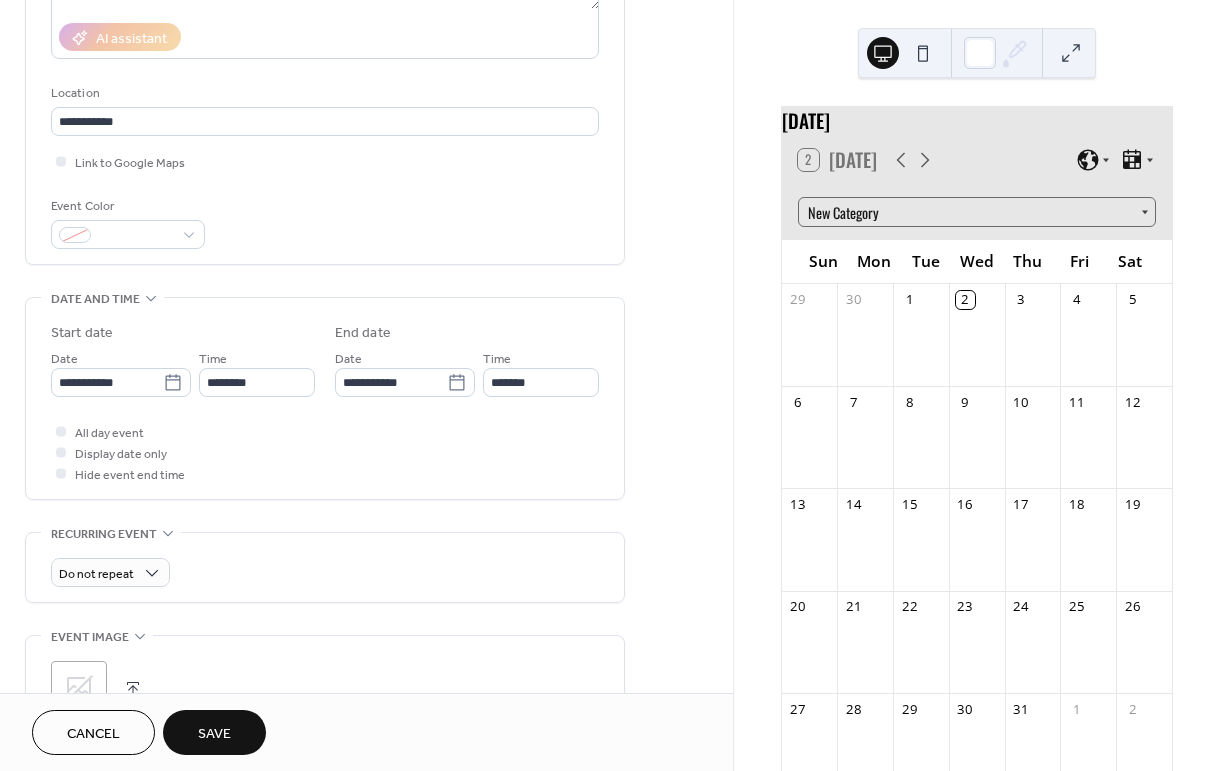 scroll, scrollTop: 354, scrollLeft: 0, axis: vertical 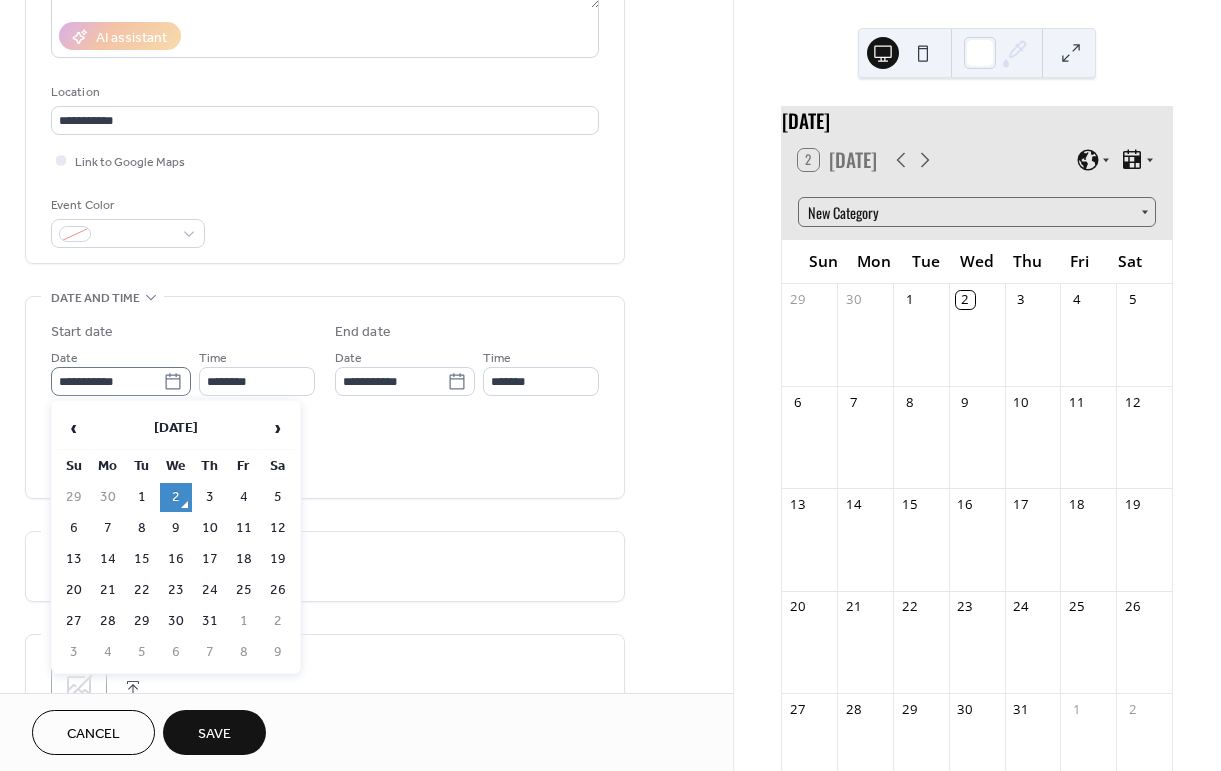 click 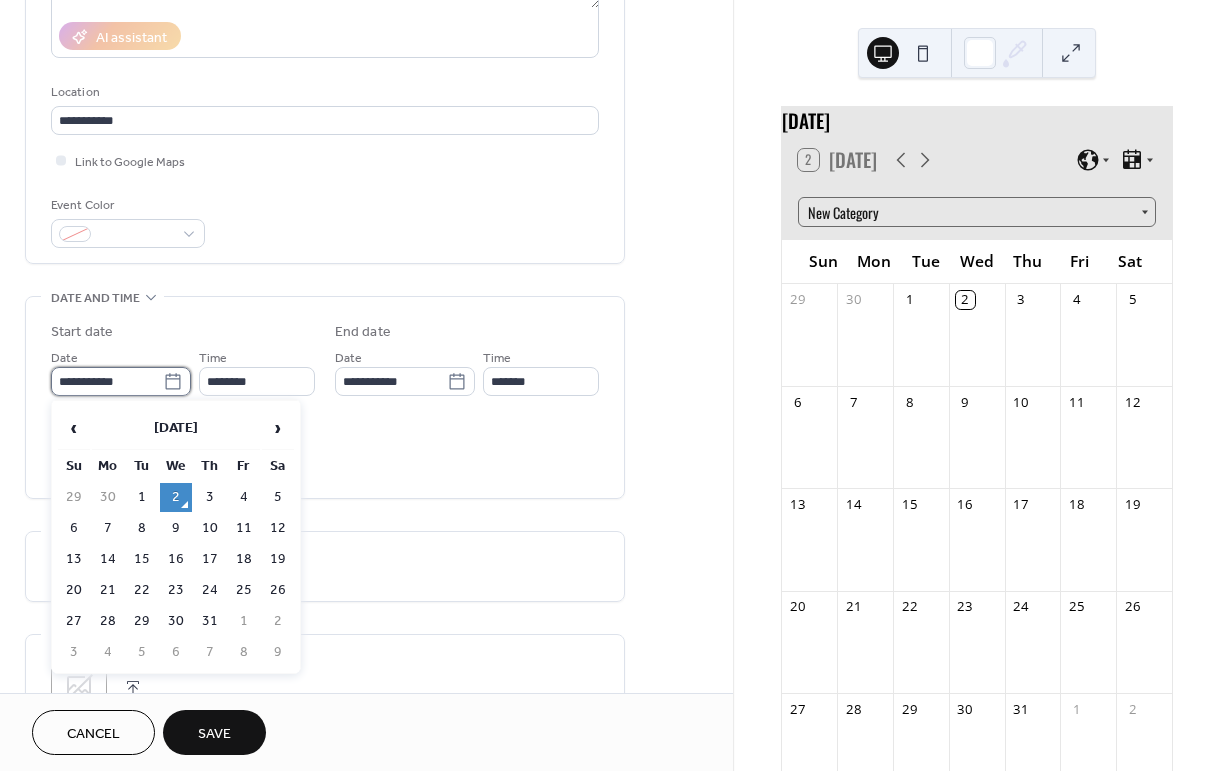 click on "**********" at bounding box center [107, 381] 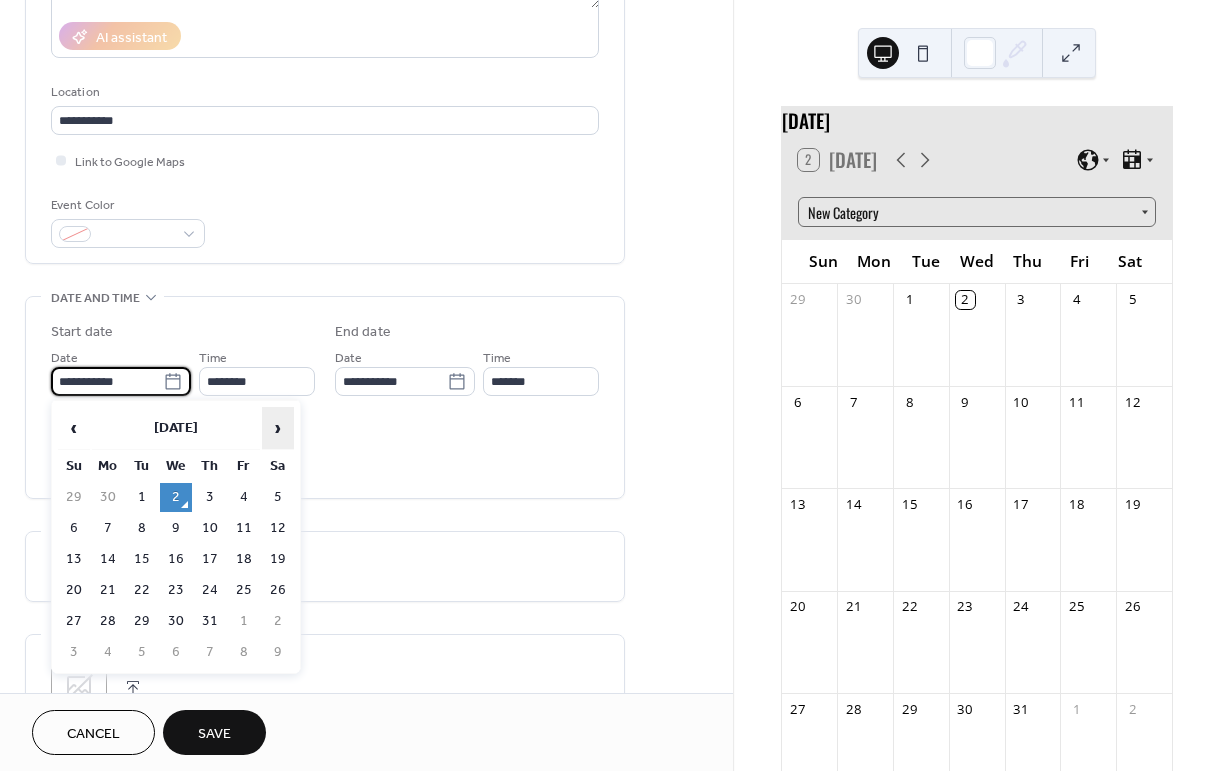 click on "›" at bounding box center (278, 428) 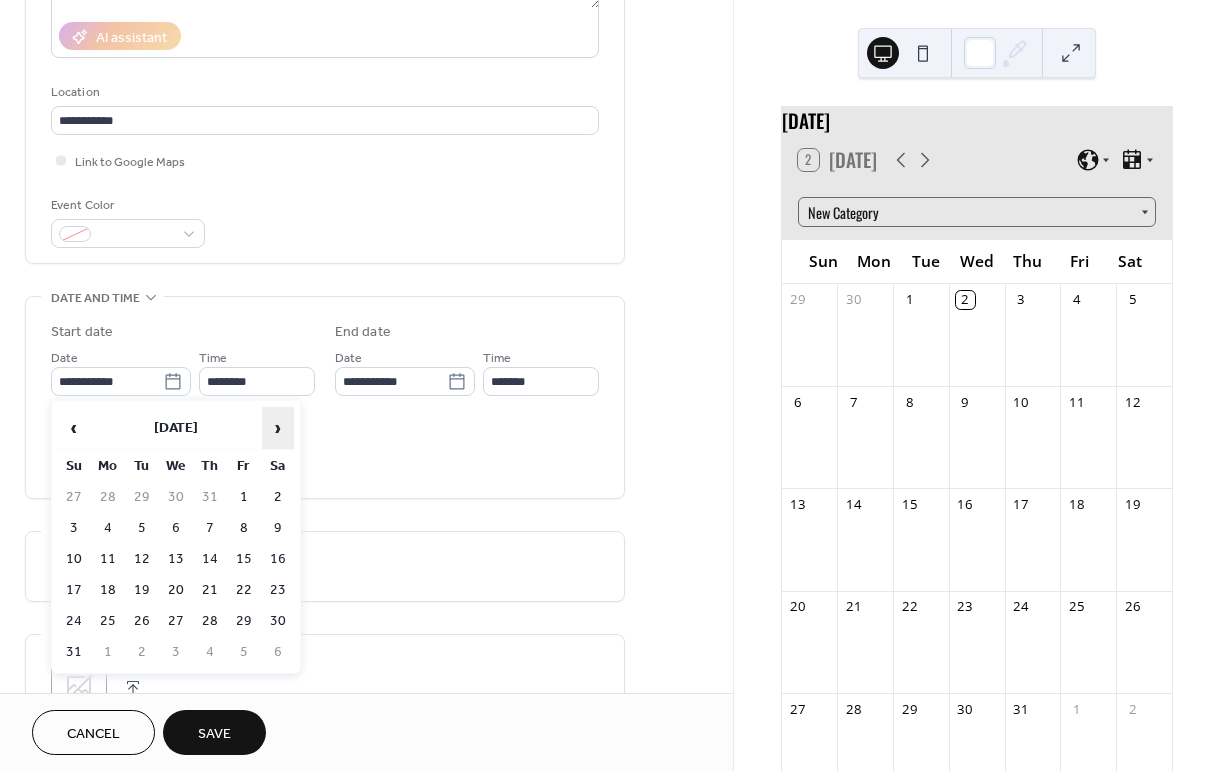 click on "›" at bounding box center (278, 428) 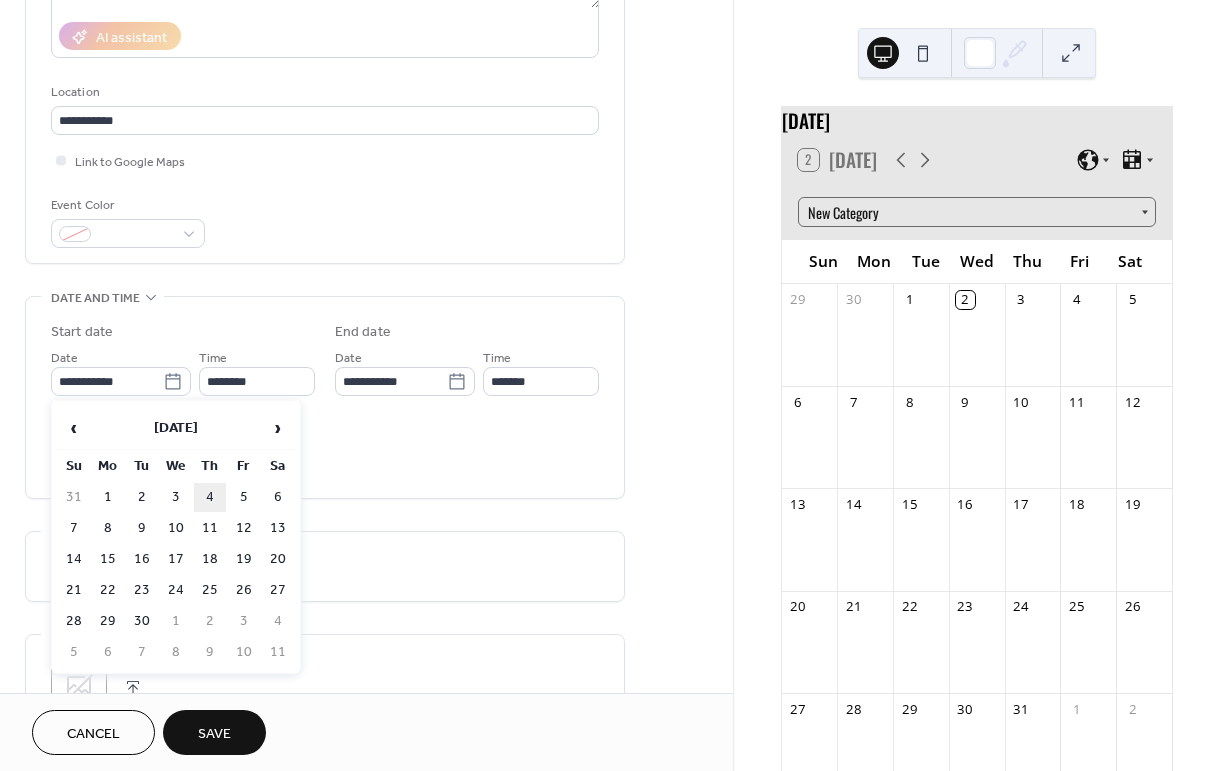 click on "4" at bounding box center (210, 497) 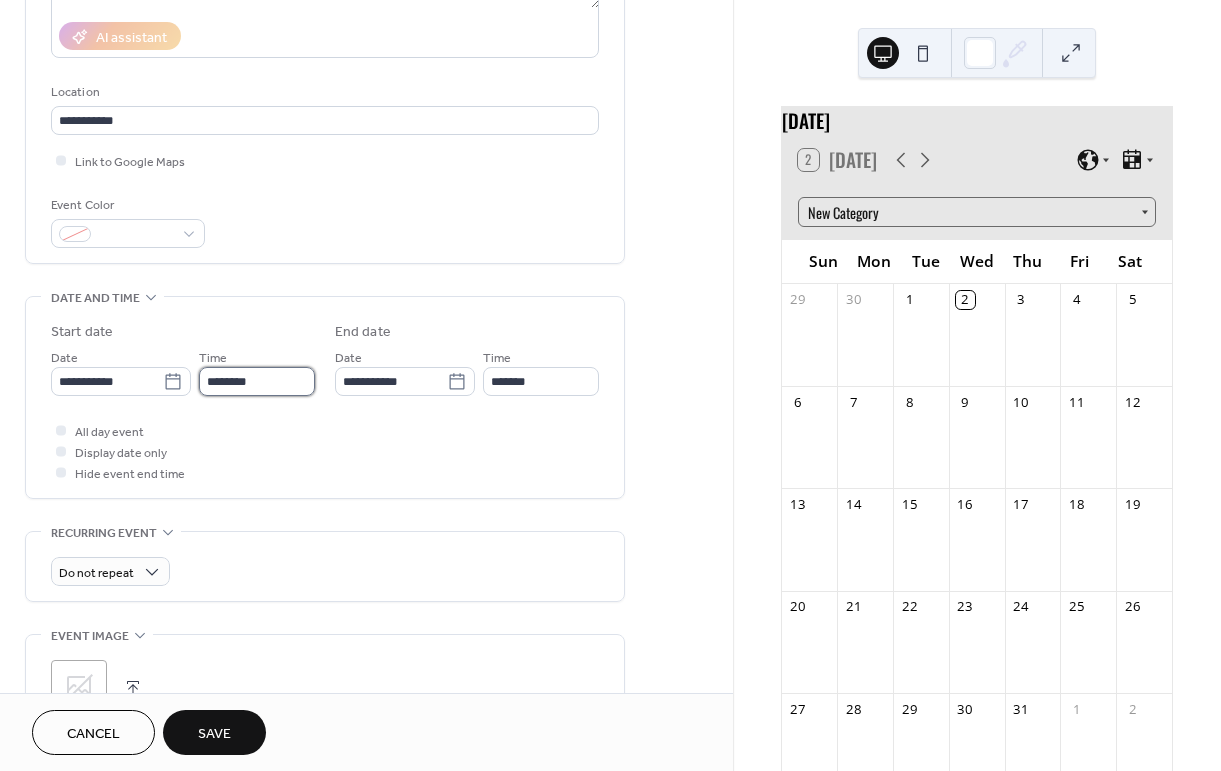click on "********" at bounding box center (257, 381) 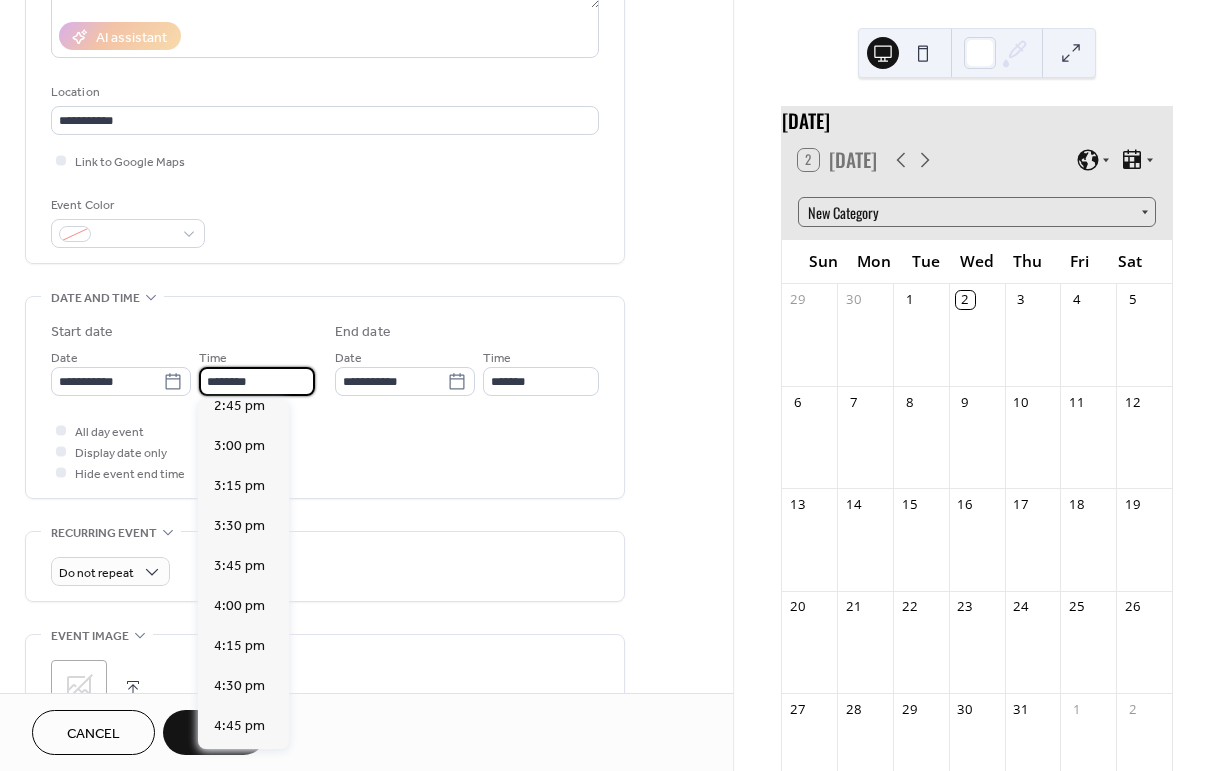 scroll, scrollTop: 2436, scrollLeft: 0, axis: vertical 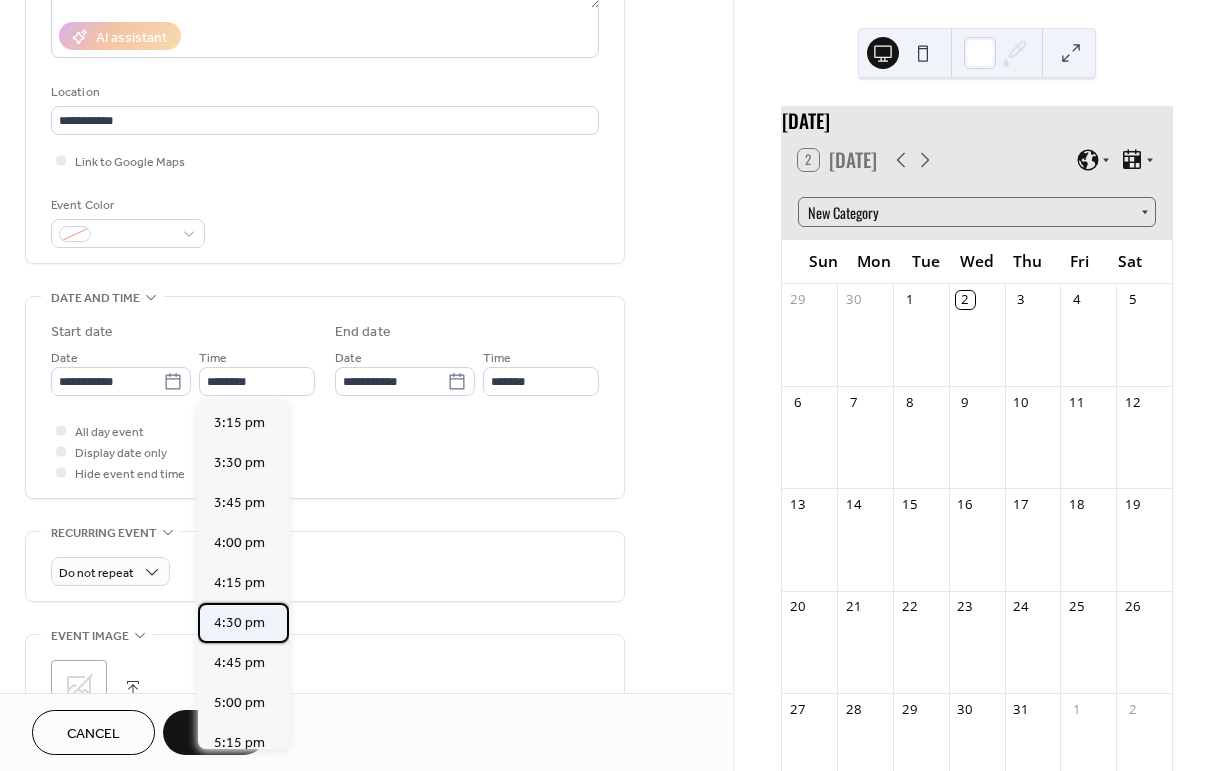 click on "4:30 pm" at bounding box center (239, 623) 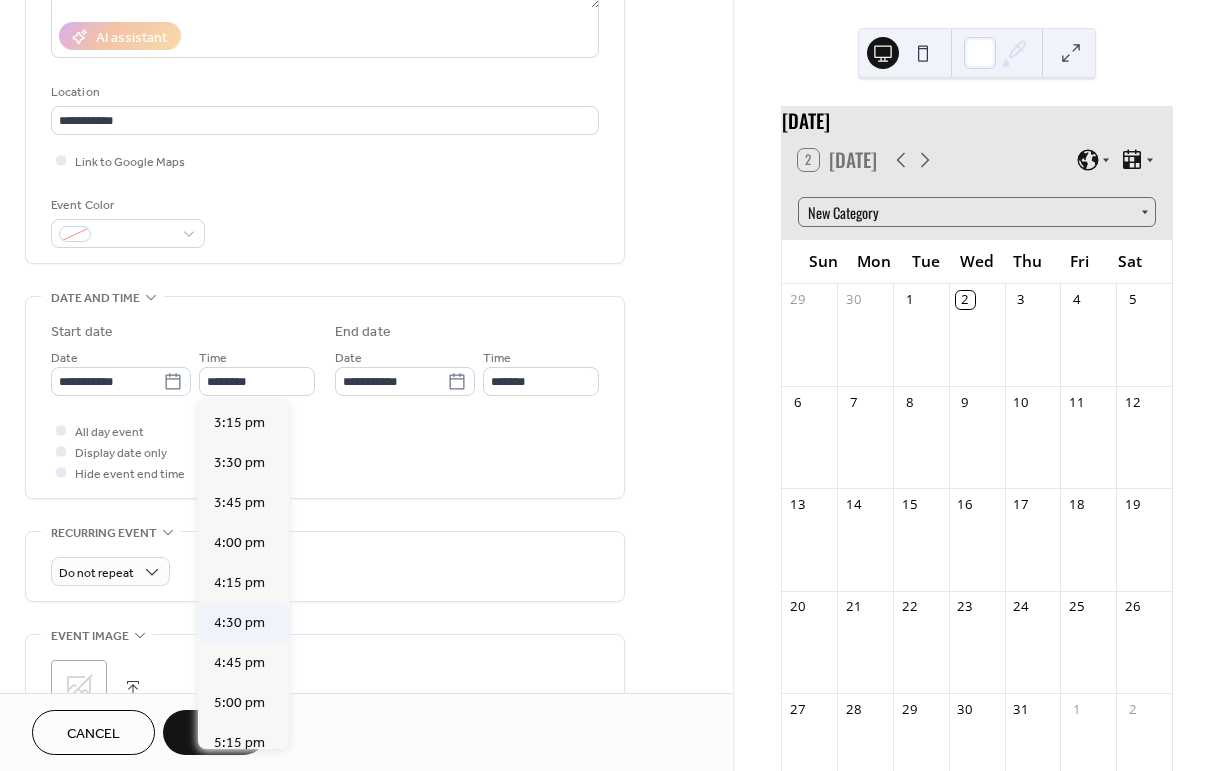 type on "*******" 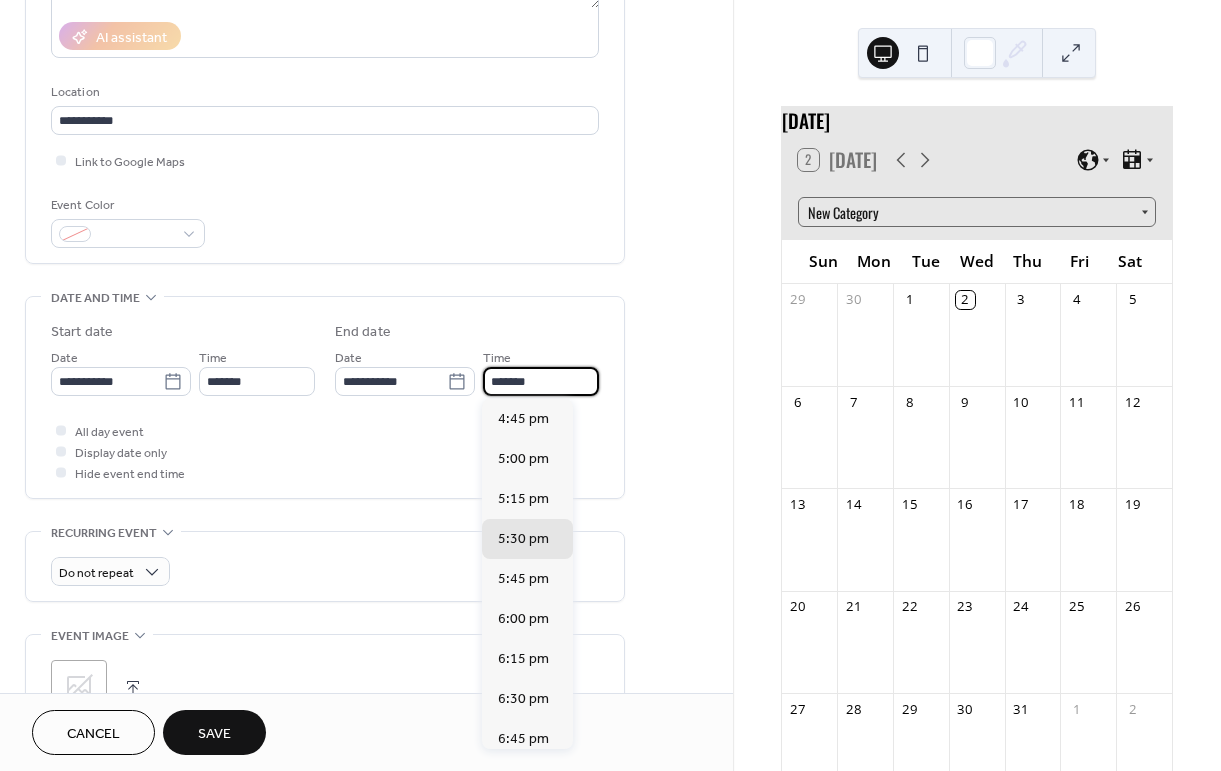 click on "*******" at bounding box center (541, 381) 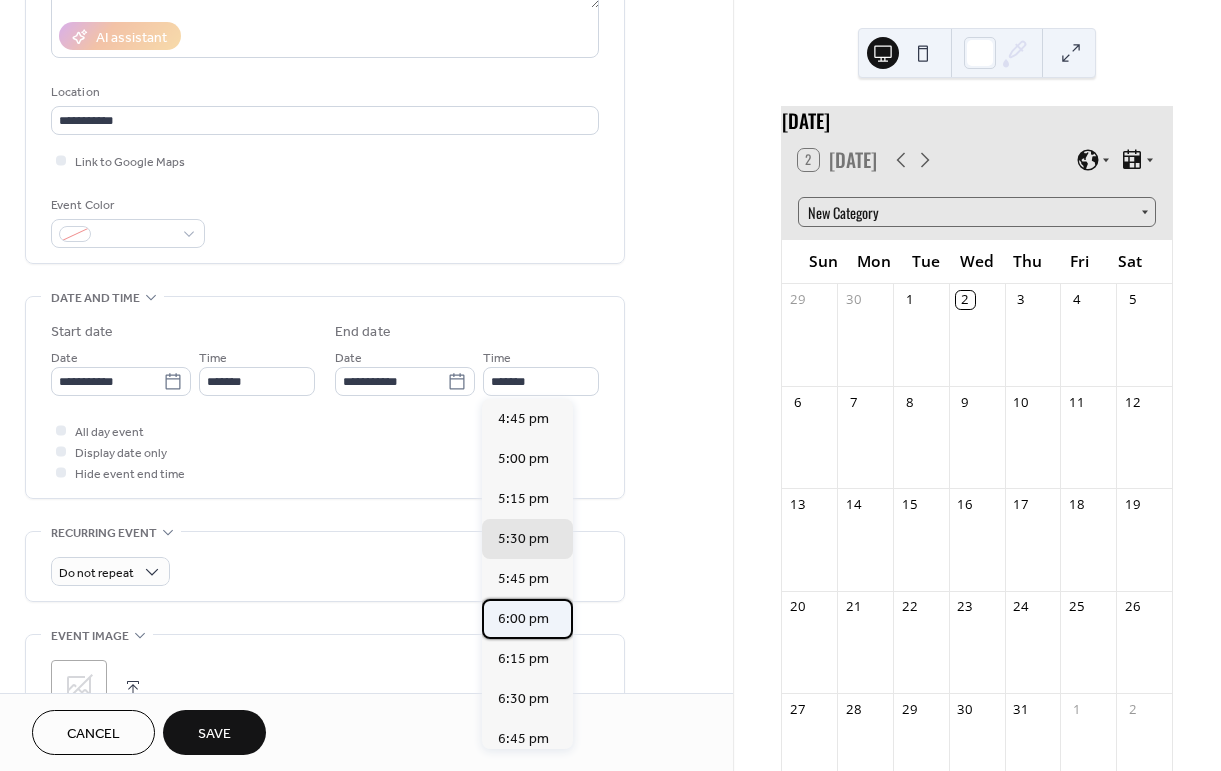 click on "6:00 pm" at bounding box center (523, 619) 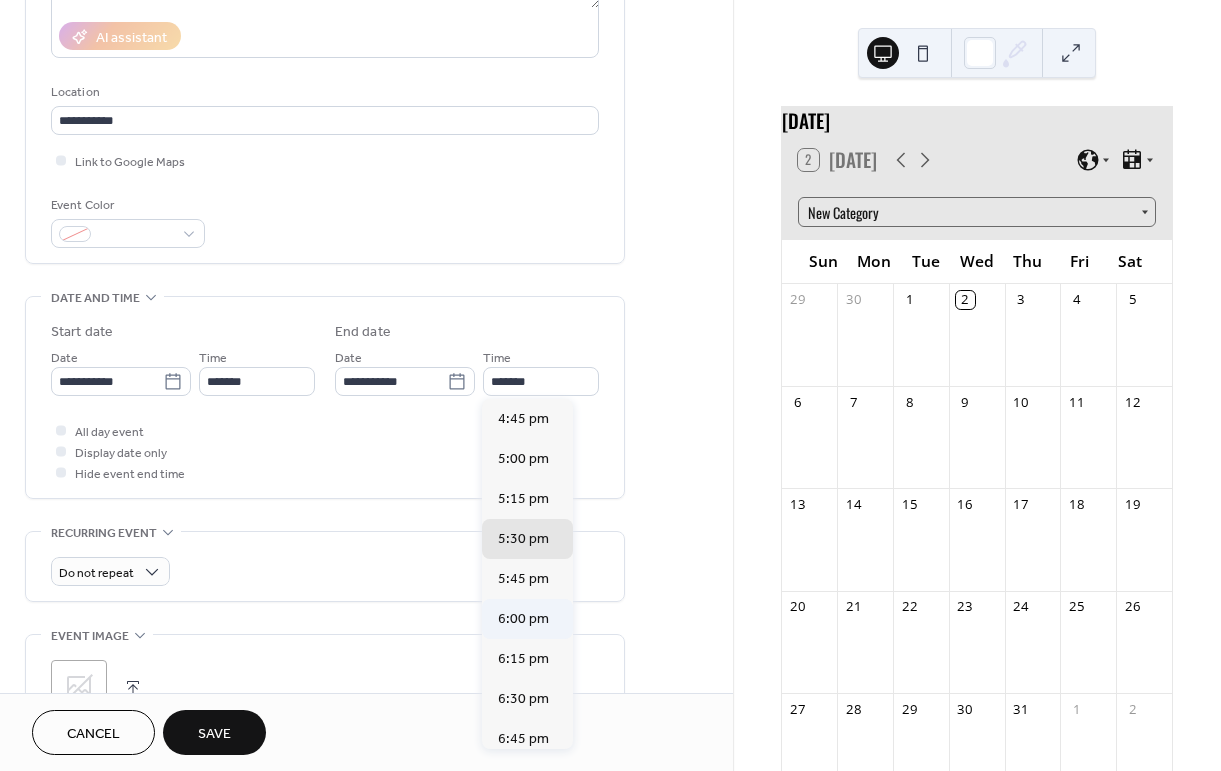 type on "*******" 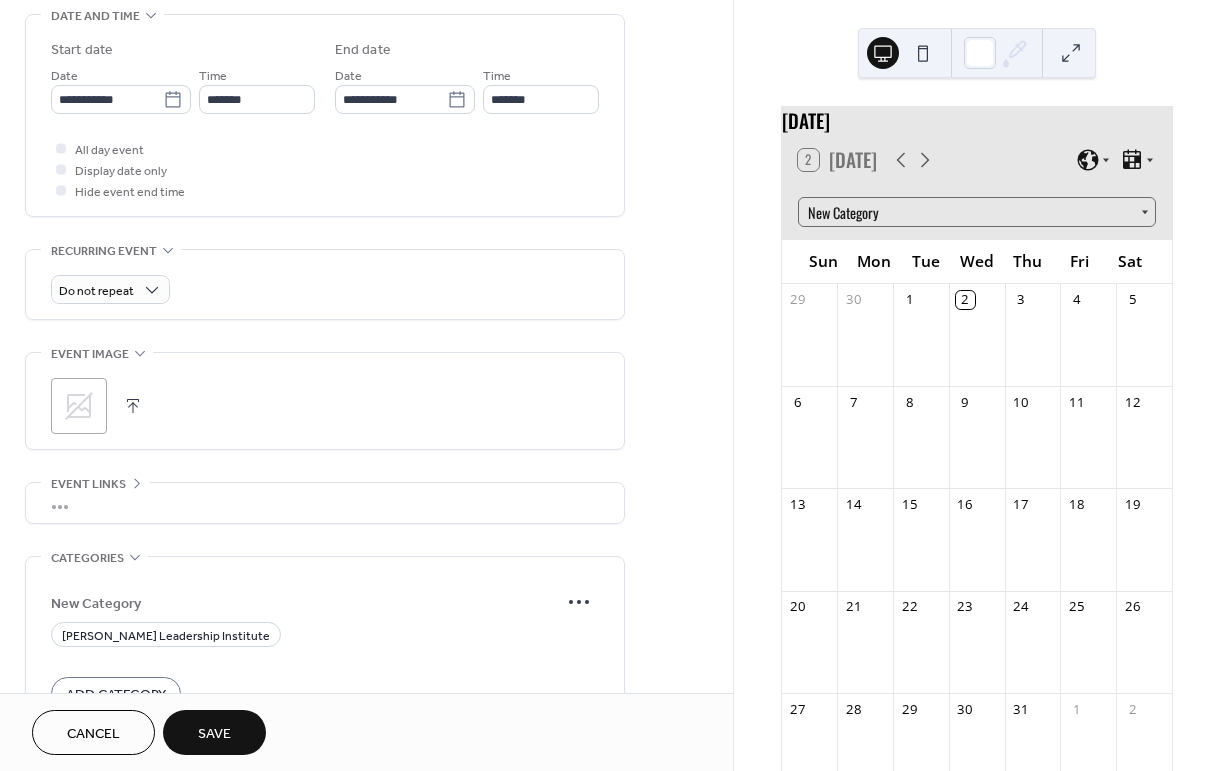 scroll, scrollTop: 641, scrollLeft: 0, axis: vertical 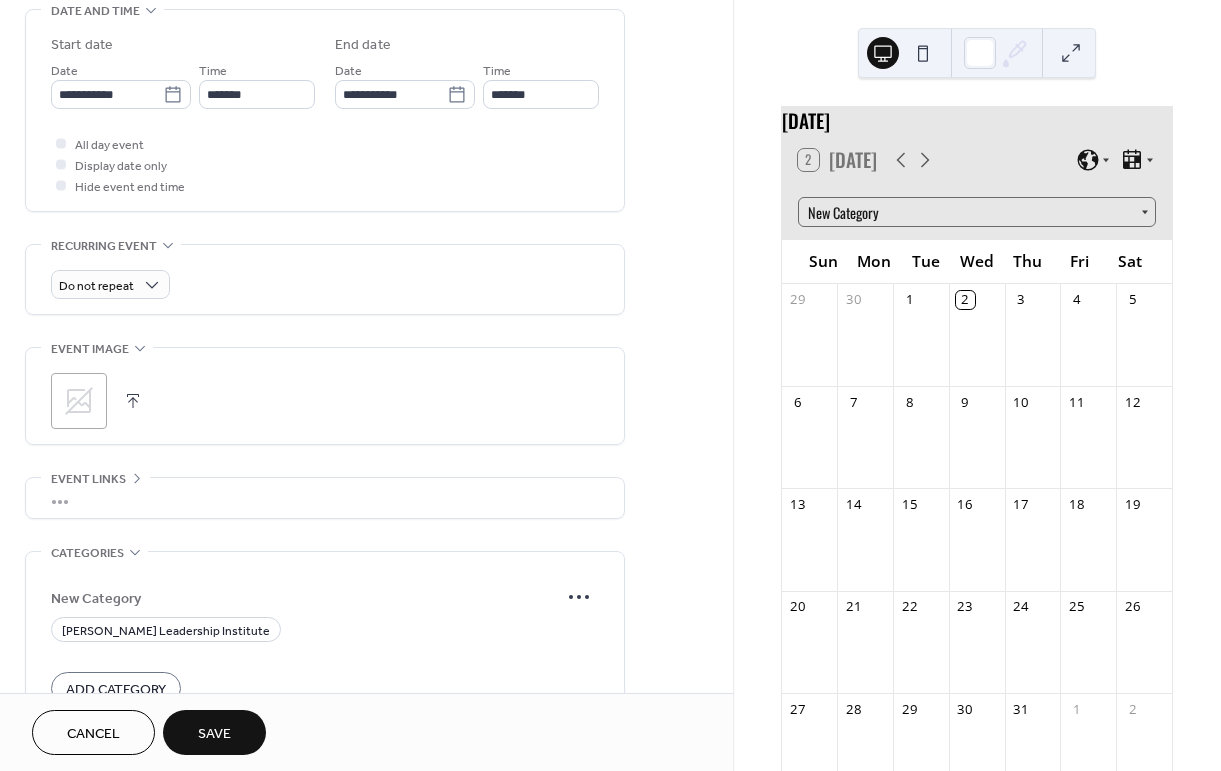 click at bounding box center (133, 401) 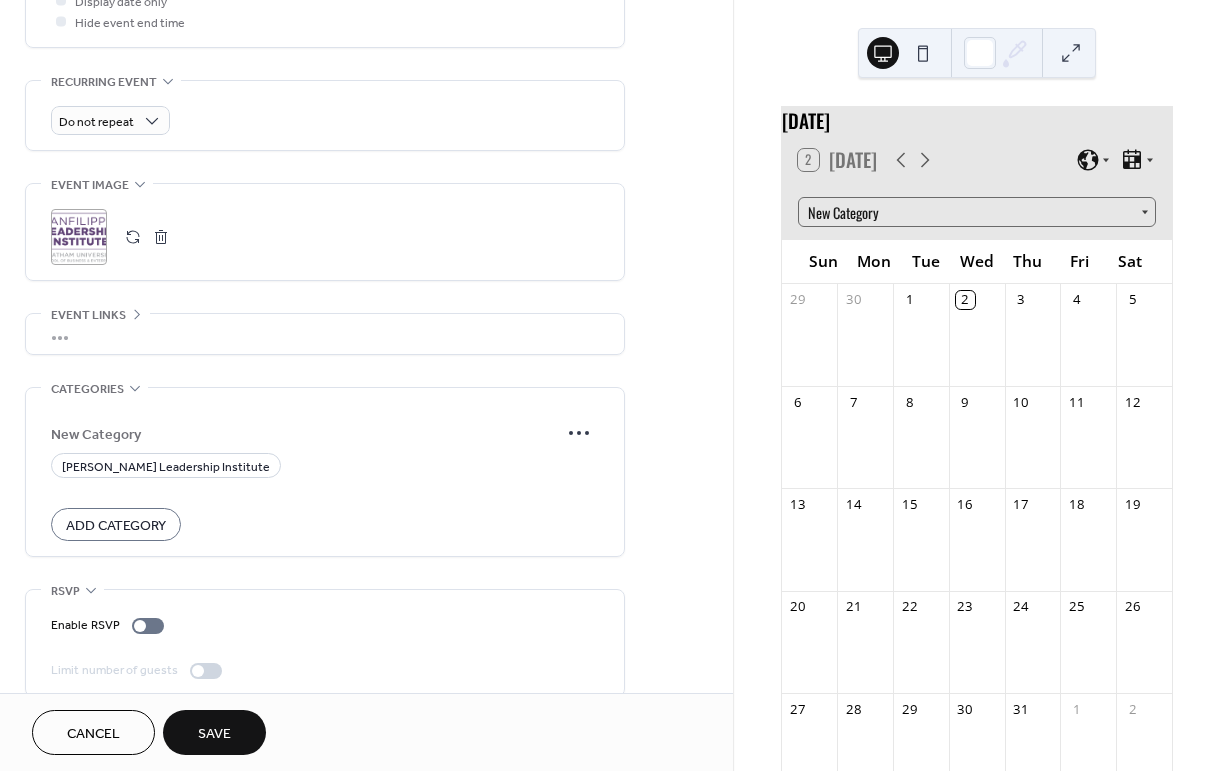 scroll, scrollTop: 822, scrollLeft: 0, axis: vertical 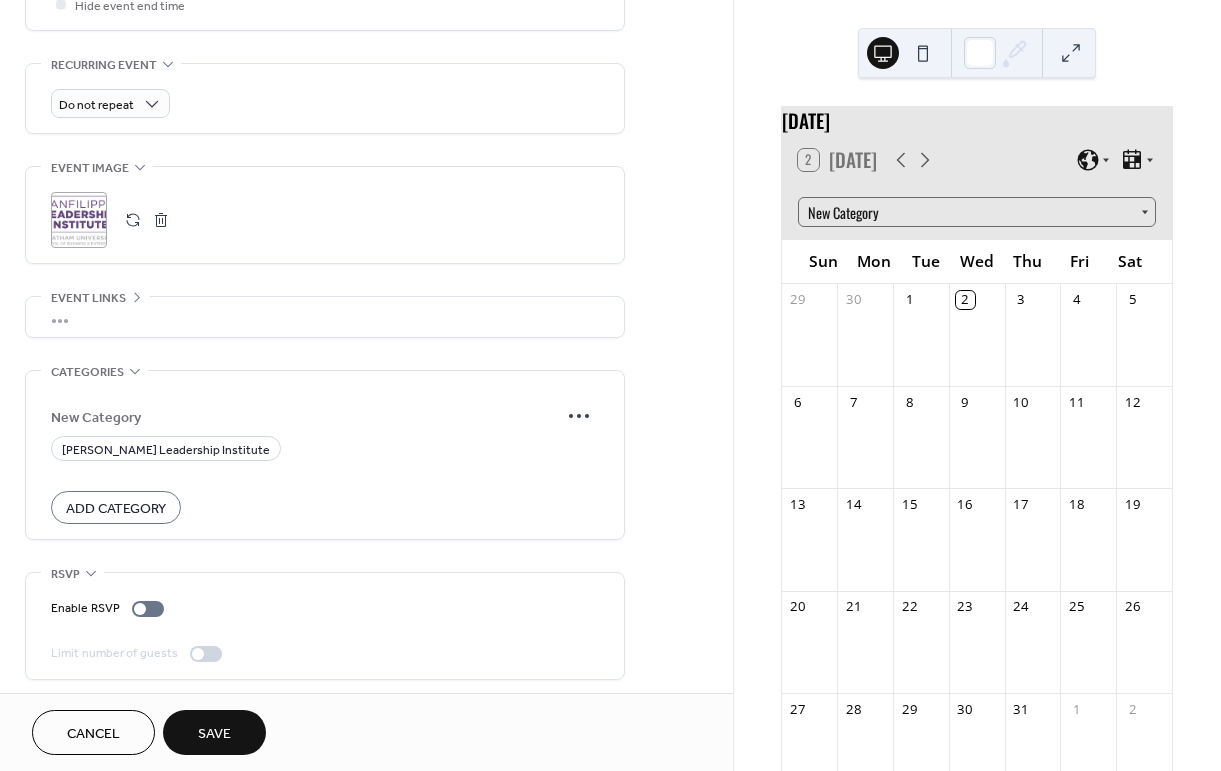 click on "Add Category" at bounding box center [116, 509] 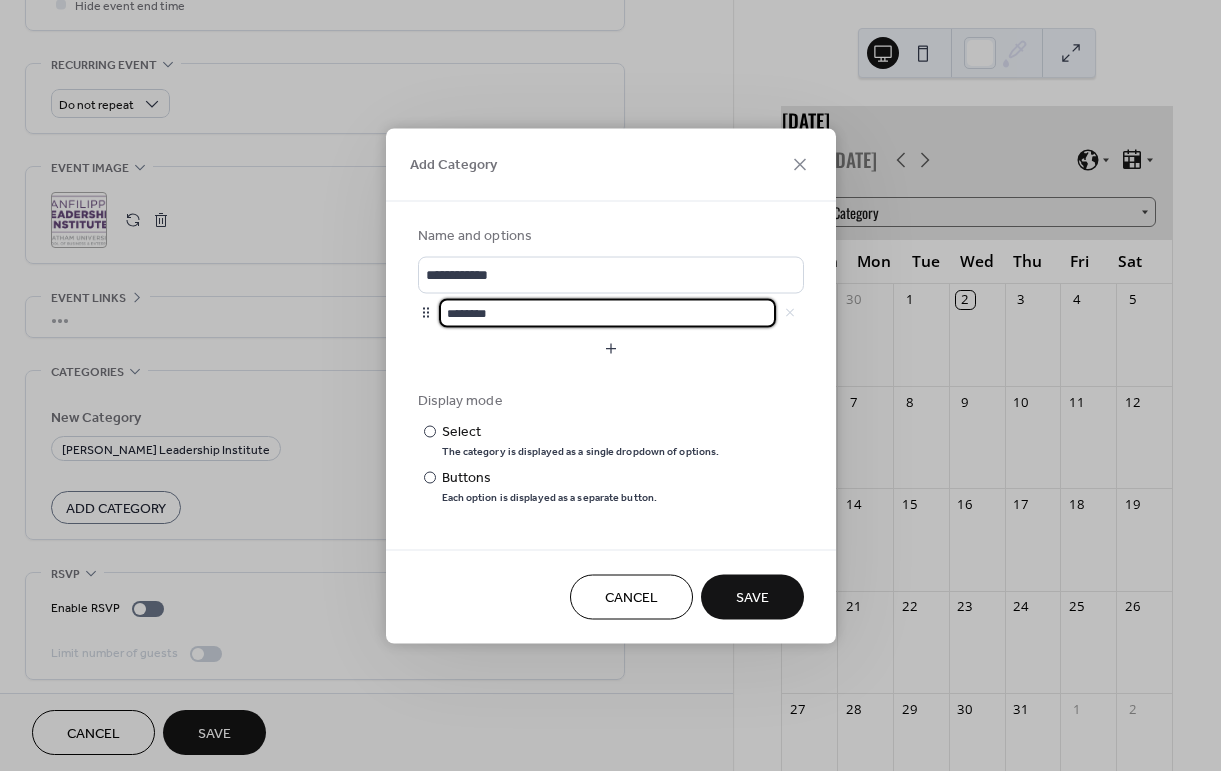 click on "********" at bounding box center [607, 312] 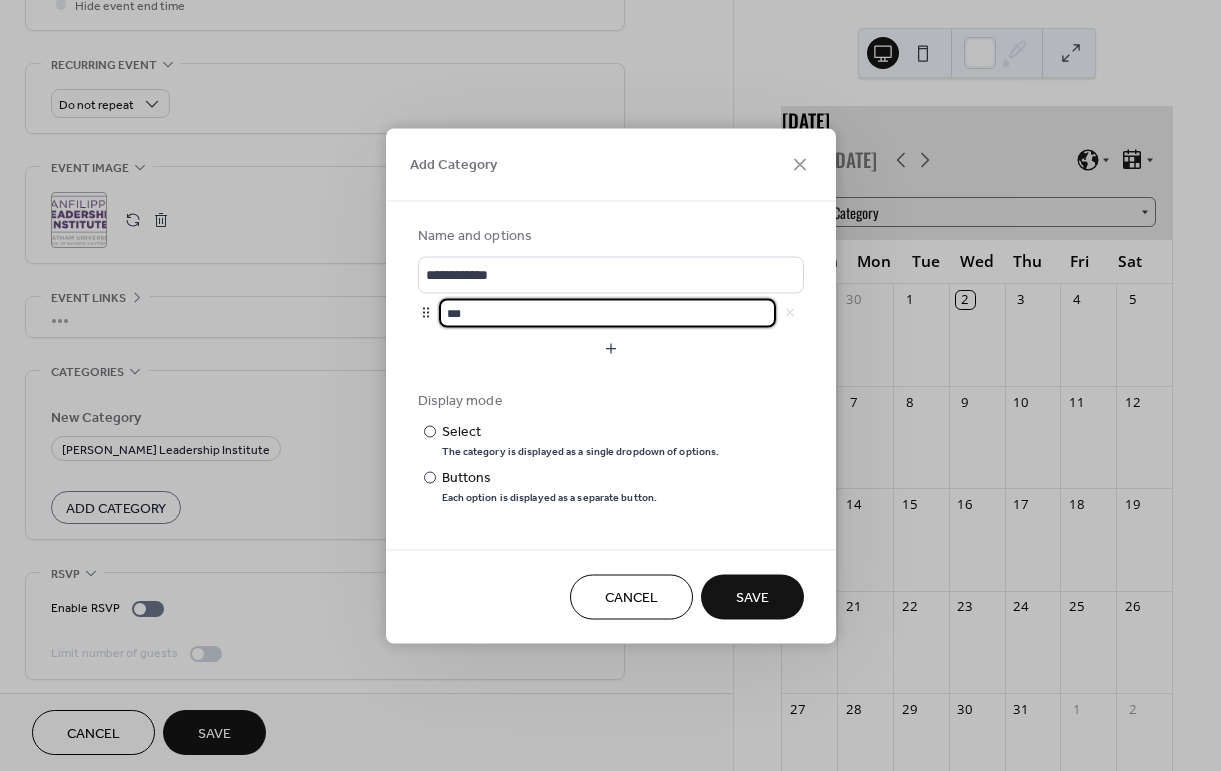 type on "***" 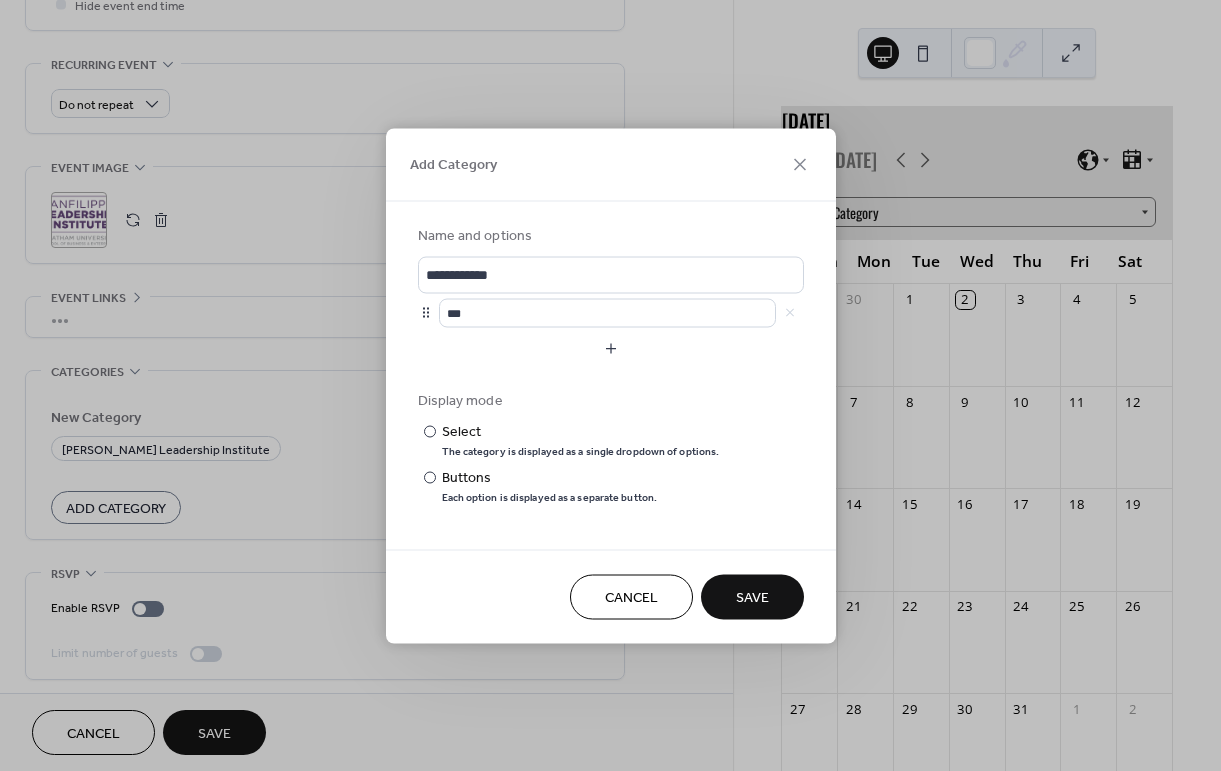 click on "Save" at bounding box center (752, 598) 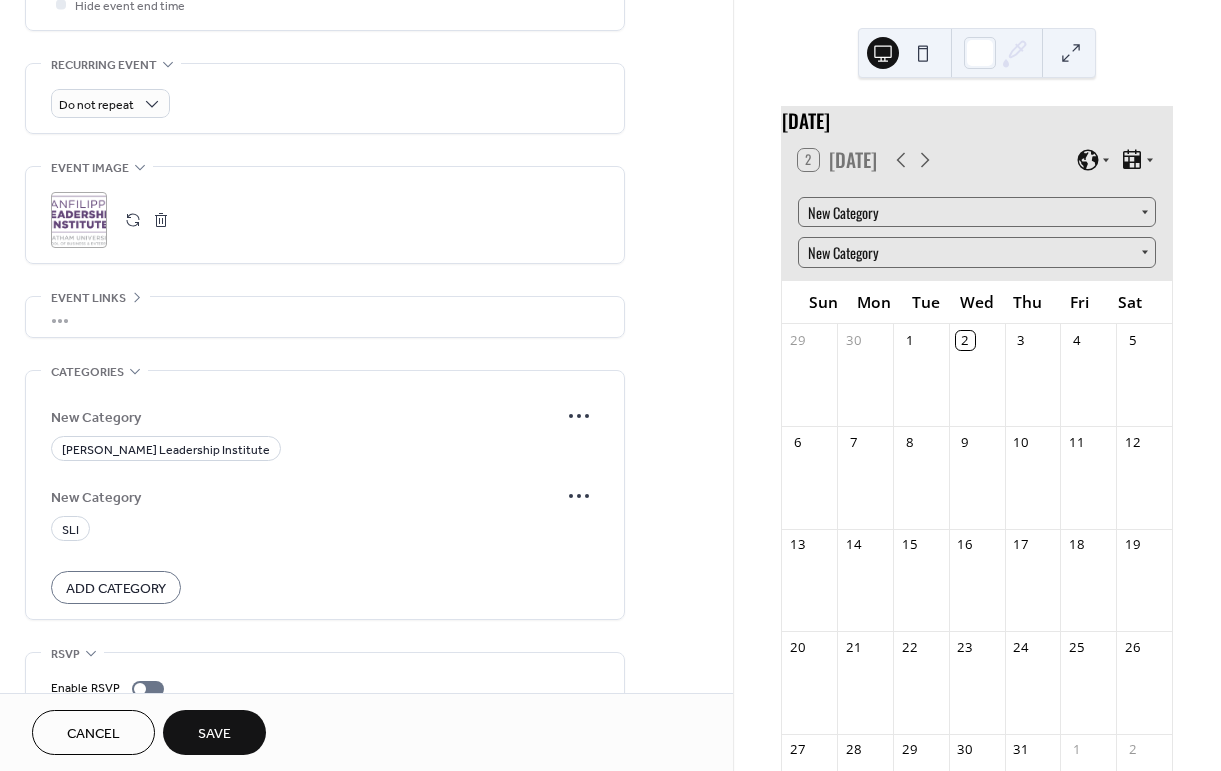 scroll, scrollTop: 902, scrollLeft: 0, axis: vertical 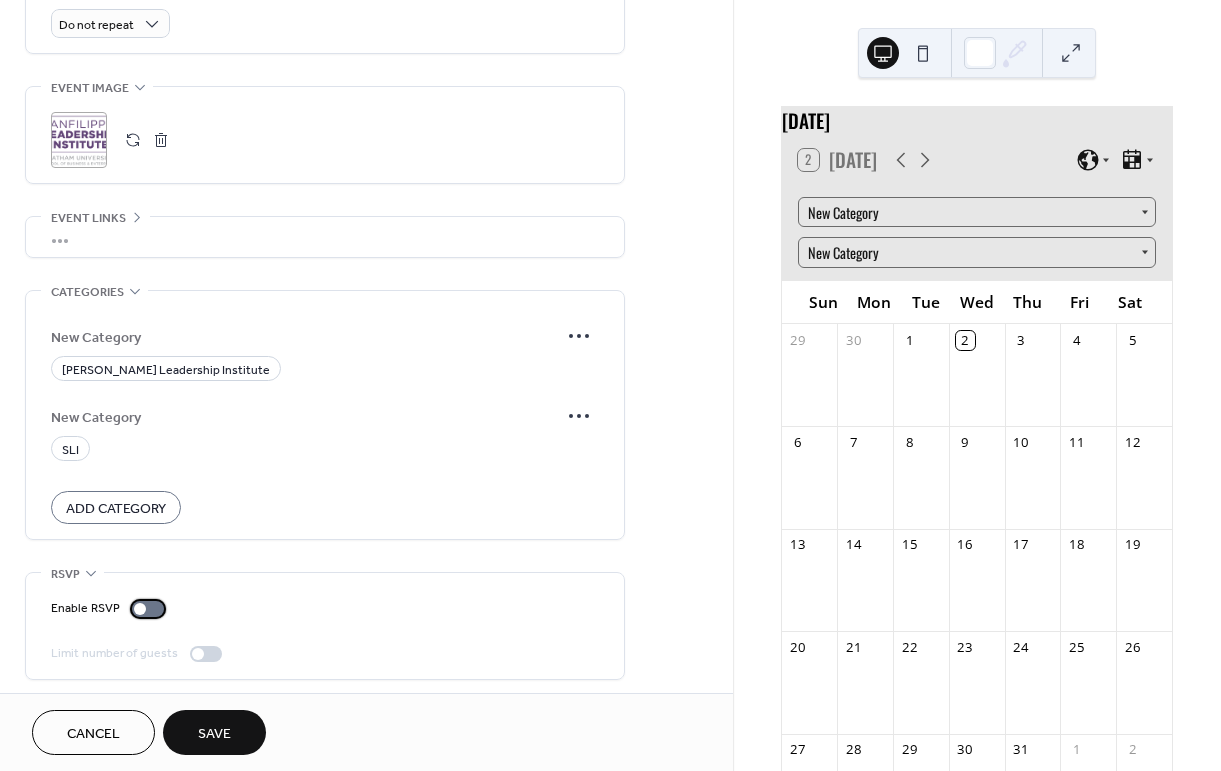 click at bounding box center (148, 609) 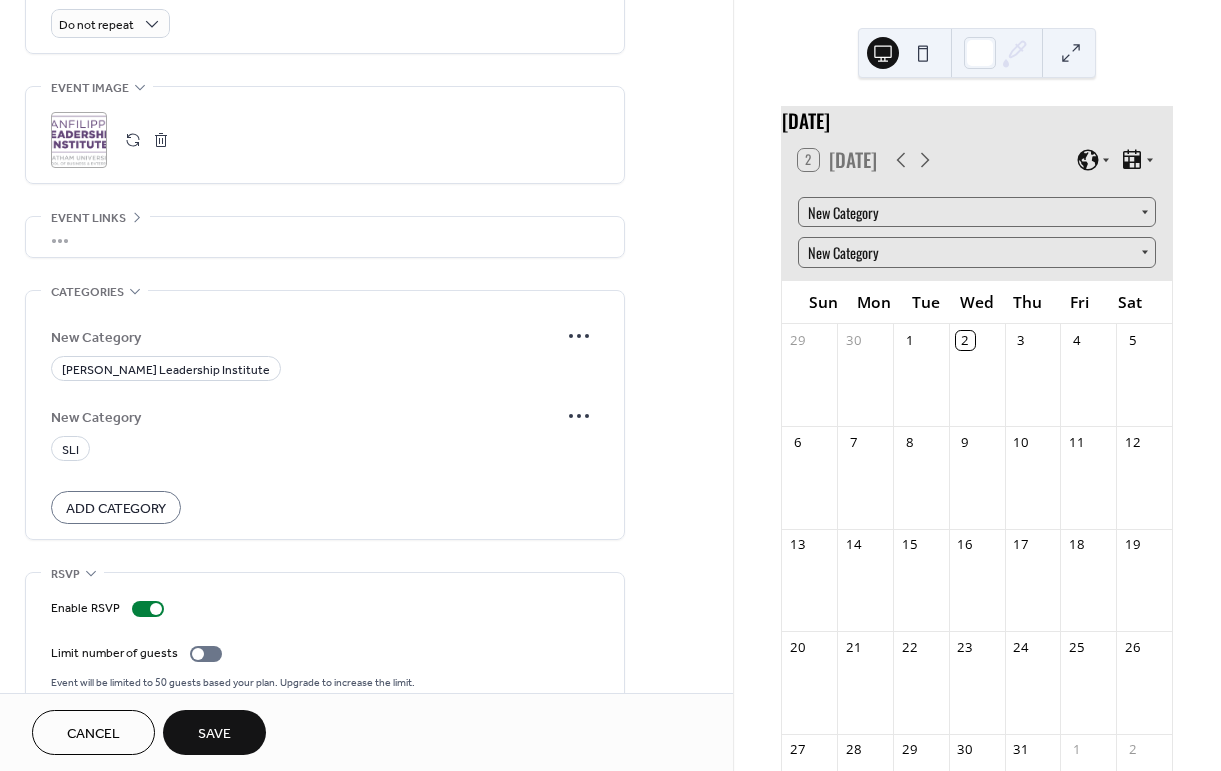 click on "Save" at bounding box center [214, 734] 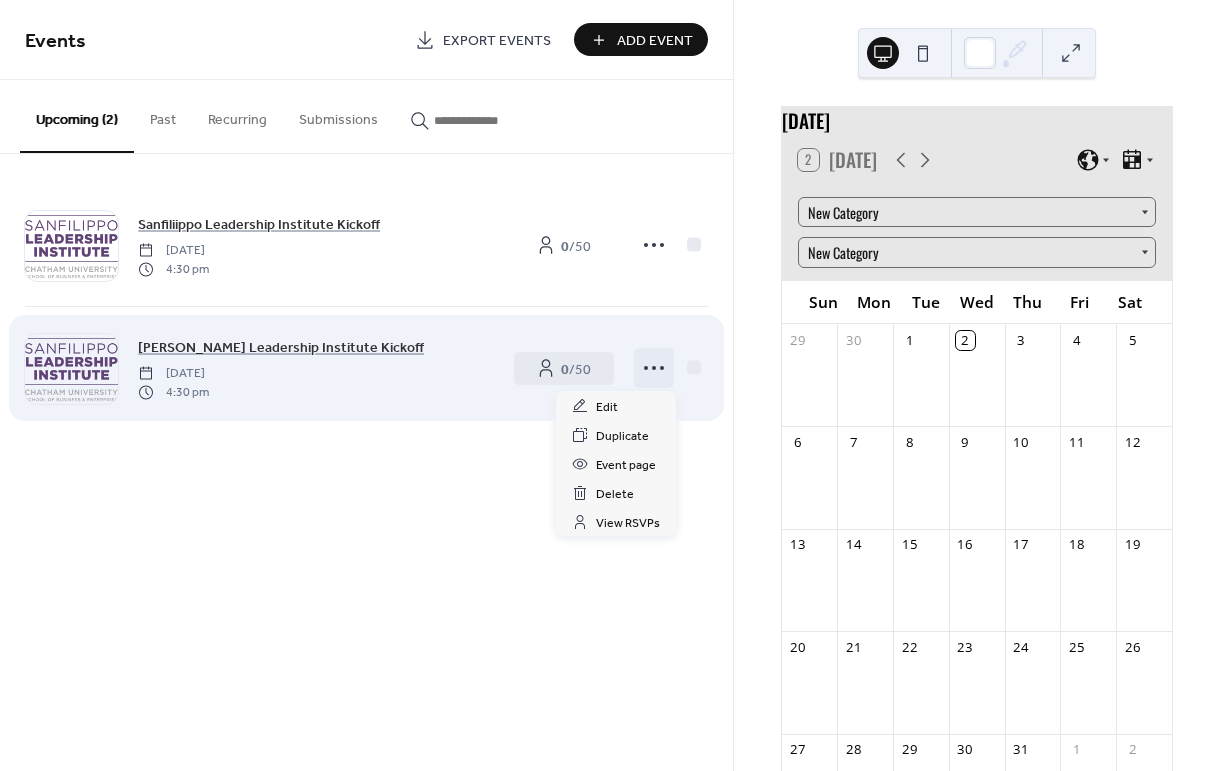 click 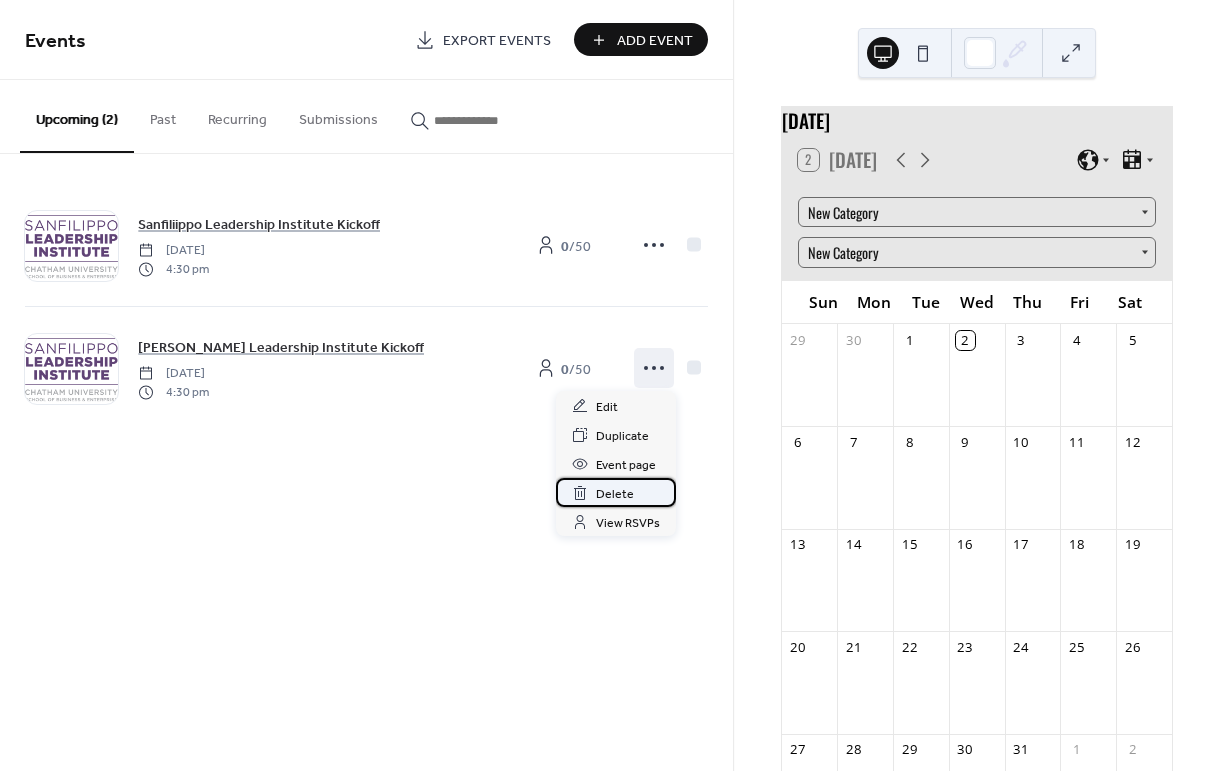 click on "Delete" at bounding box center [615, 494] 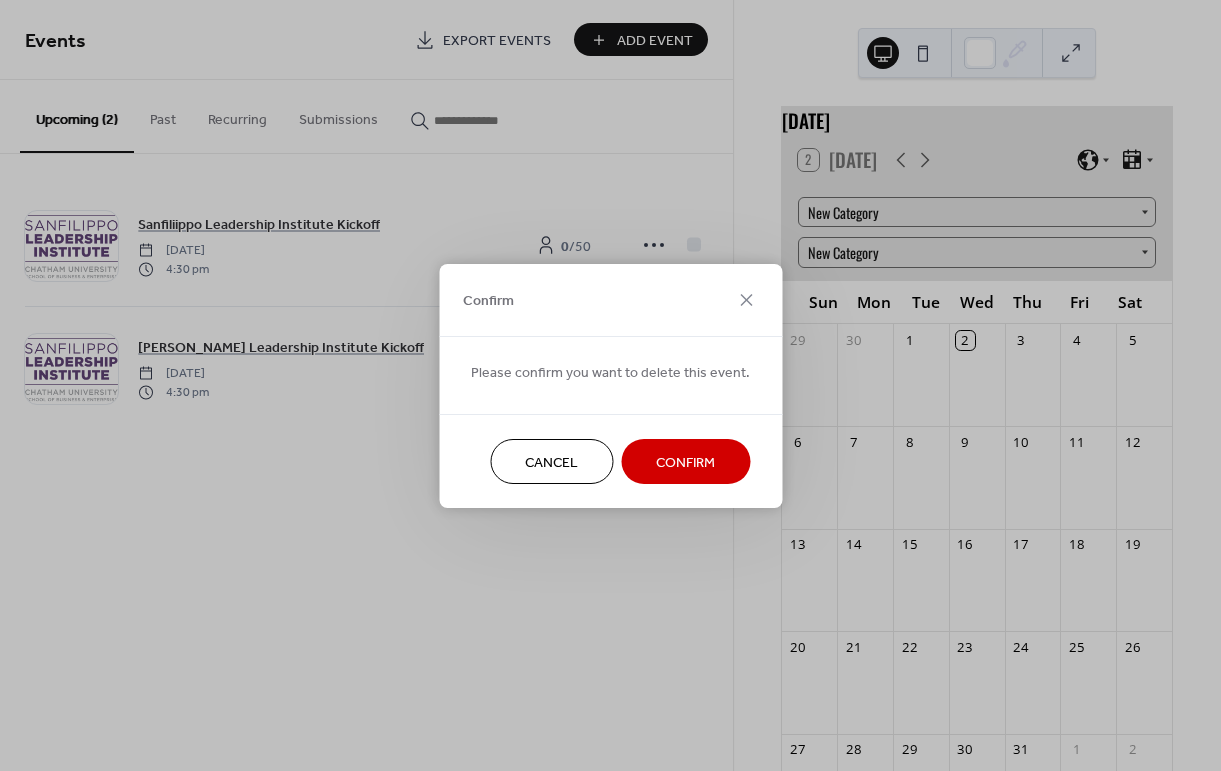 click on "Confirm" at bounding box center (685, 462) 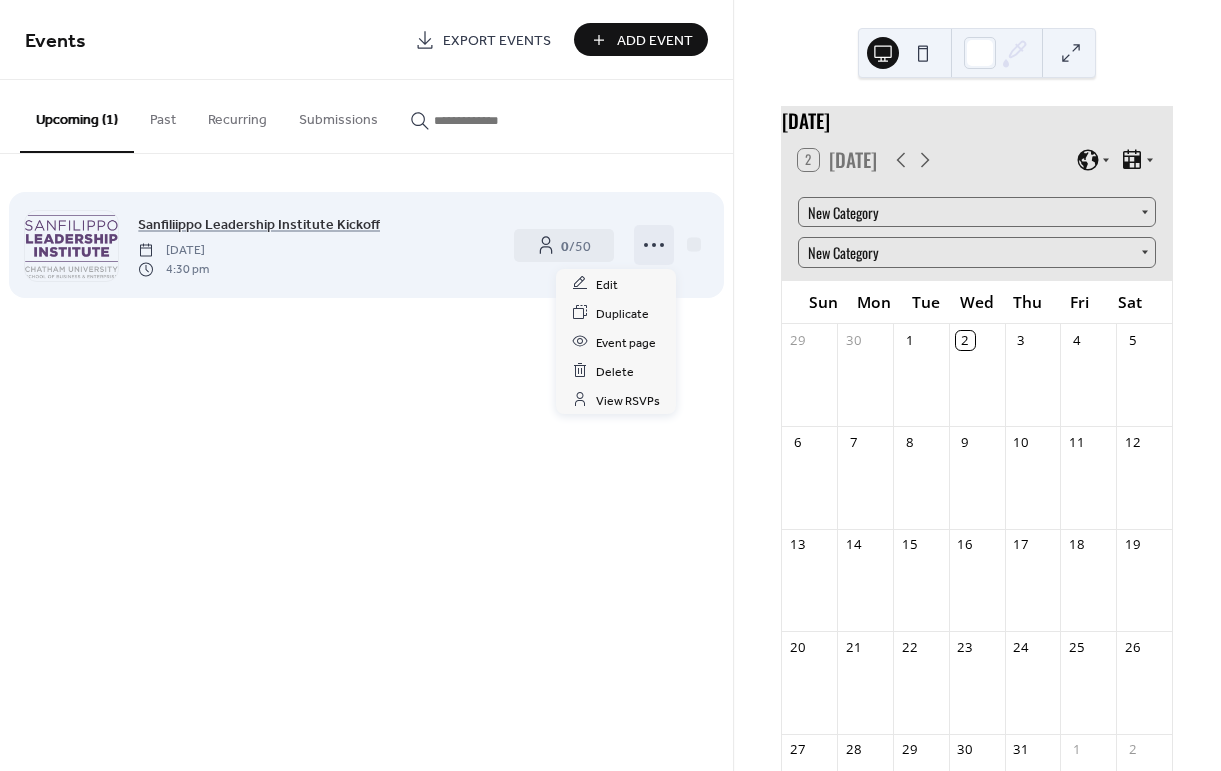 click 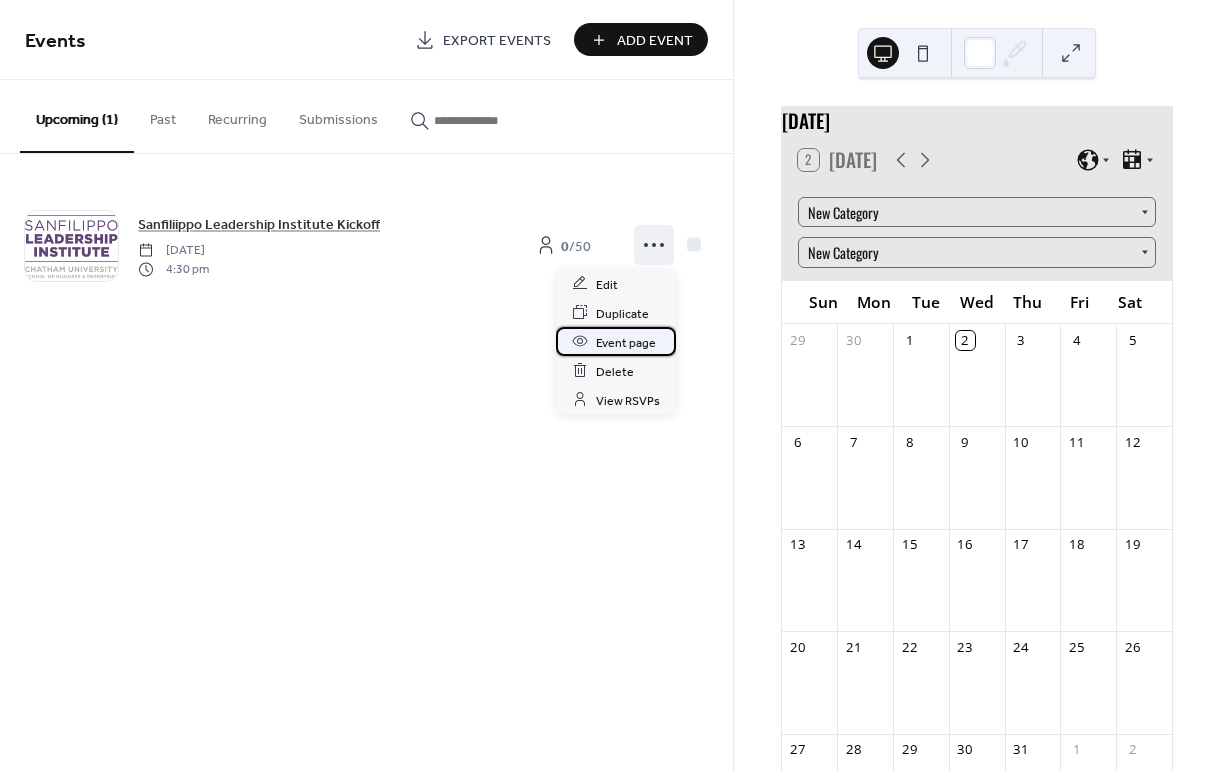 click on "Event page" at bounding box center (626, 342) 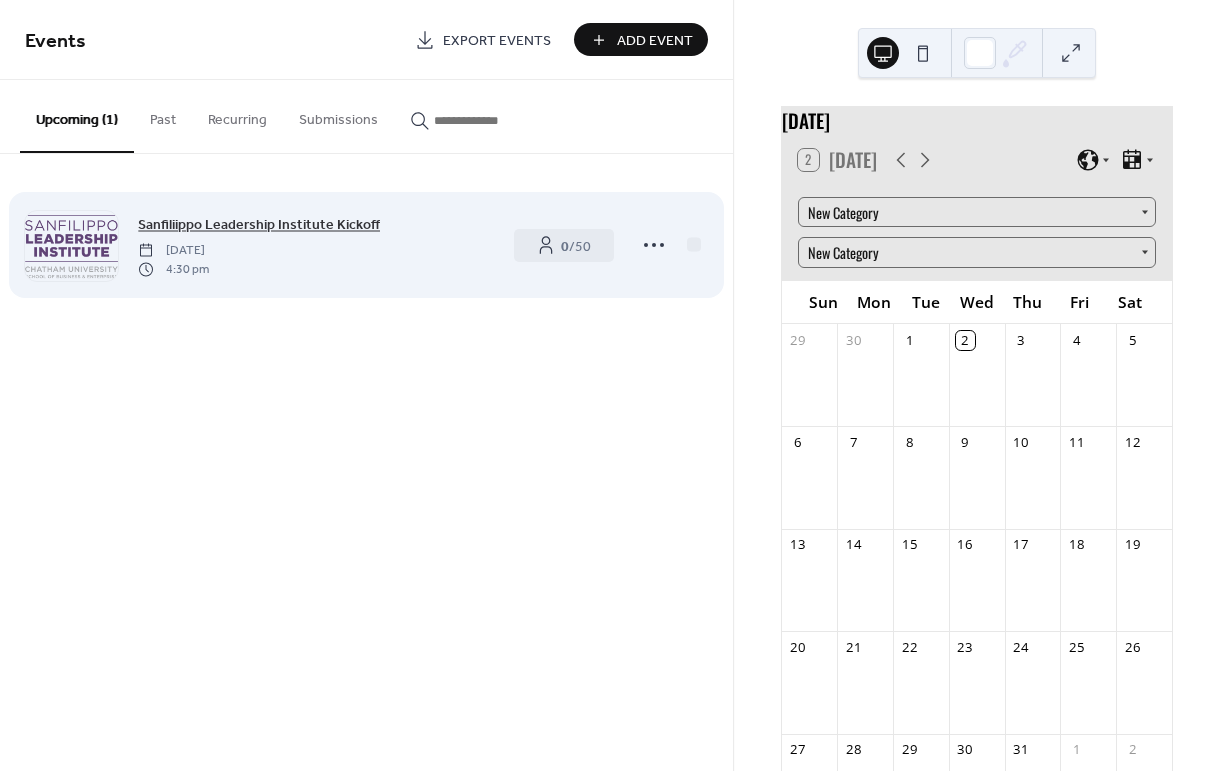 click on "Sanfiliippo Leadership Institute Kickoff" at bounding box center (259, 224) 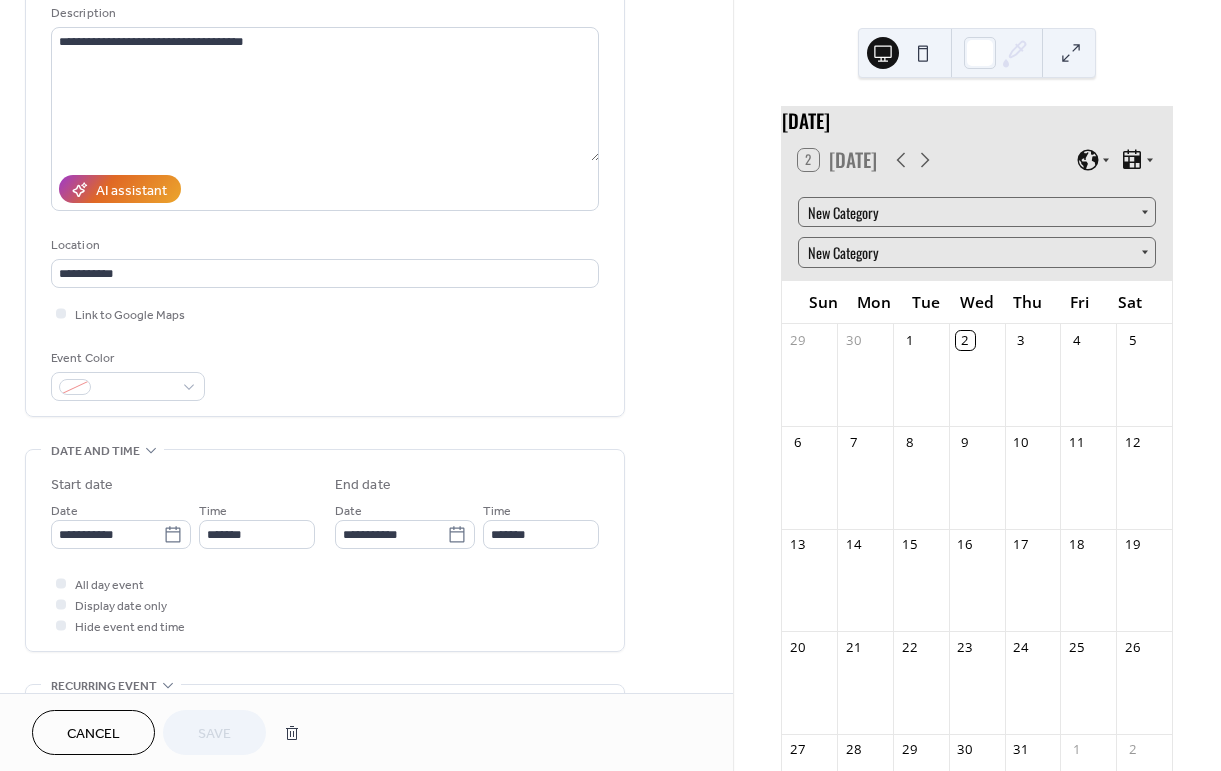 scroll, scrollTop: 0, scrollLeft: 0, axis: both 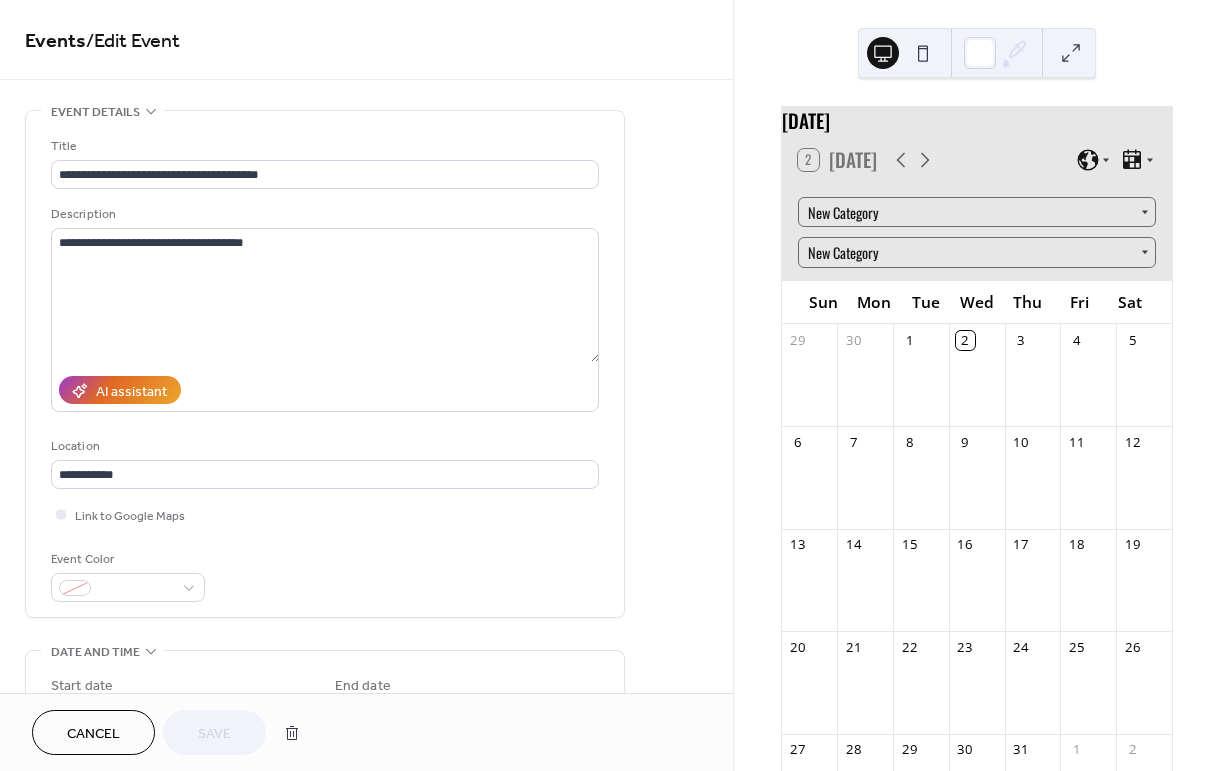 click on "**********" at bounding box center (366, 346) 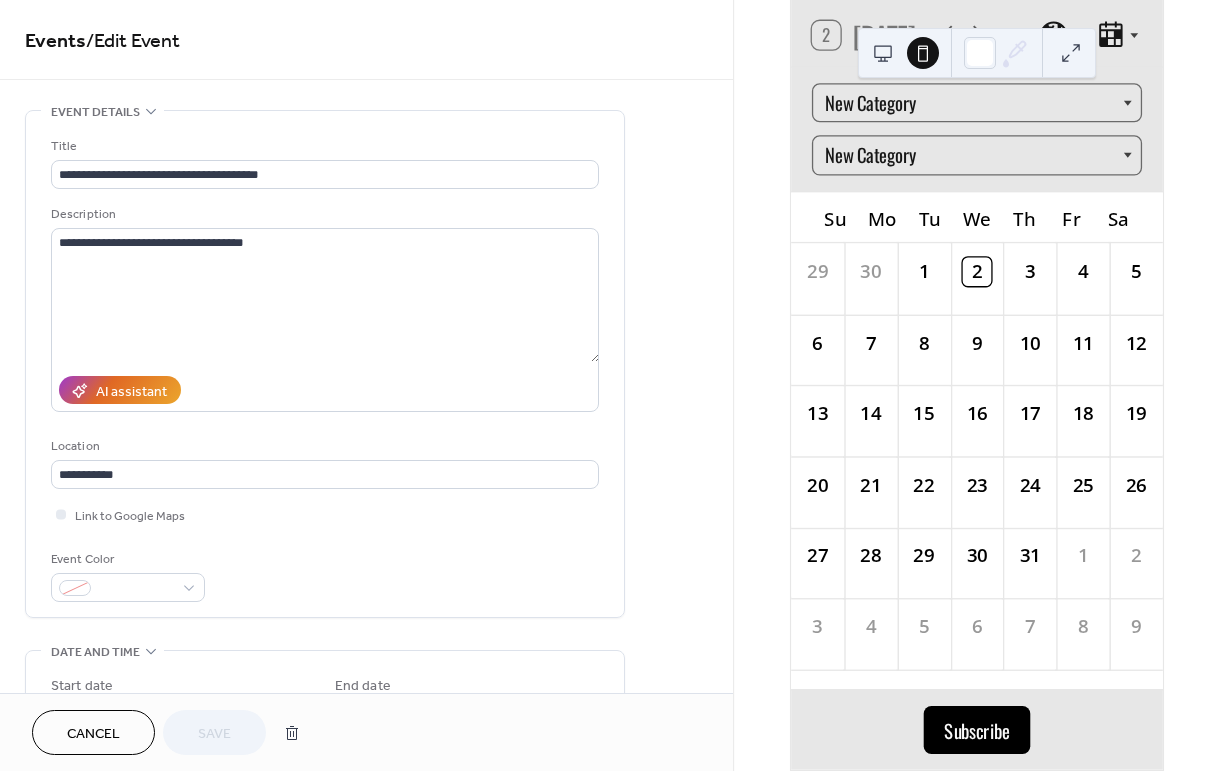 scroll, scrollTop: 0, scrollLeft: 0, axis: both 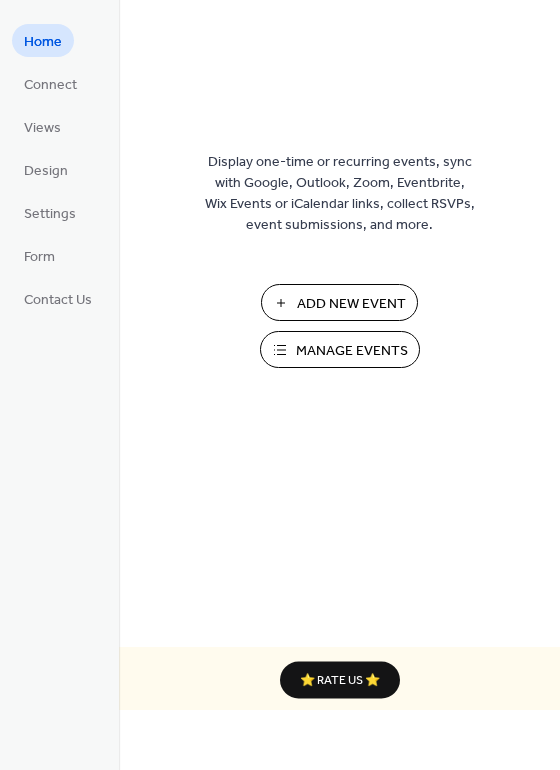 click on "Add New Event" at bounding box center (351, 304) 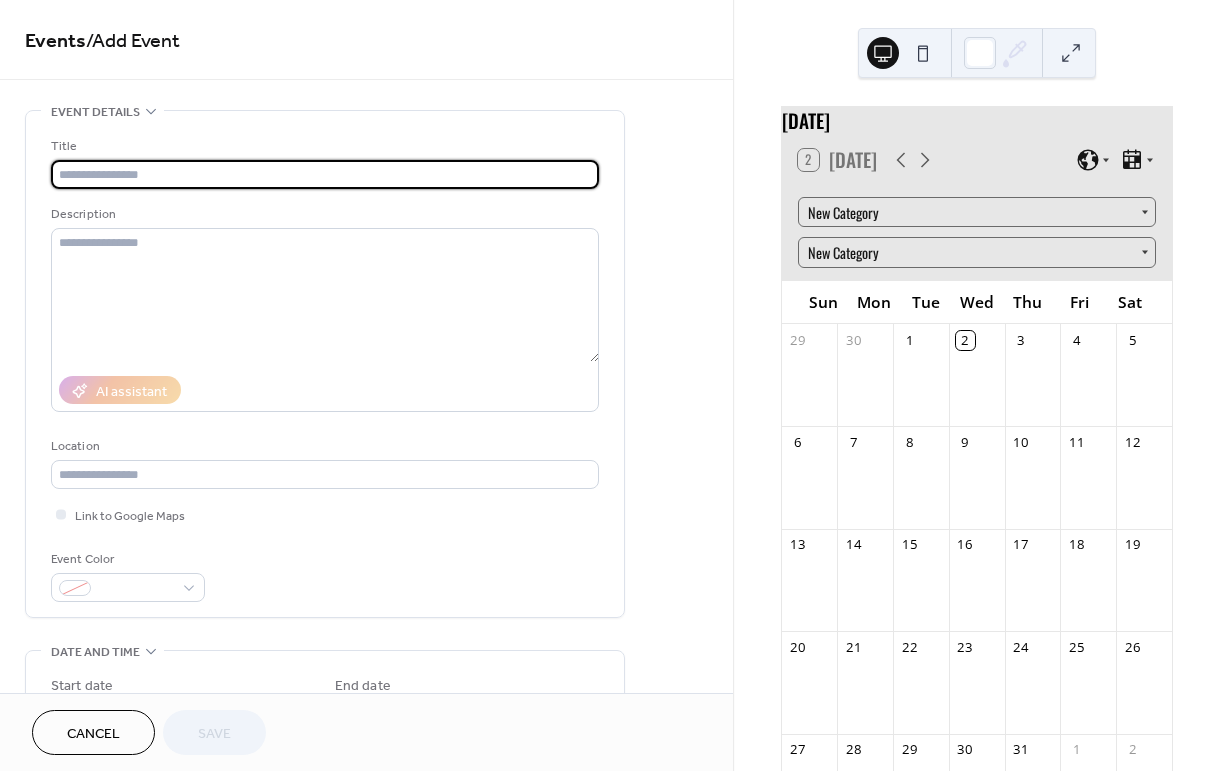 scroll, scrollTop: 0, scrollLeft: 0, axis: both 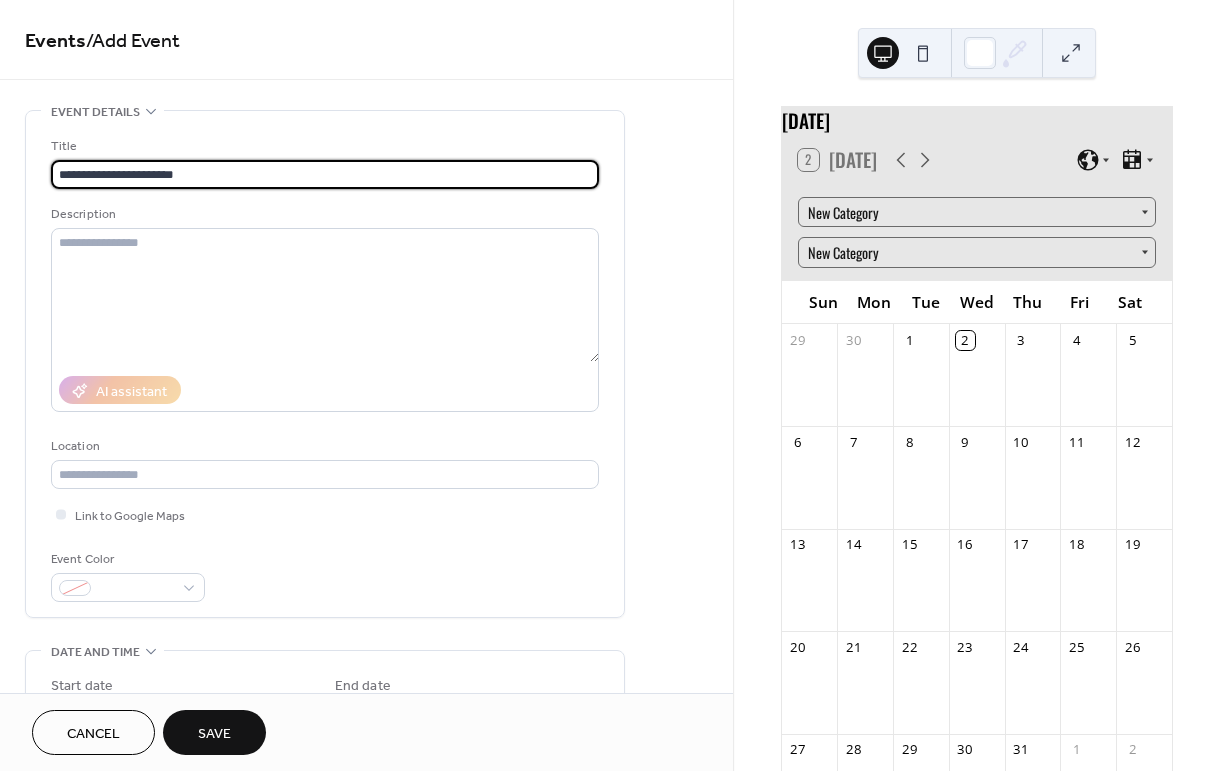 click on "**********" at bounding box center (325, 174) 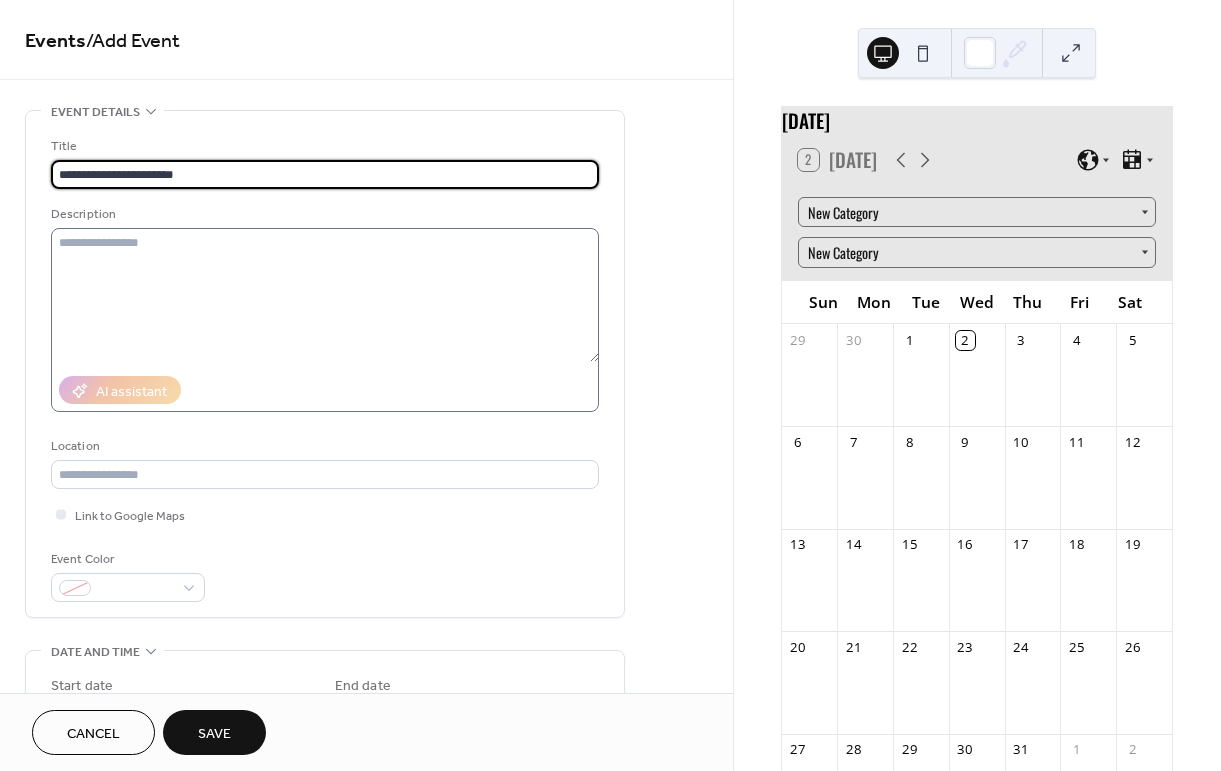 type on "**********" 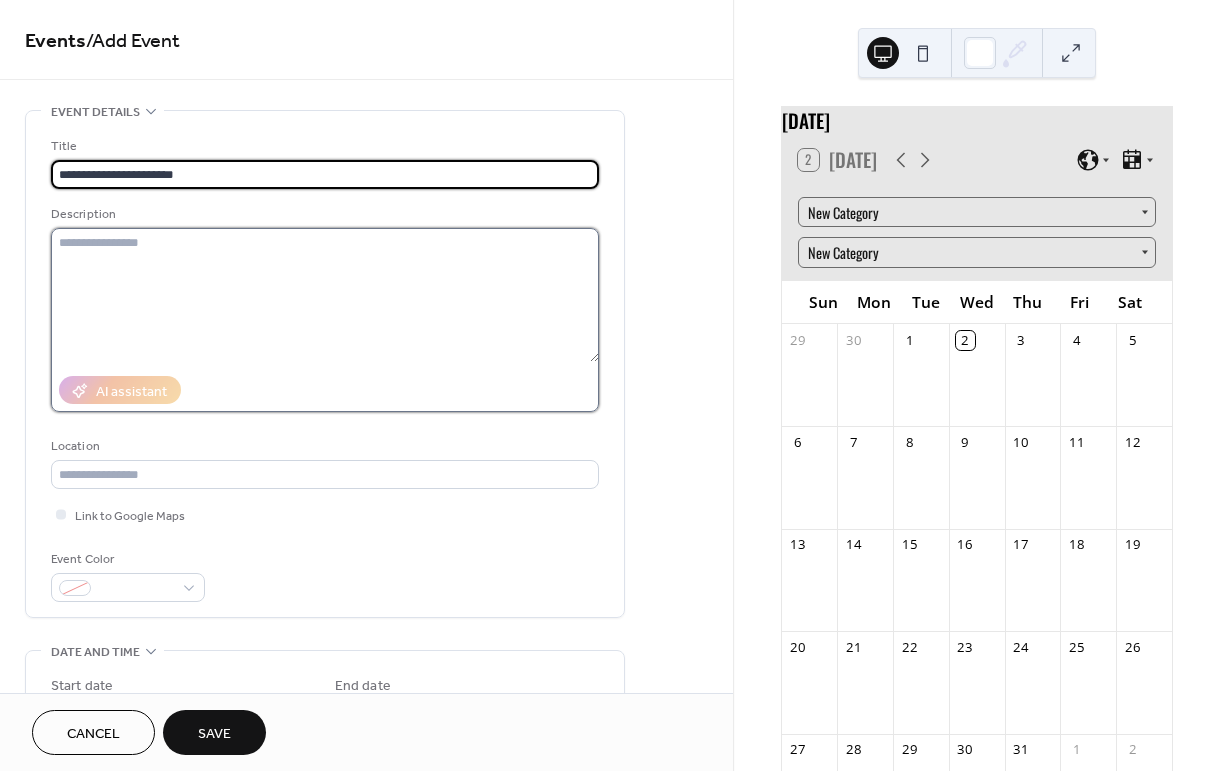 click at bounding box center (325, 295) 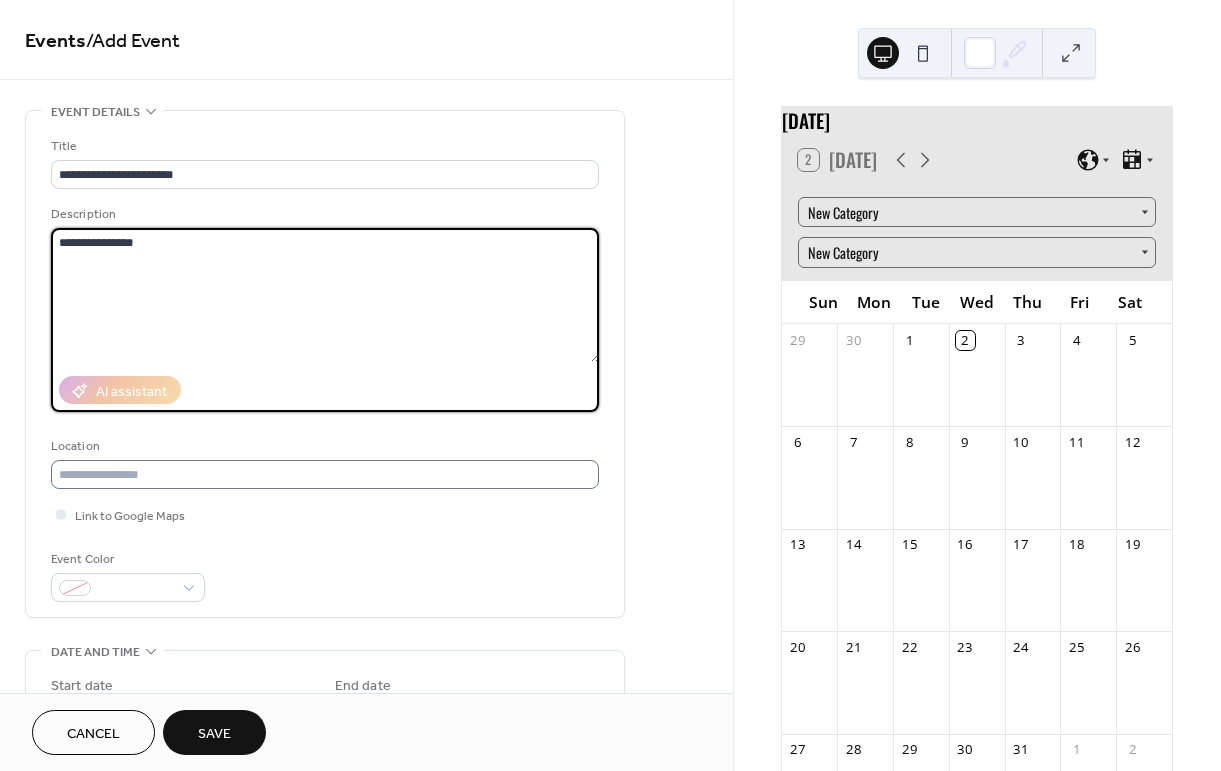 type on "**********" 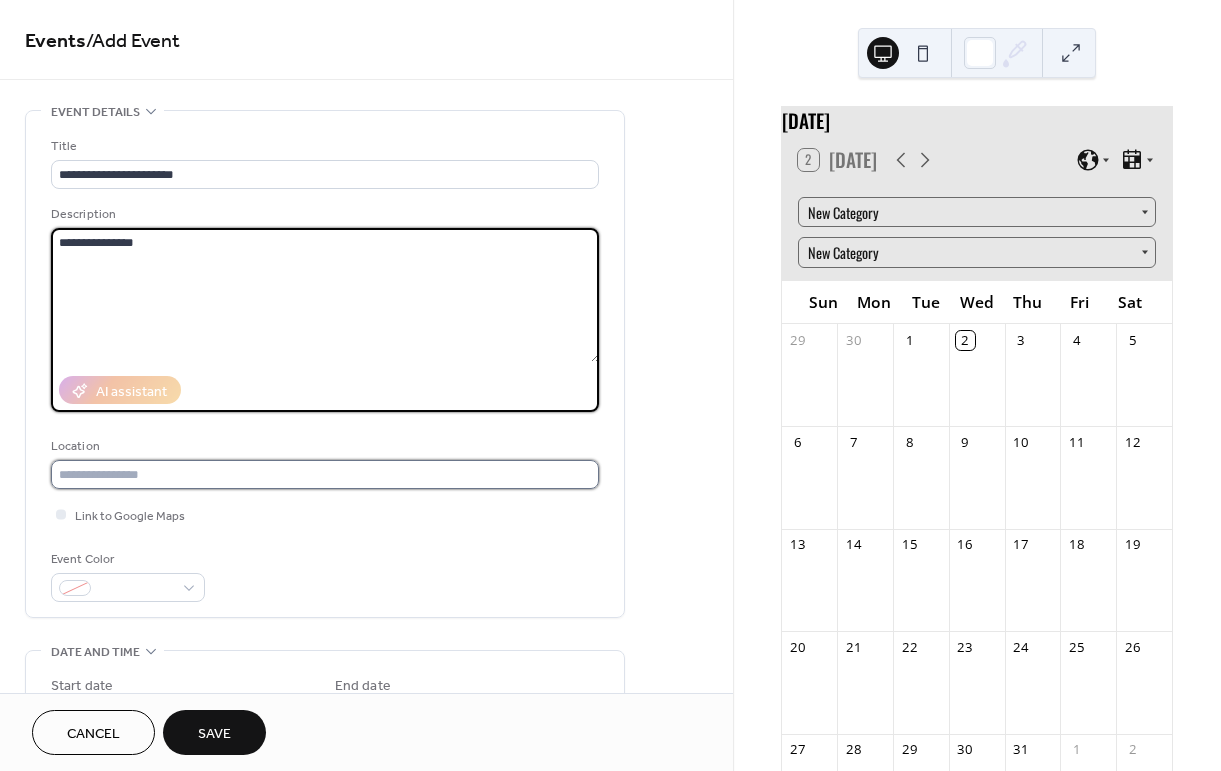 click at bounding box center [325, 474] 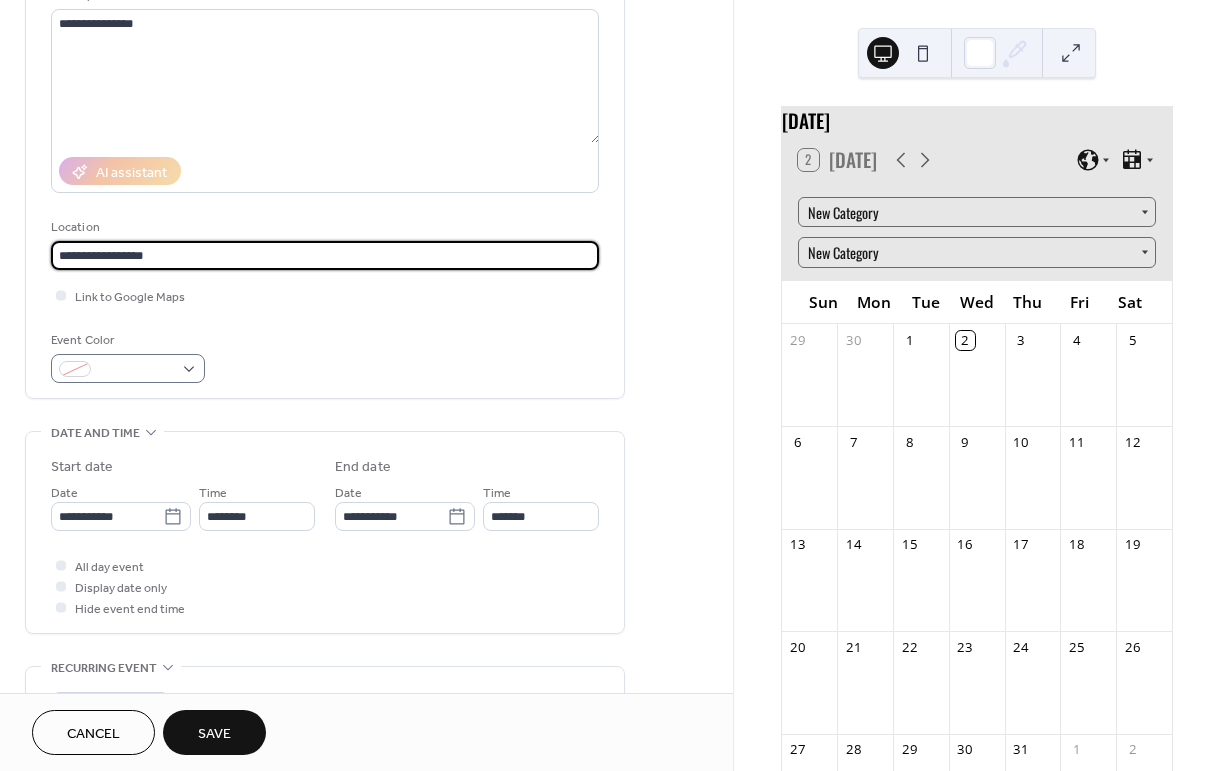 scroll, scrollTop: 256, scrollLeft: 0, axis: vertical 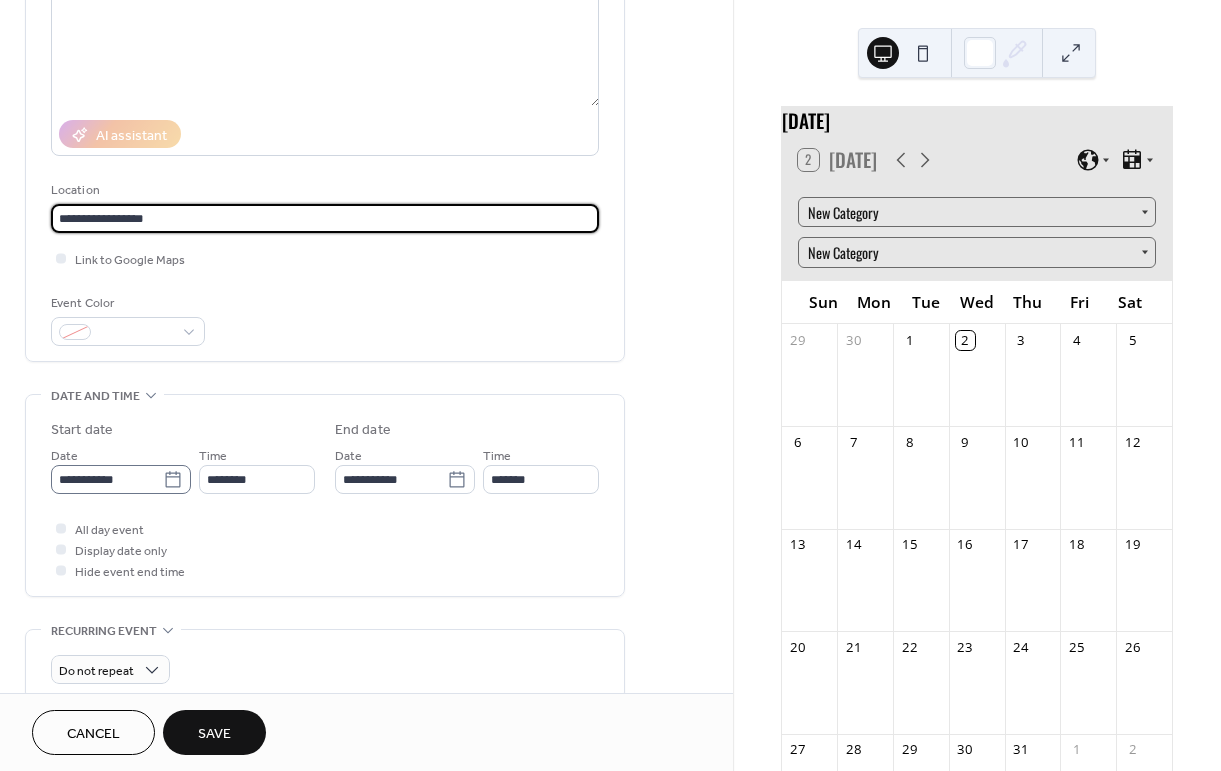 type on "**********" 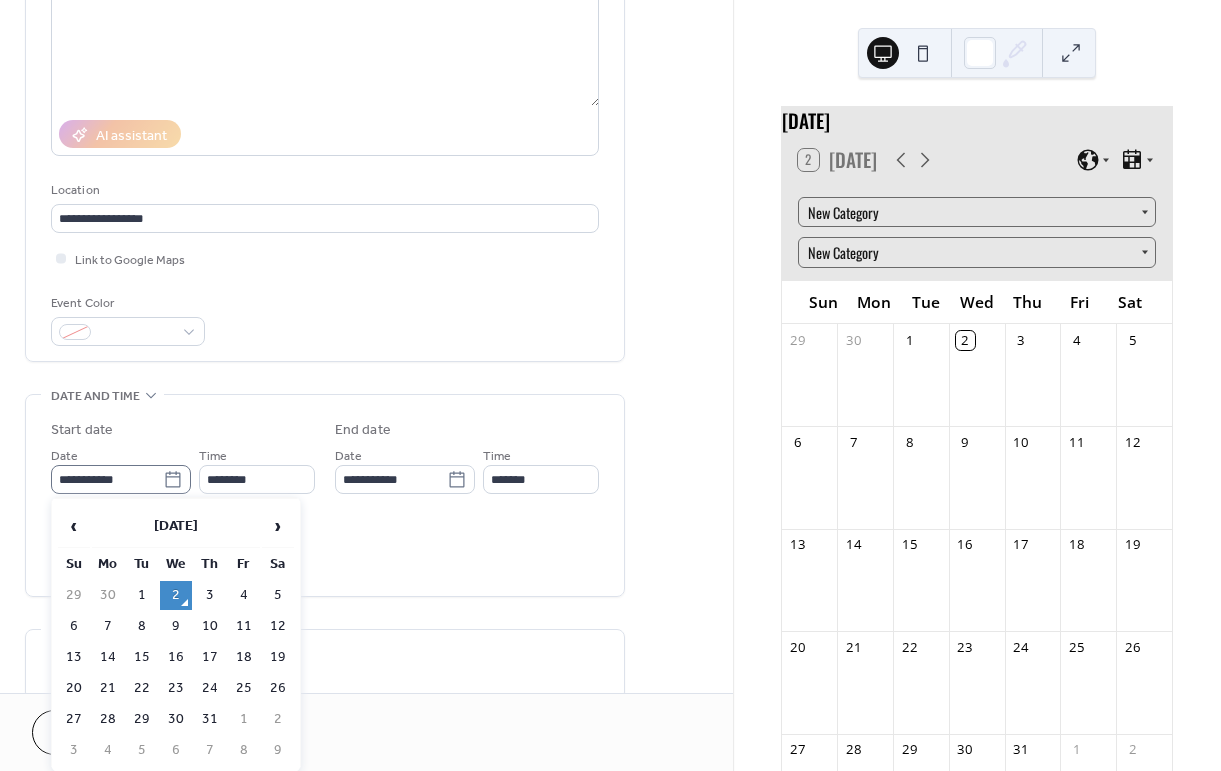 click 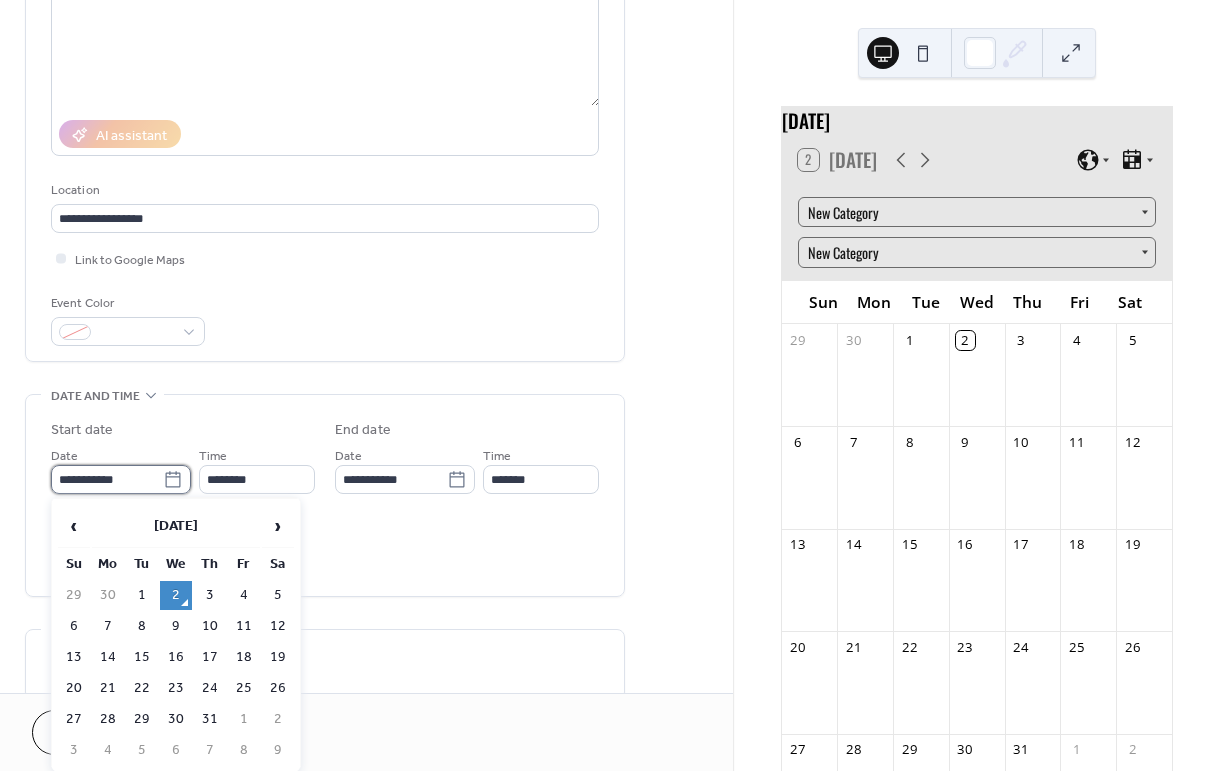 click on "**********" at bounding box center (107, 479) 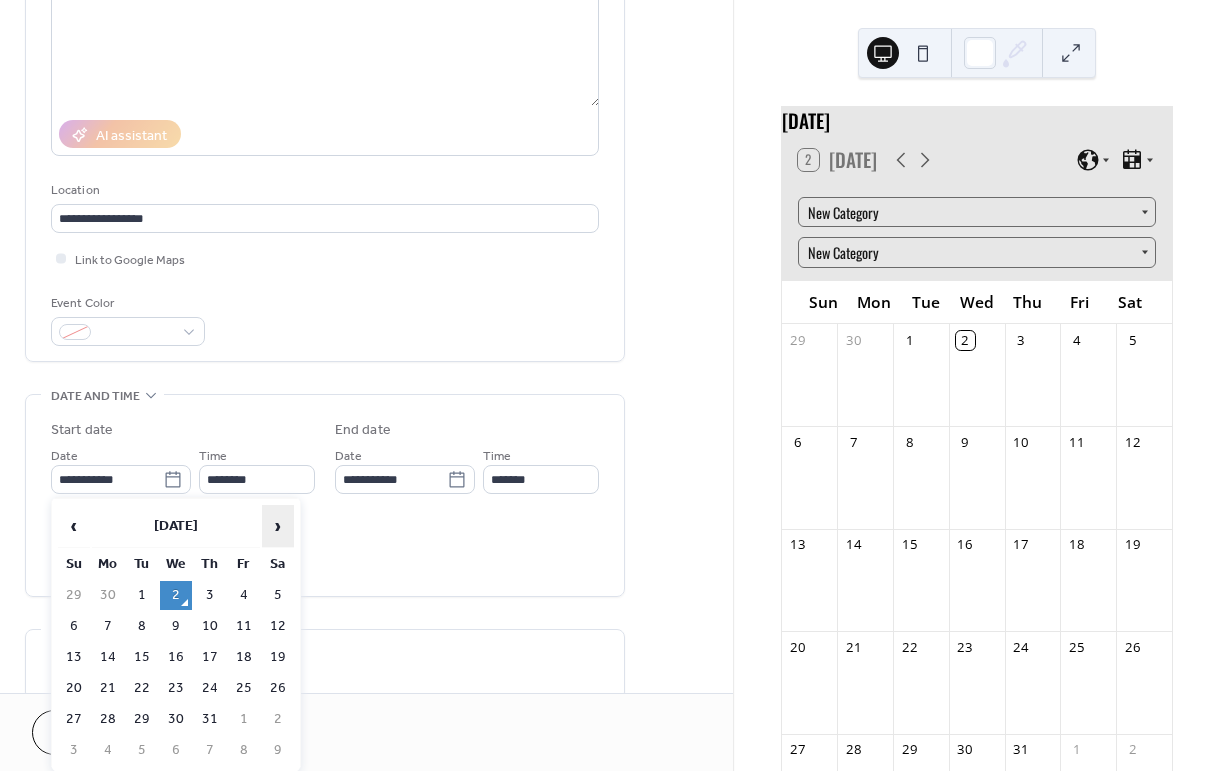 click on "›" at bounding box center [278, 526] 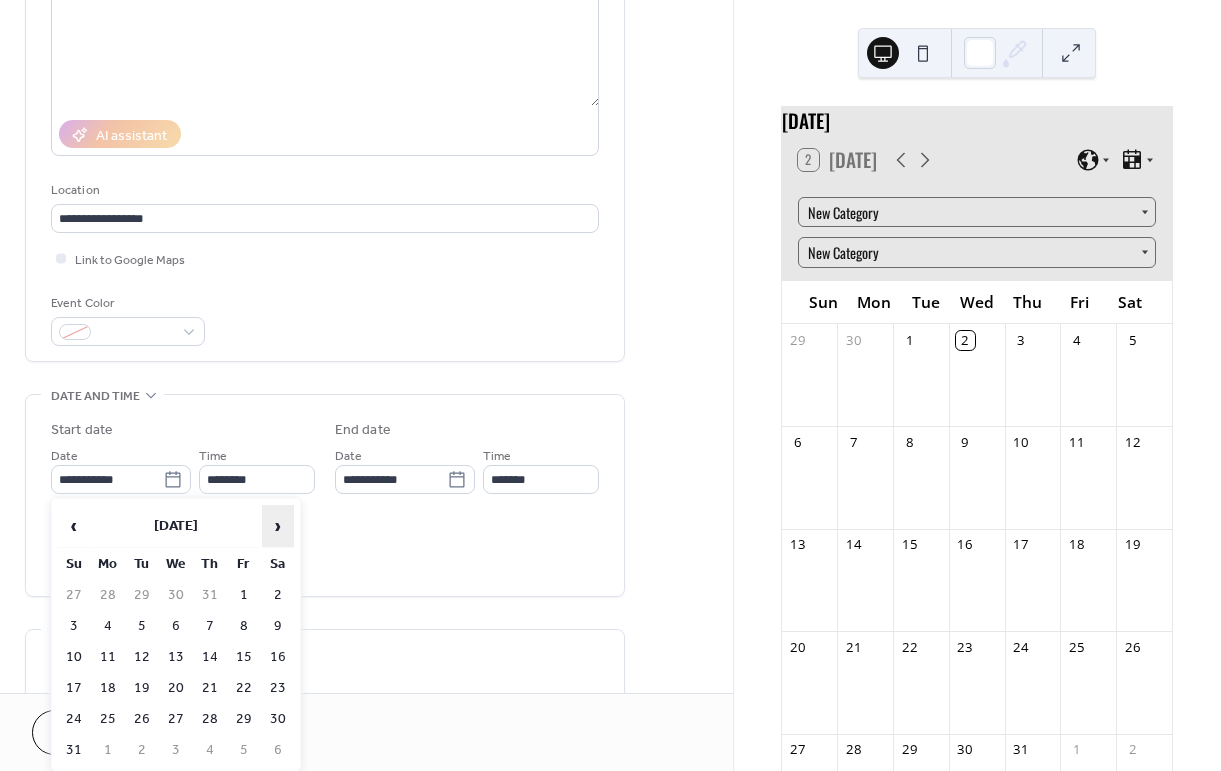 click on "›" at bounding box center [278, 526] 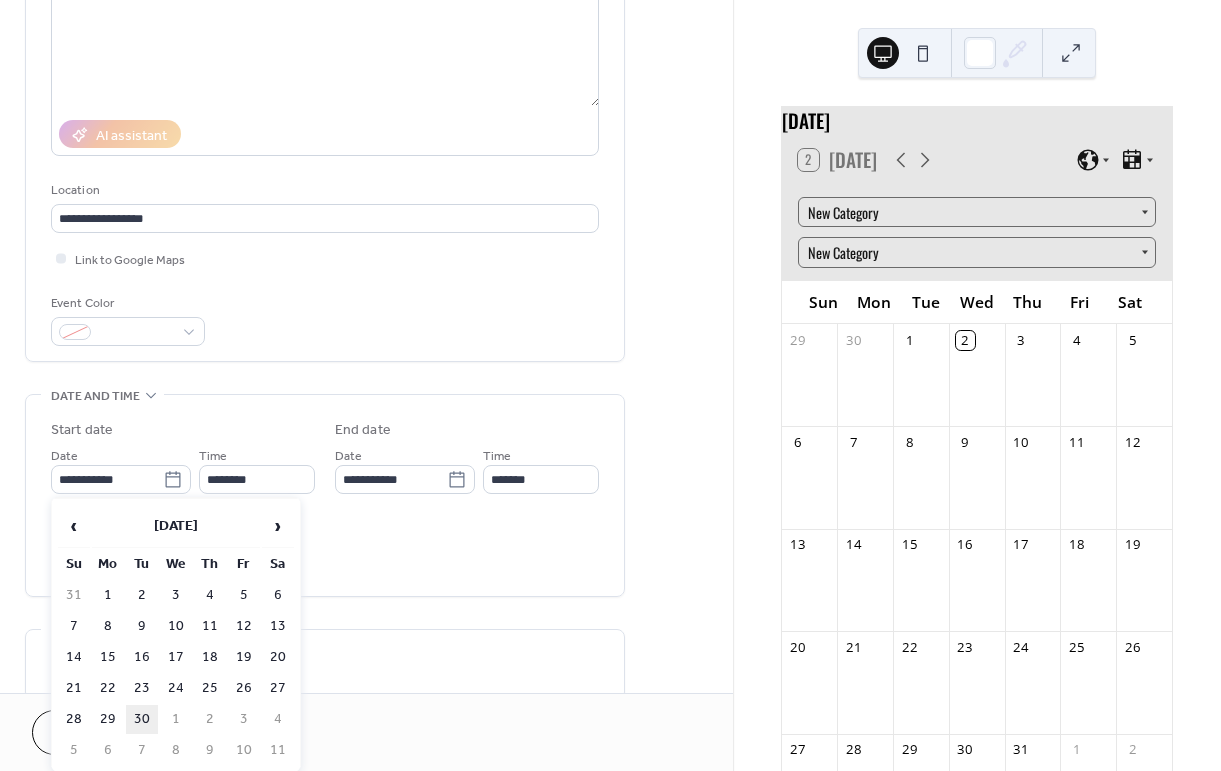 click on "30" at bounding box center [142, 719] 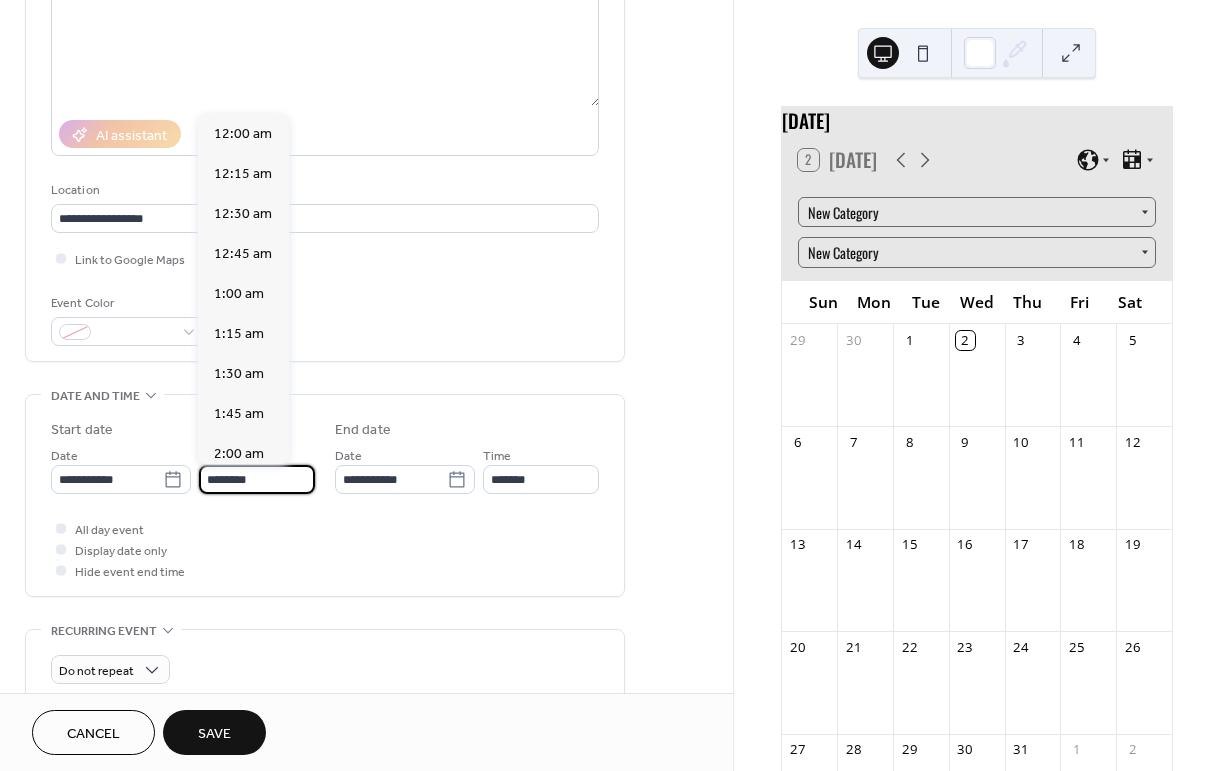 click on "********" at bounding box center [257, 479] 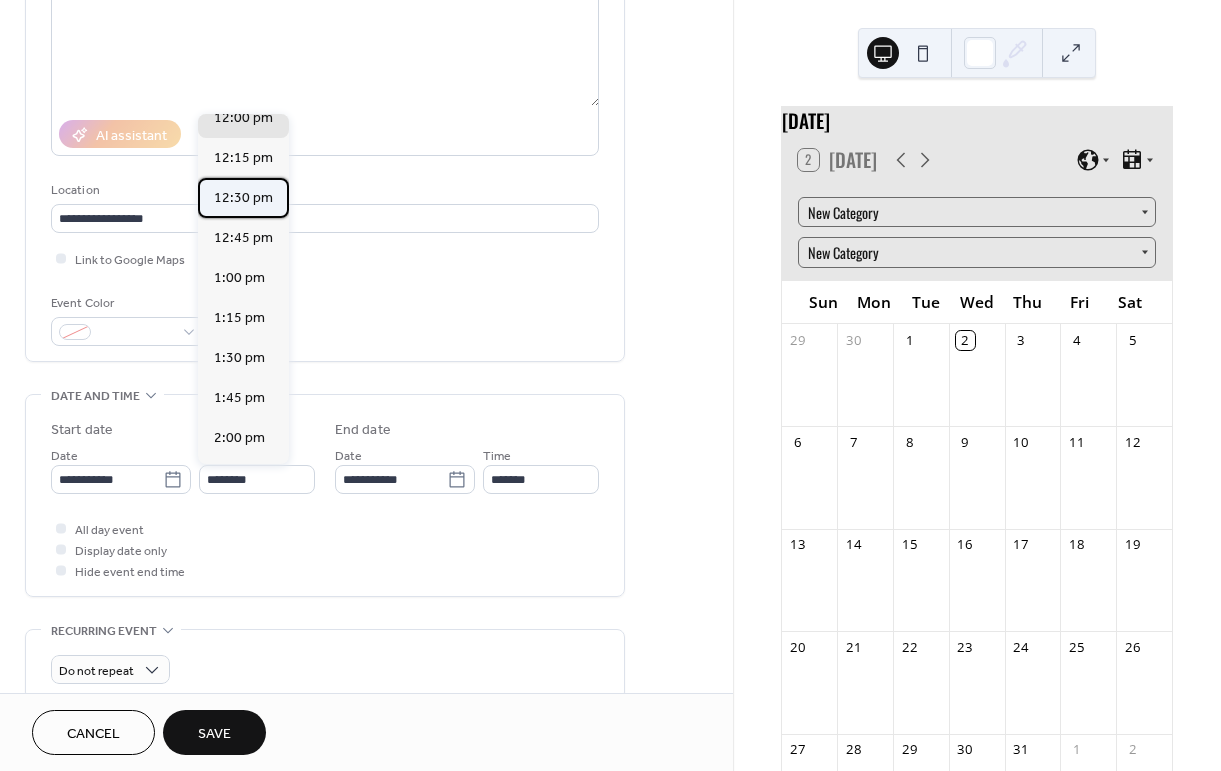 click on "12:30 pm" at bounding box center (243, 198) 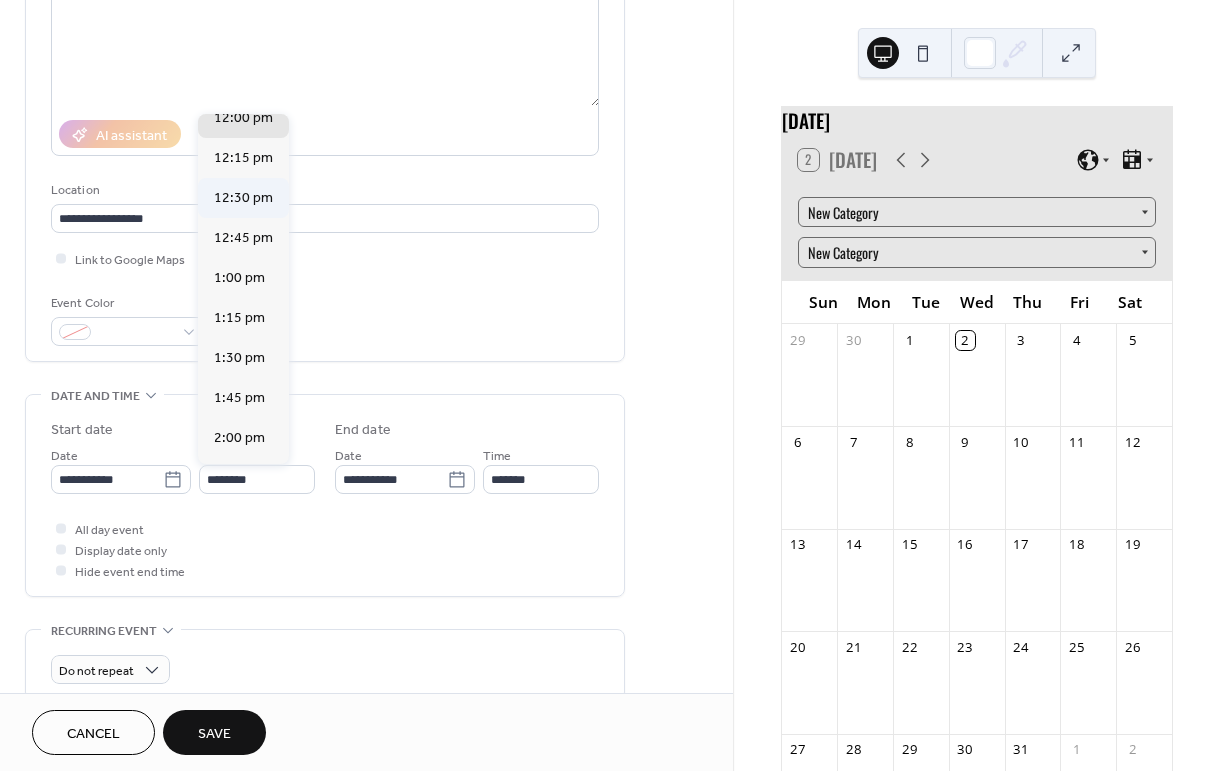 type on "********" 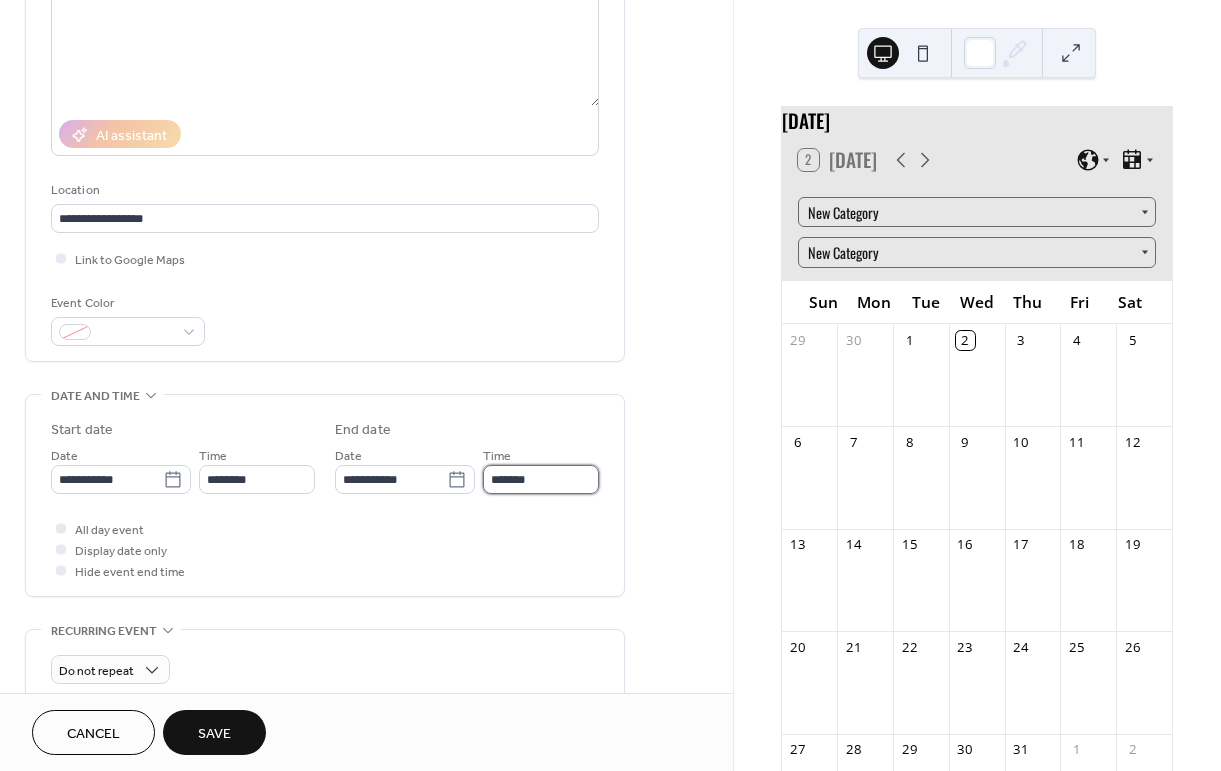 click on "*******" at bounding box center [541, 479] 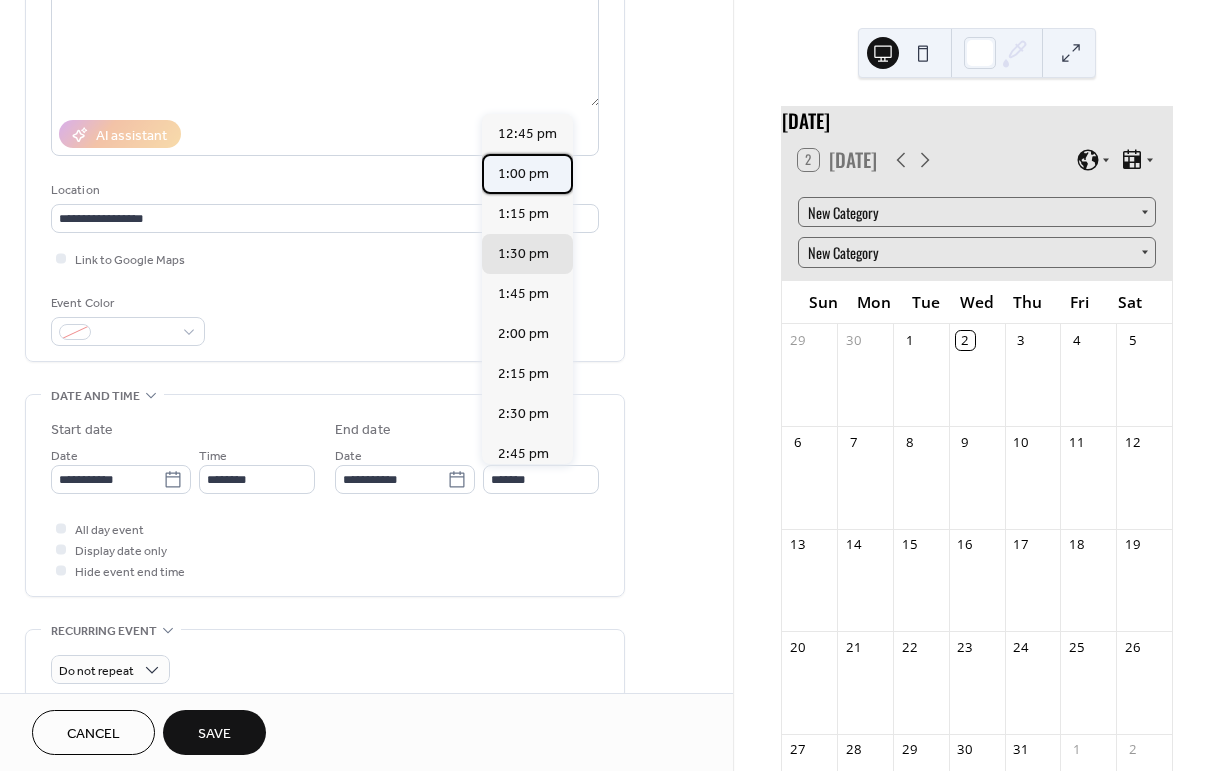 click on "1:00 pm" at bounding box center (527, 174) 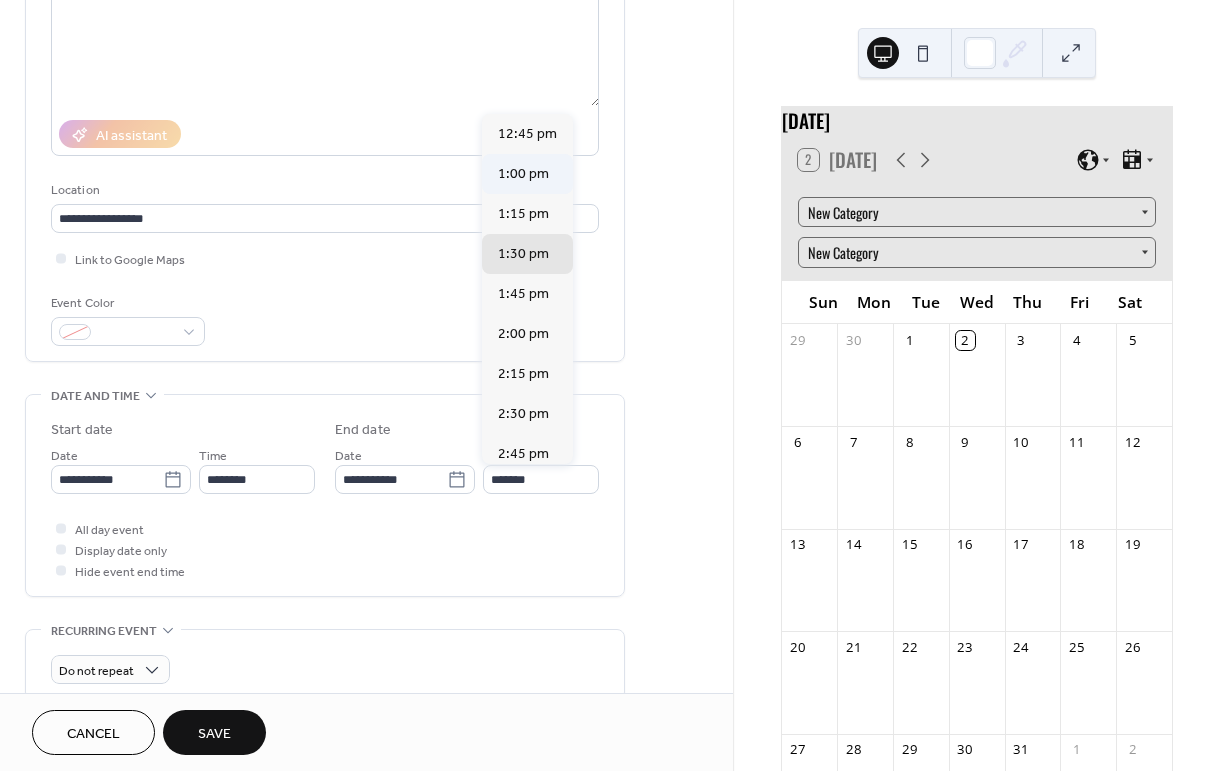 type on "*******" 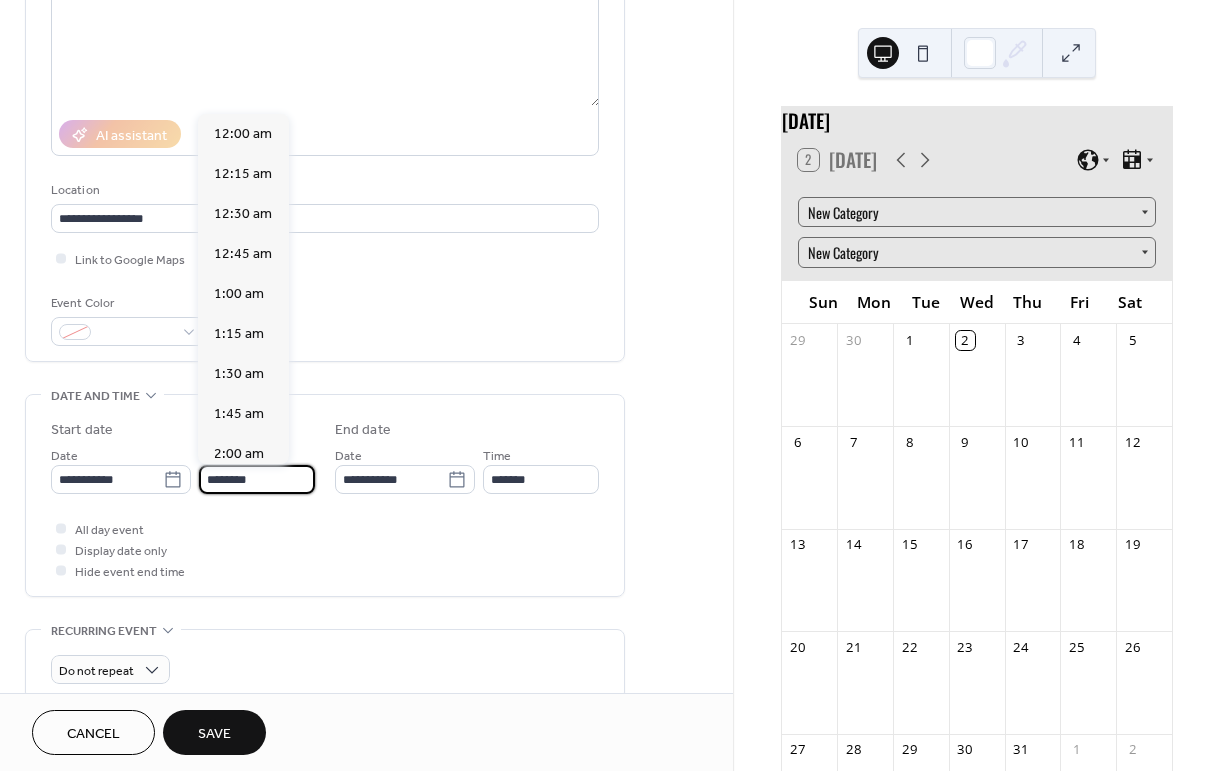 scroll, scrollTop: 2016, scrollLeft: 0, axis: vertical 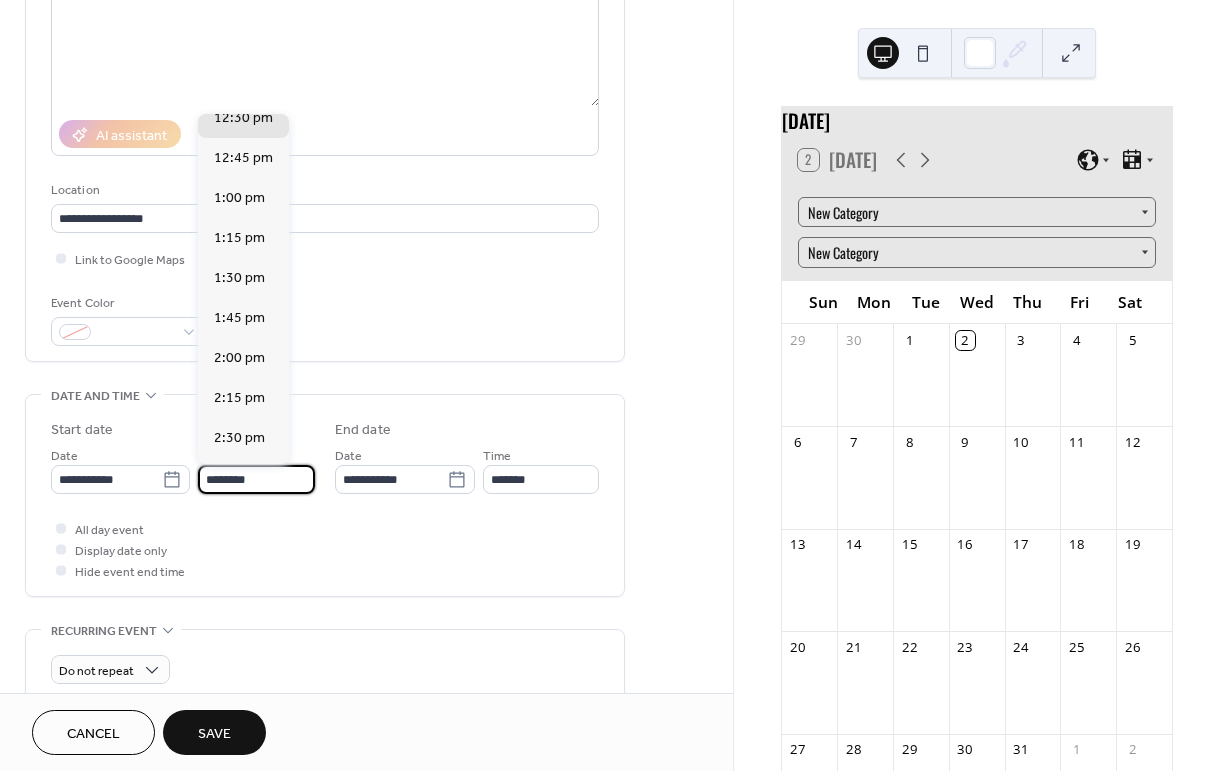 drag, startPoint x: 256, startPoint y: 474, endPoint x: 224, endPoint y: 480, distance: 32.55764 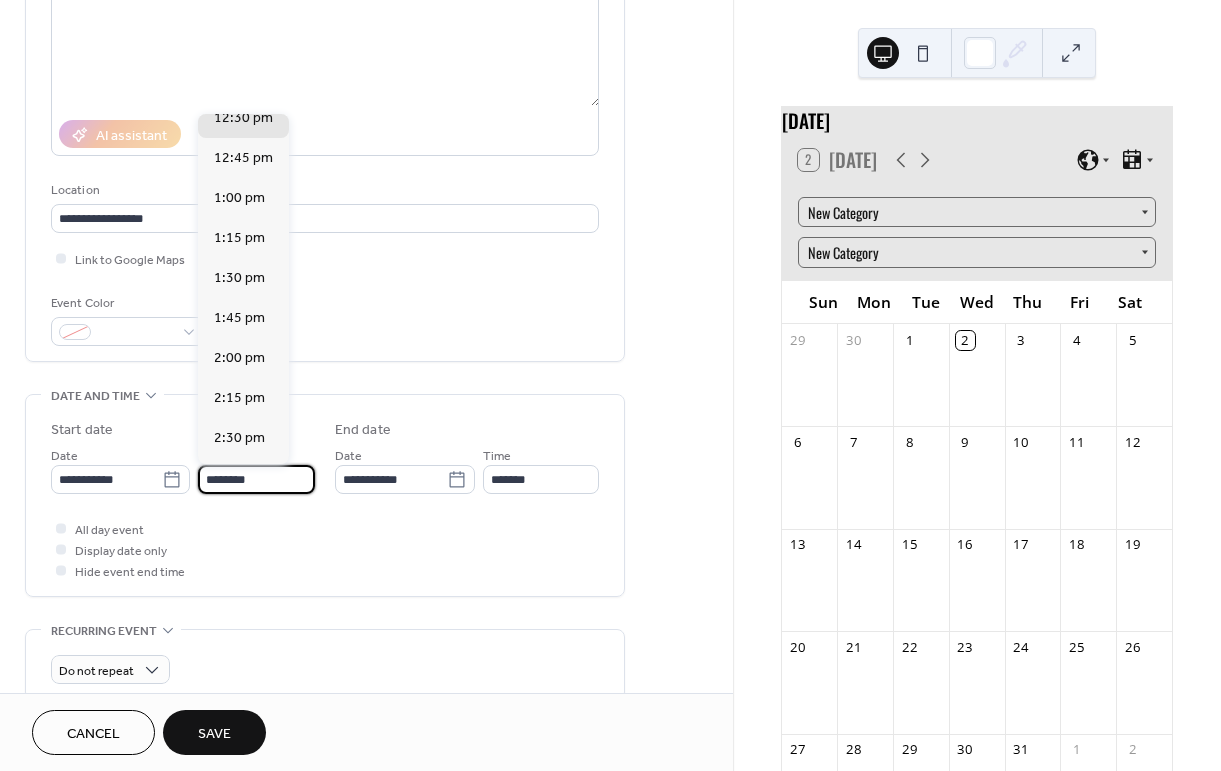 click on "********" at bounding box center (256, 479) 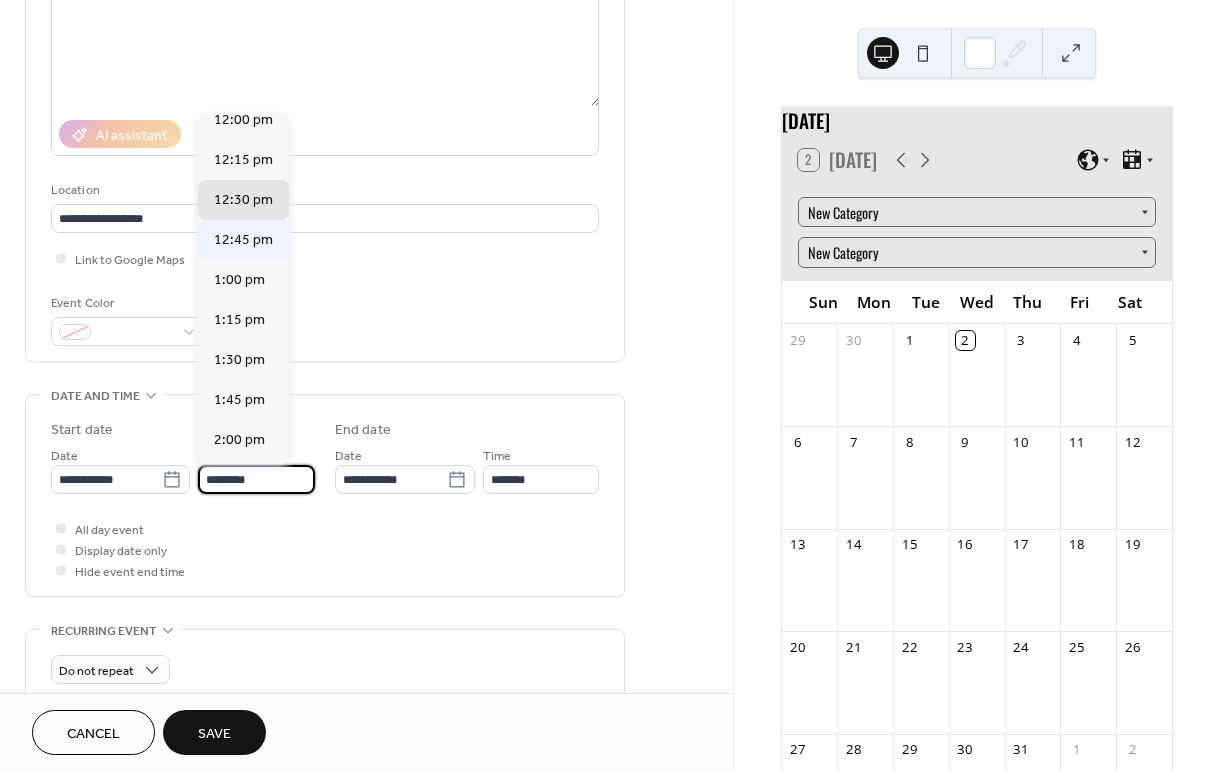 scroll, scrollTop: 1932, scrollLeft: 0, axis: vertical 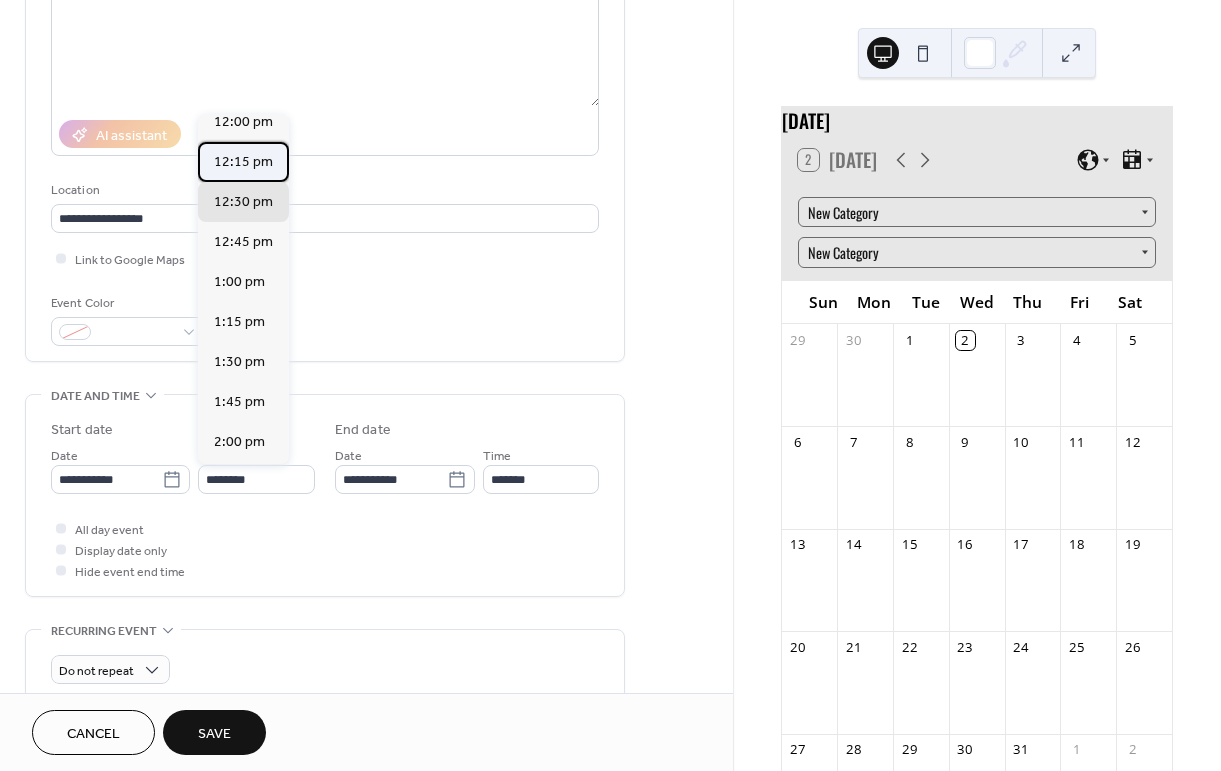 click on "12:15 pm" at bounding box center (243, 162) 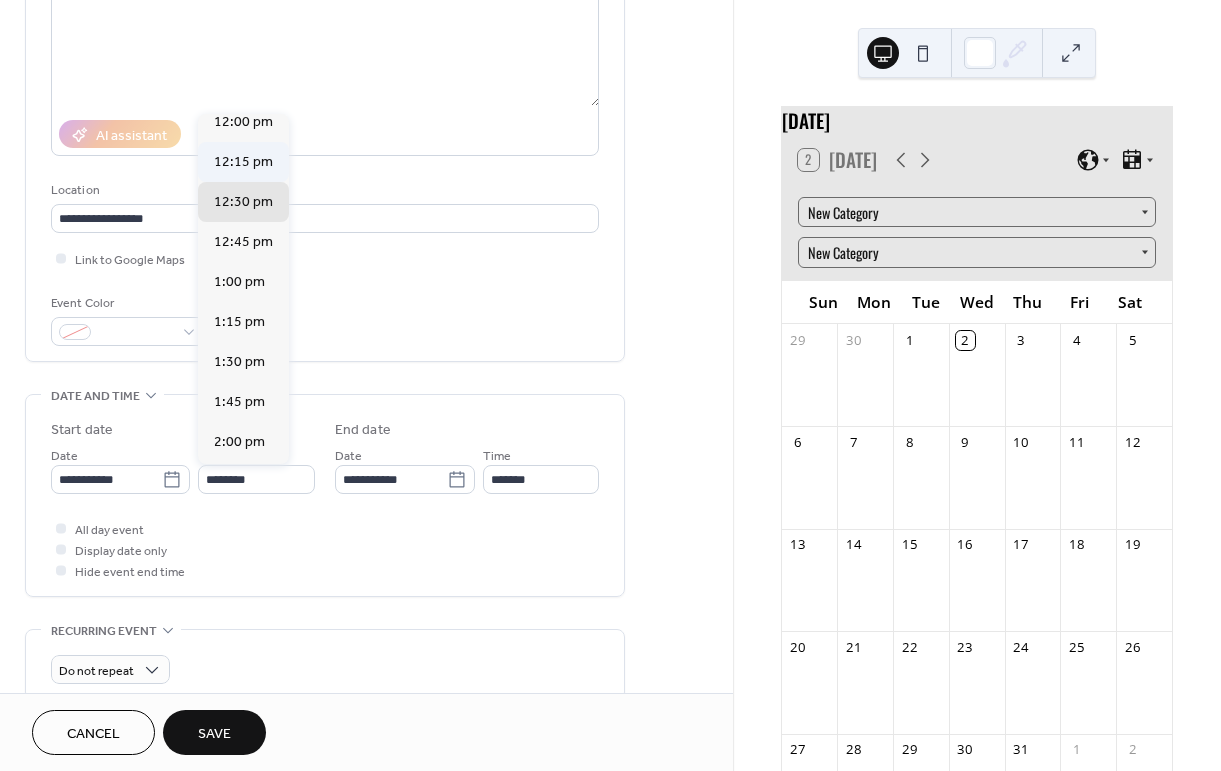 type on "********" 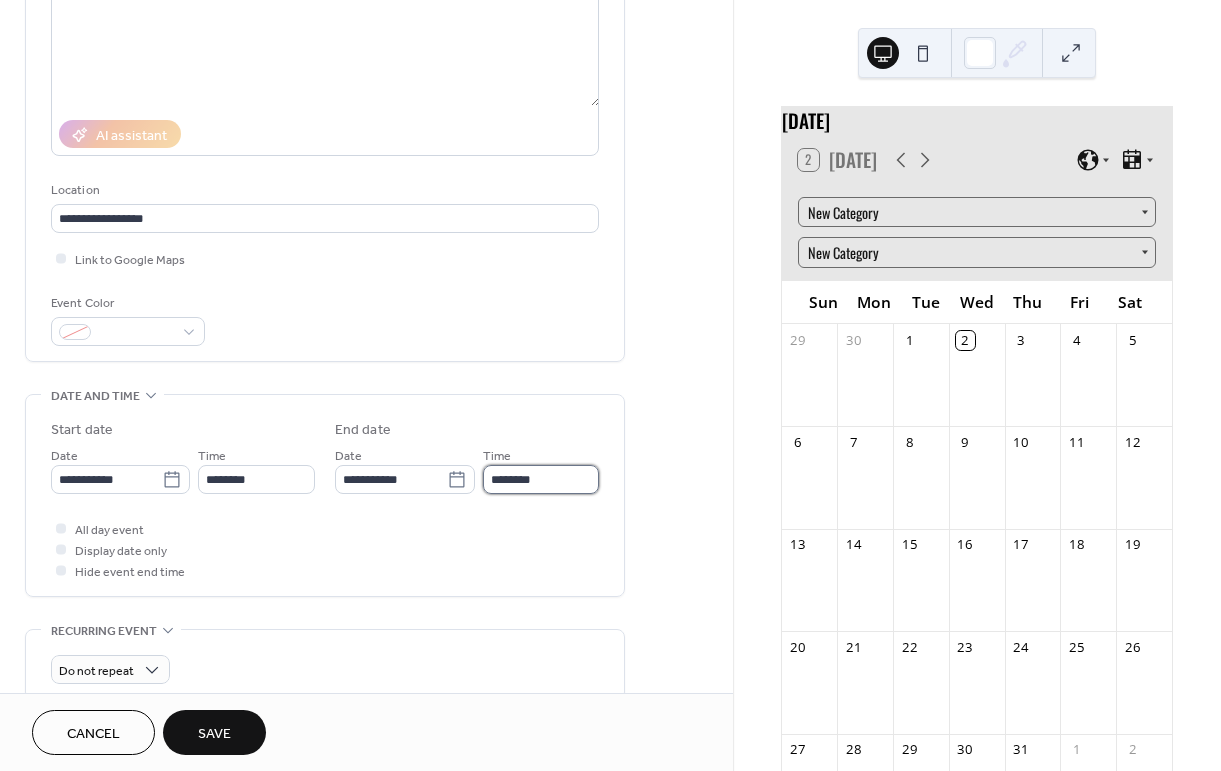 click on "********" at bounding box center (541, 479) 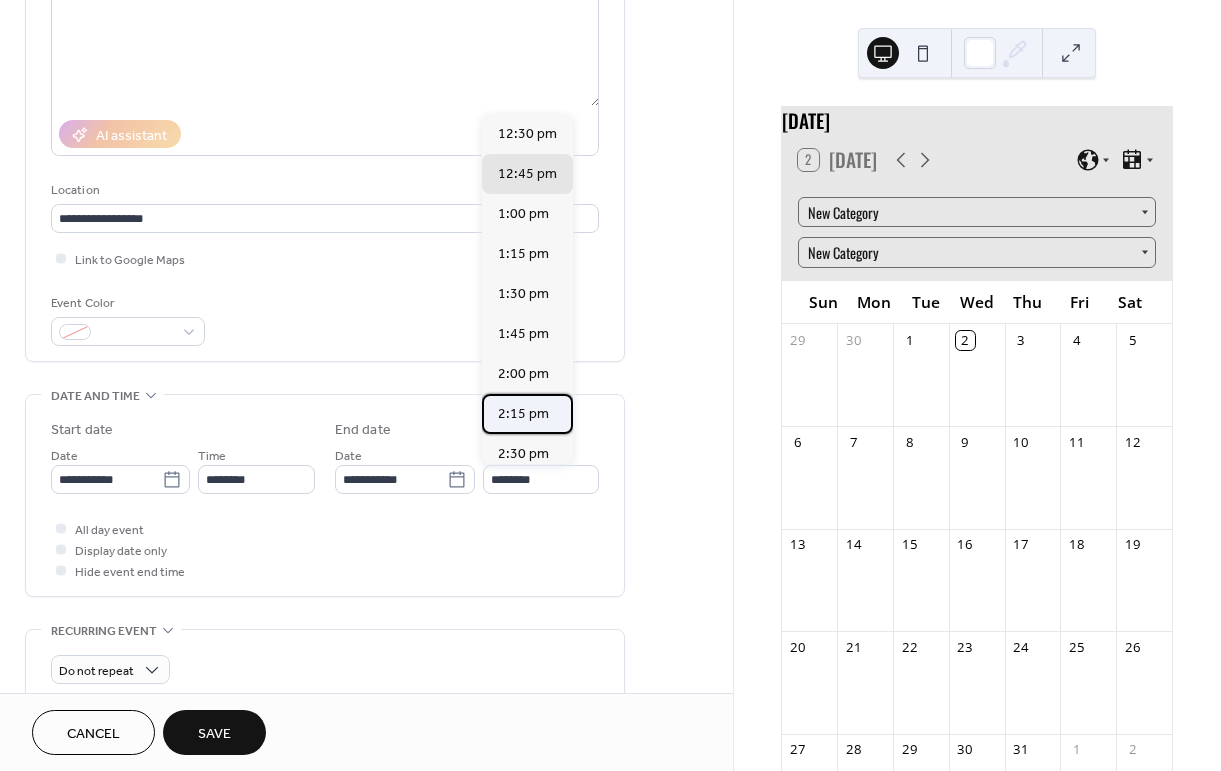 click on "2:15 pm" at bounding box center (523, 414) 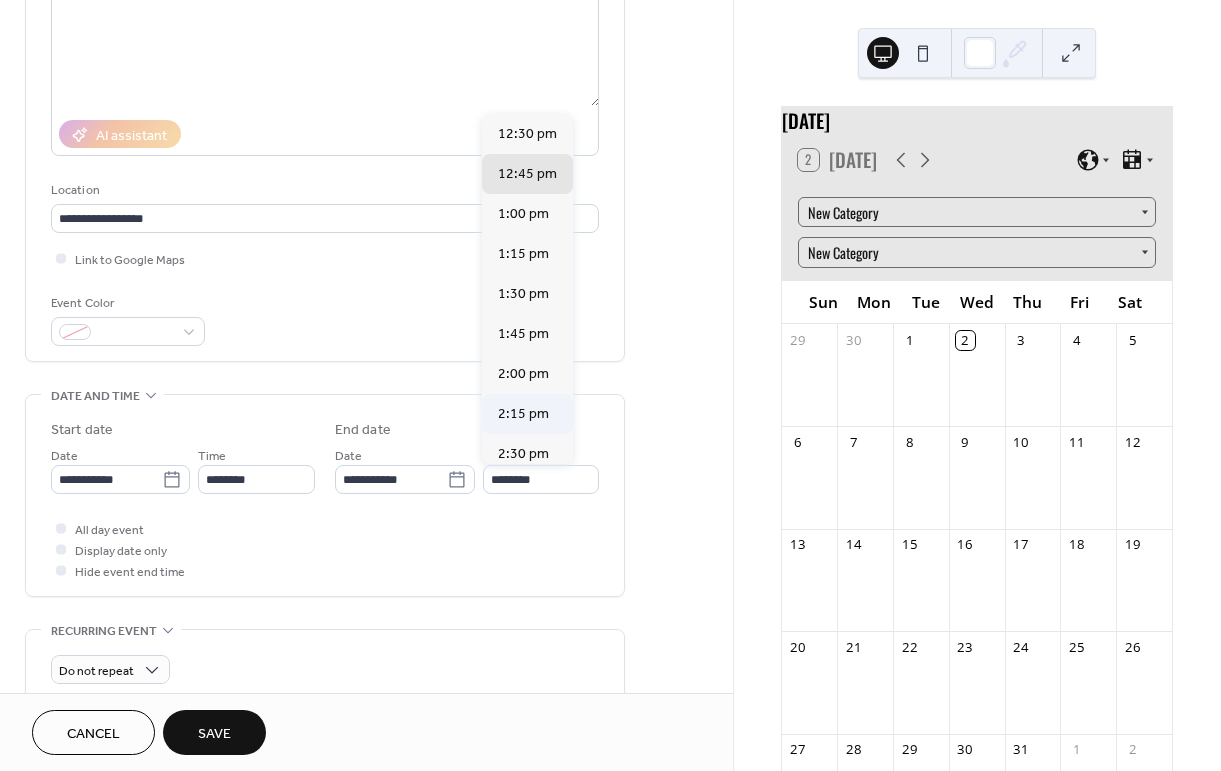 type on "*******" 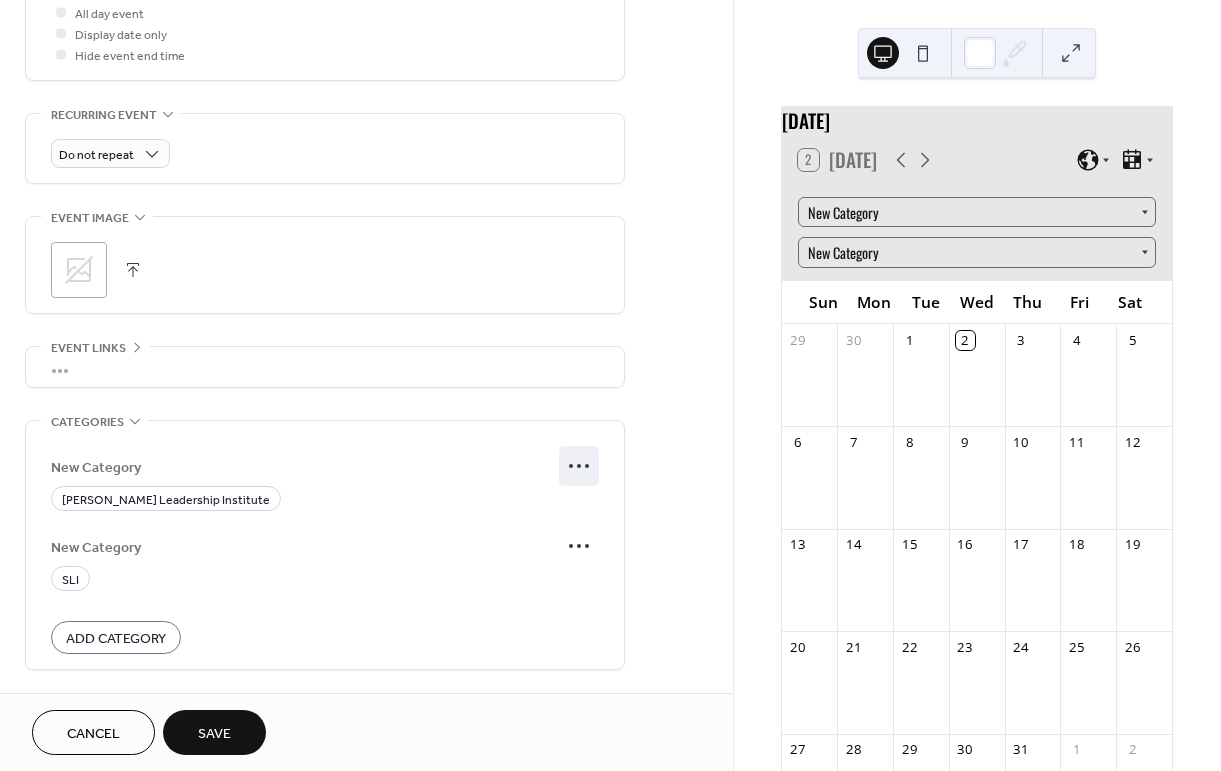 scroll, scrollTop: 795, scrollLeft: 0, axis: vertical 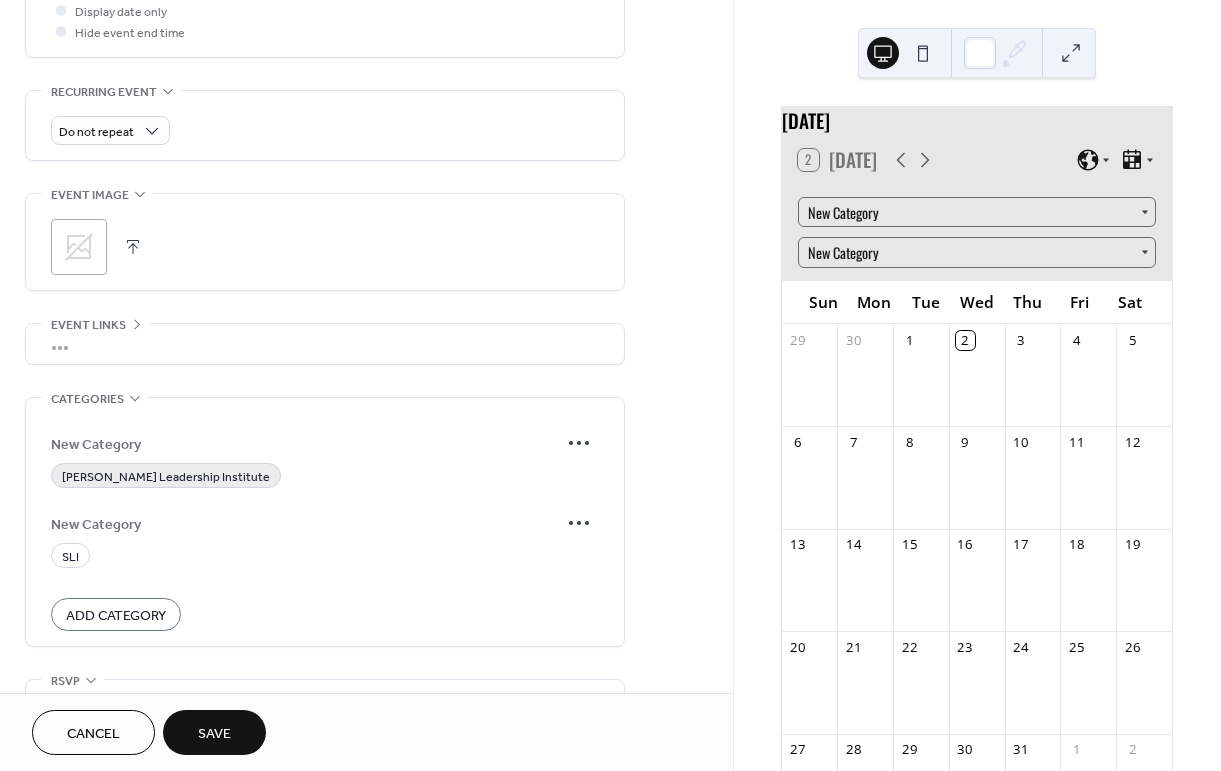 click on "Sanfilippo Leadership Institute" at bounding box center (166, 477) 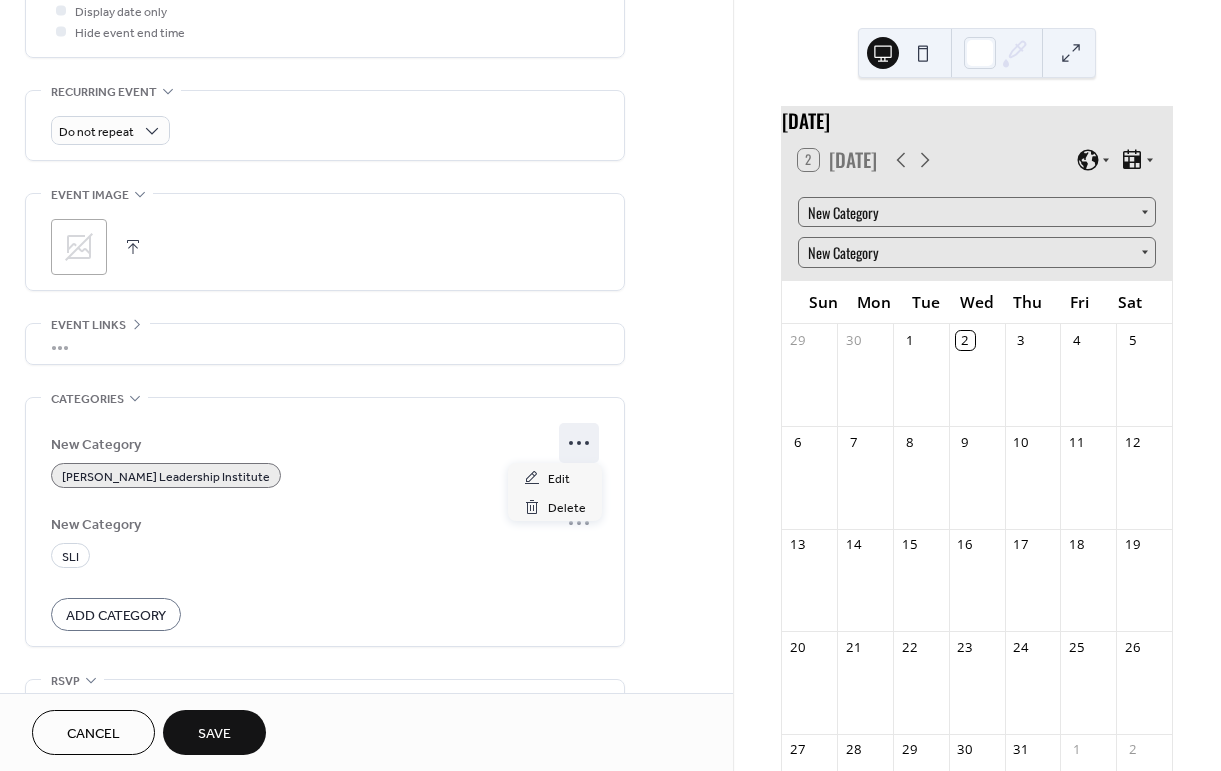 click 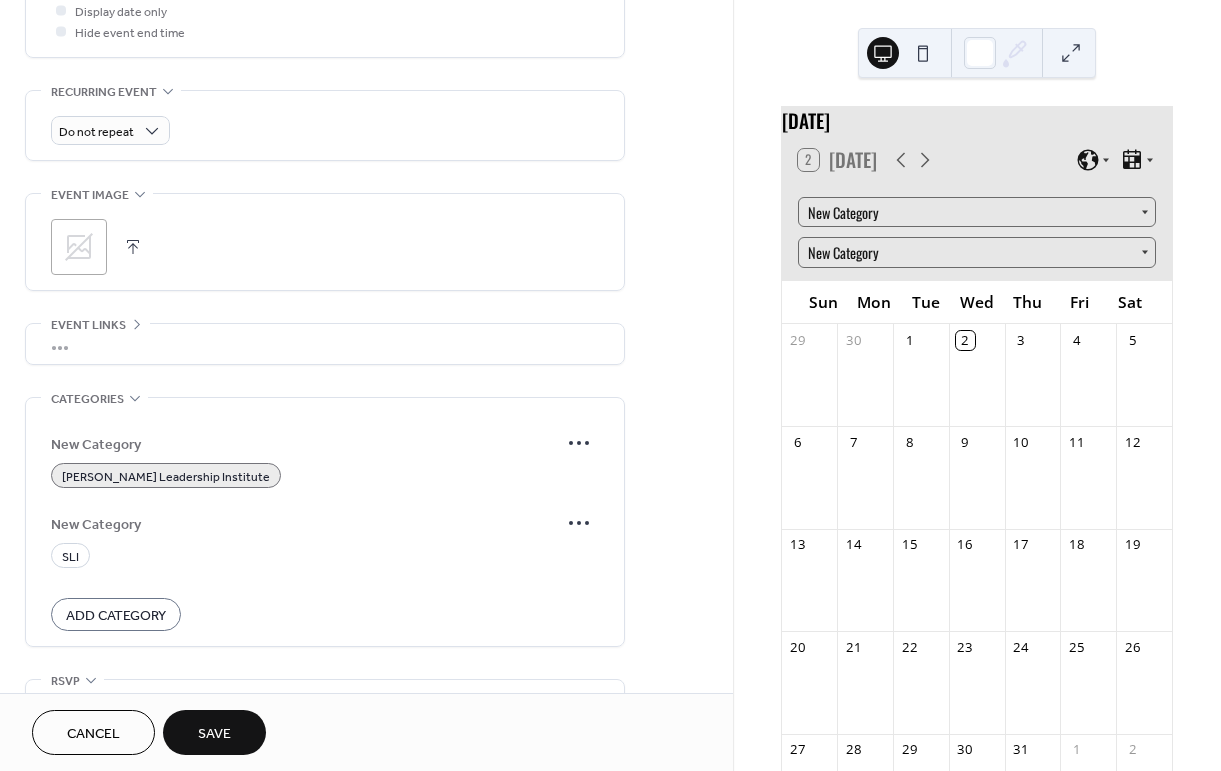 click on "New Category" at bounding box center [325, 523] 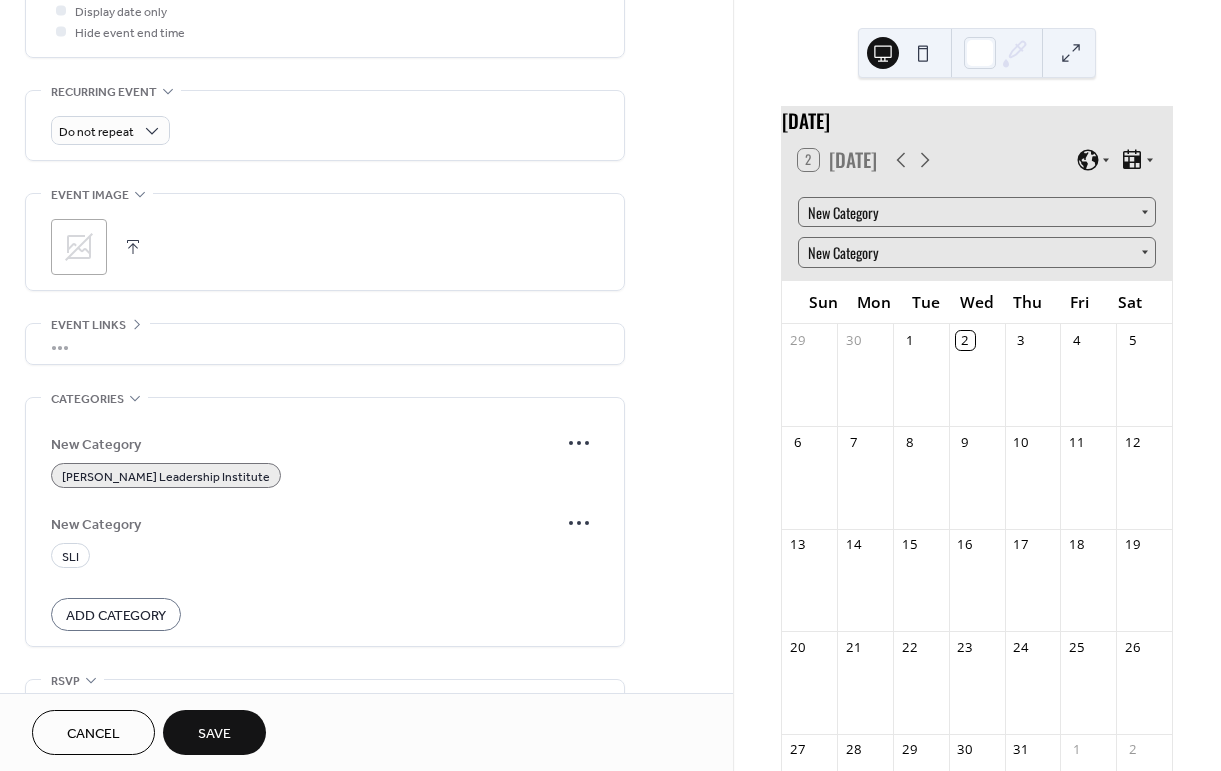 click on "Add Category" at bounding box center [116, 616] 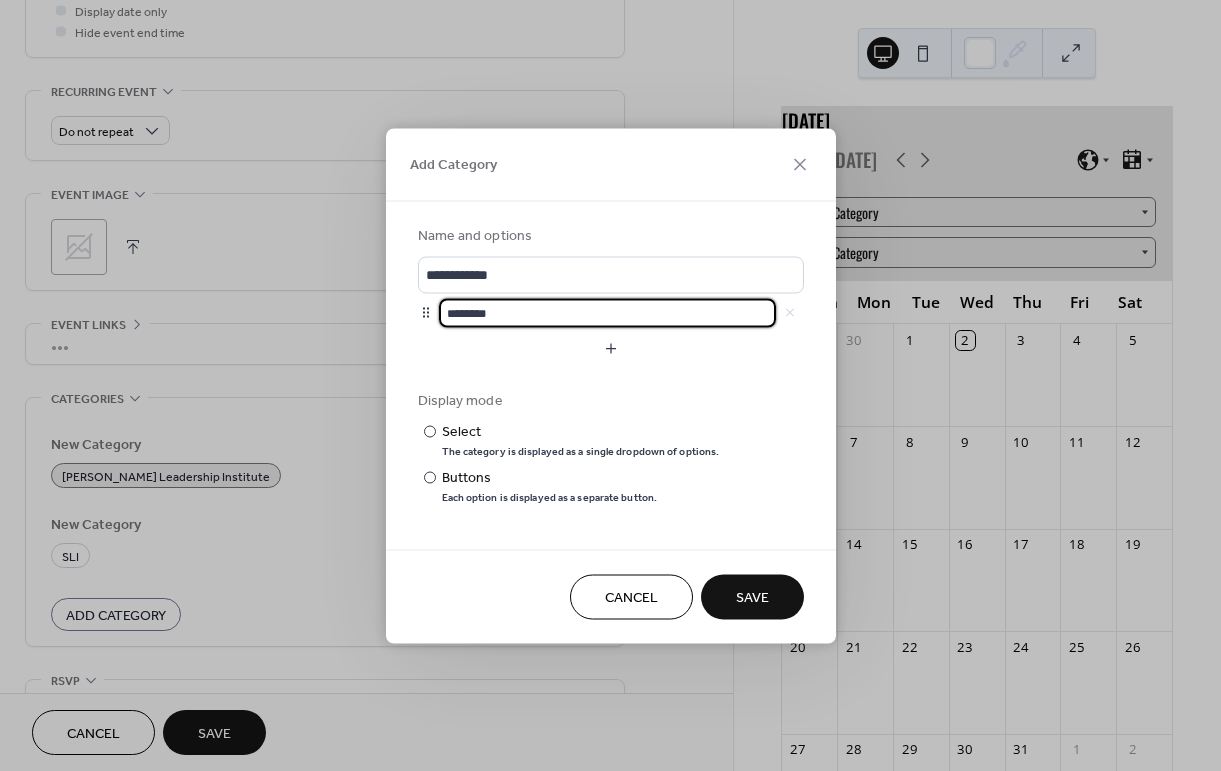 click on "********" at bounding box center [607, 312] 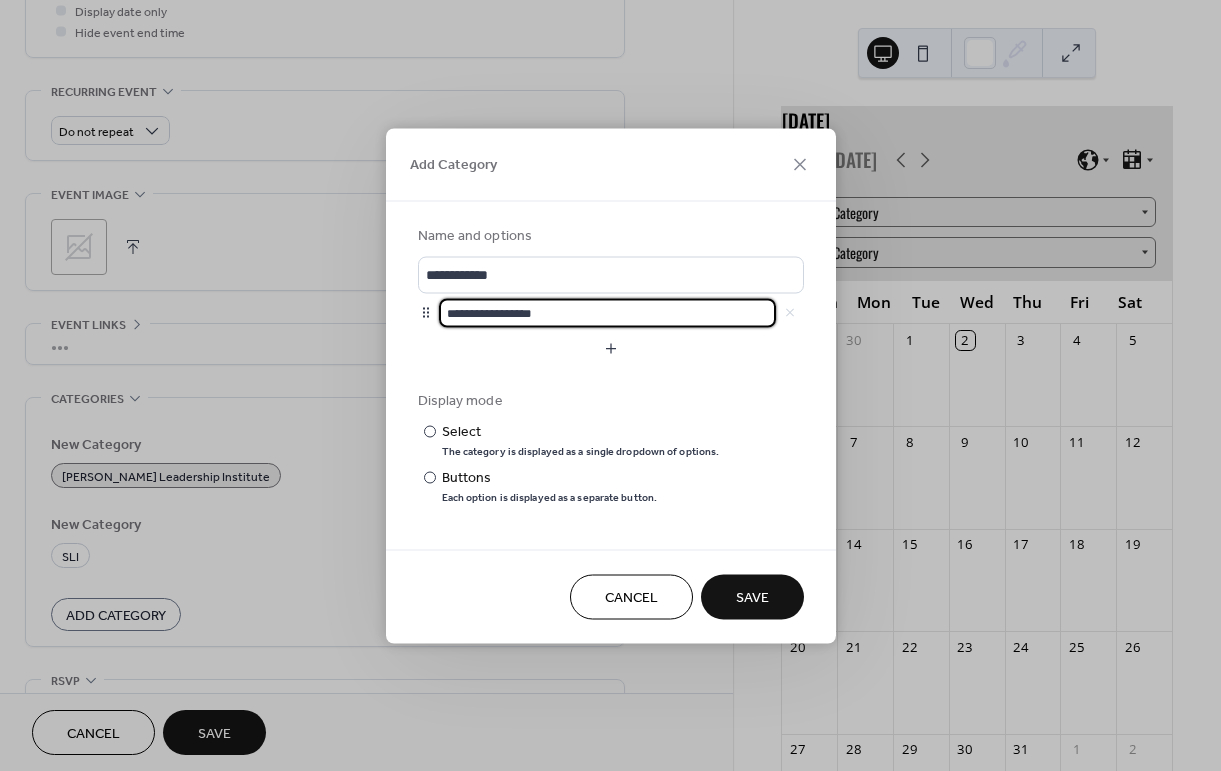 type on "**********" 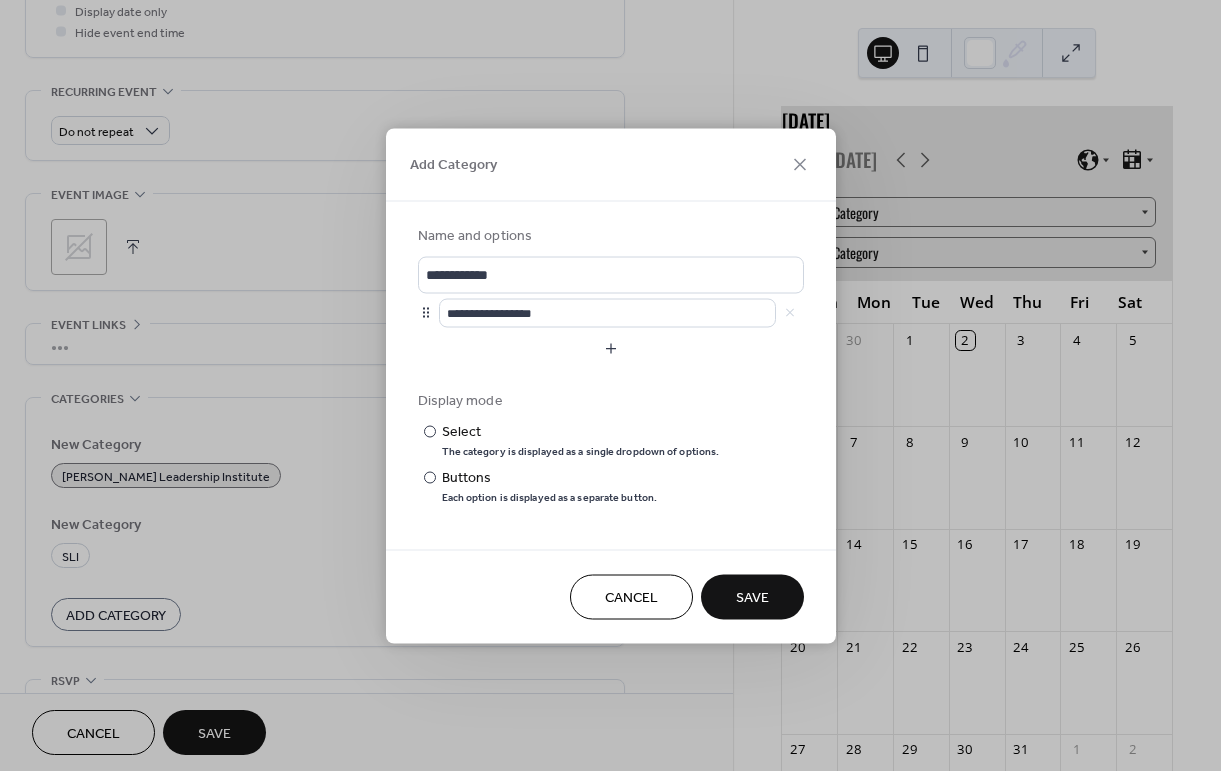 click on "Save" at bounding box center (752, 598) 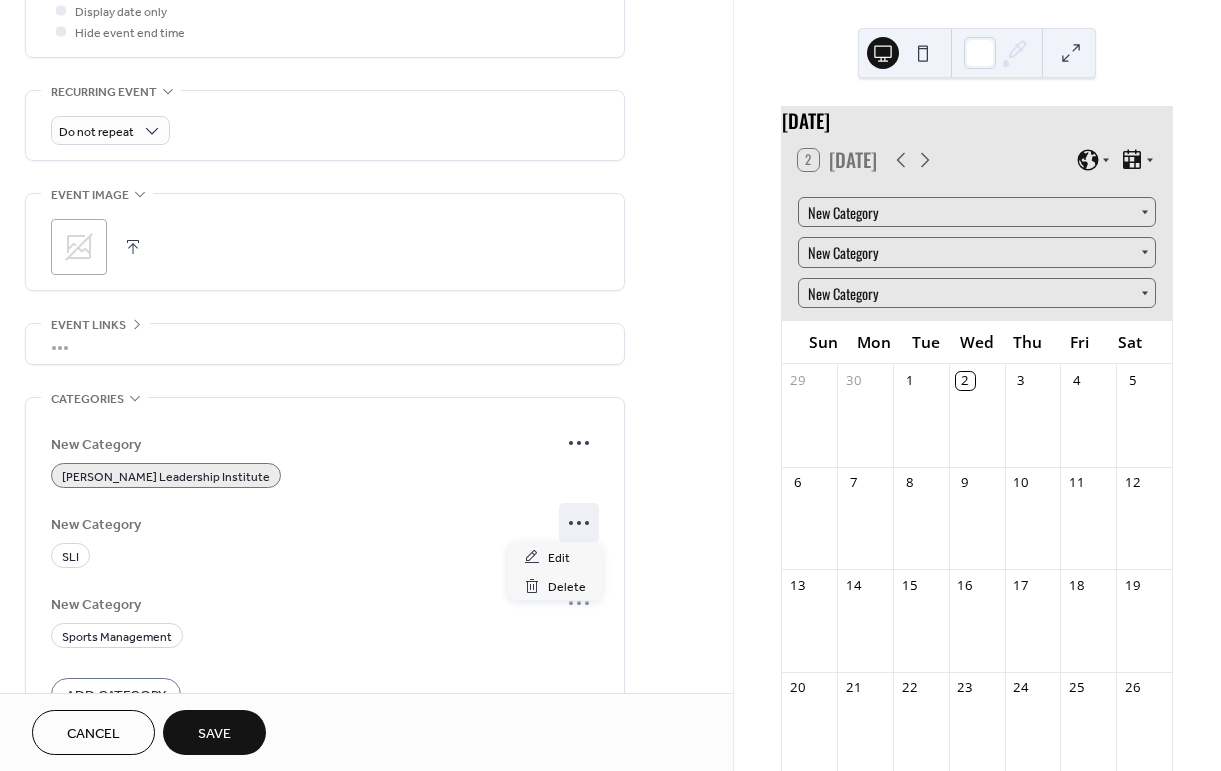 click 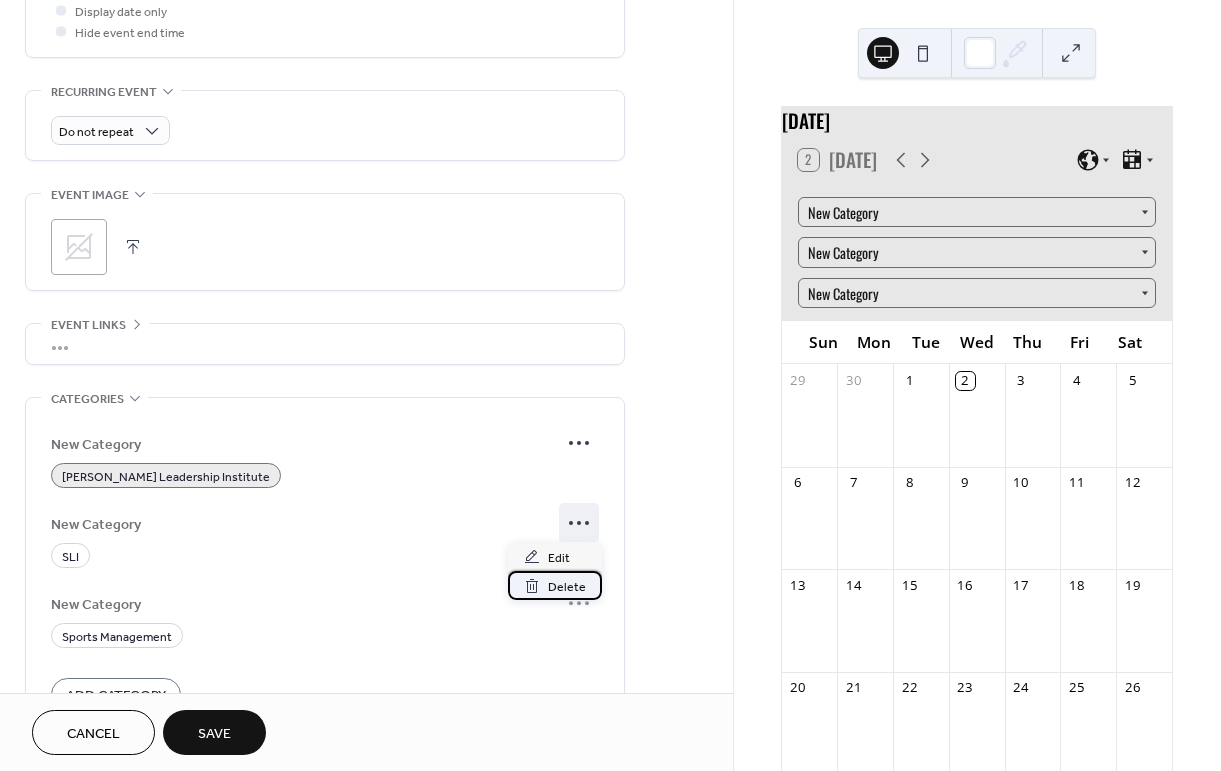 click on "Delete" at bounding box center (567, 587) 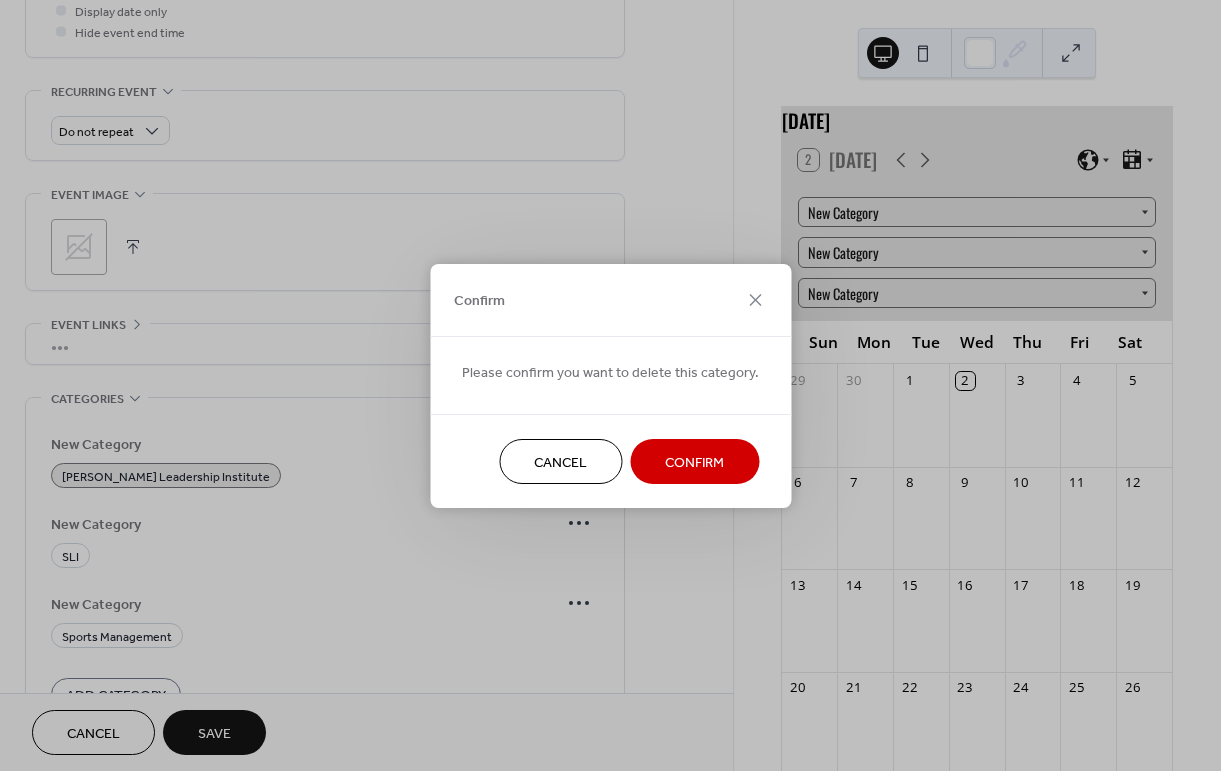 click on "Confirm" at bounding box center (694, 462) 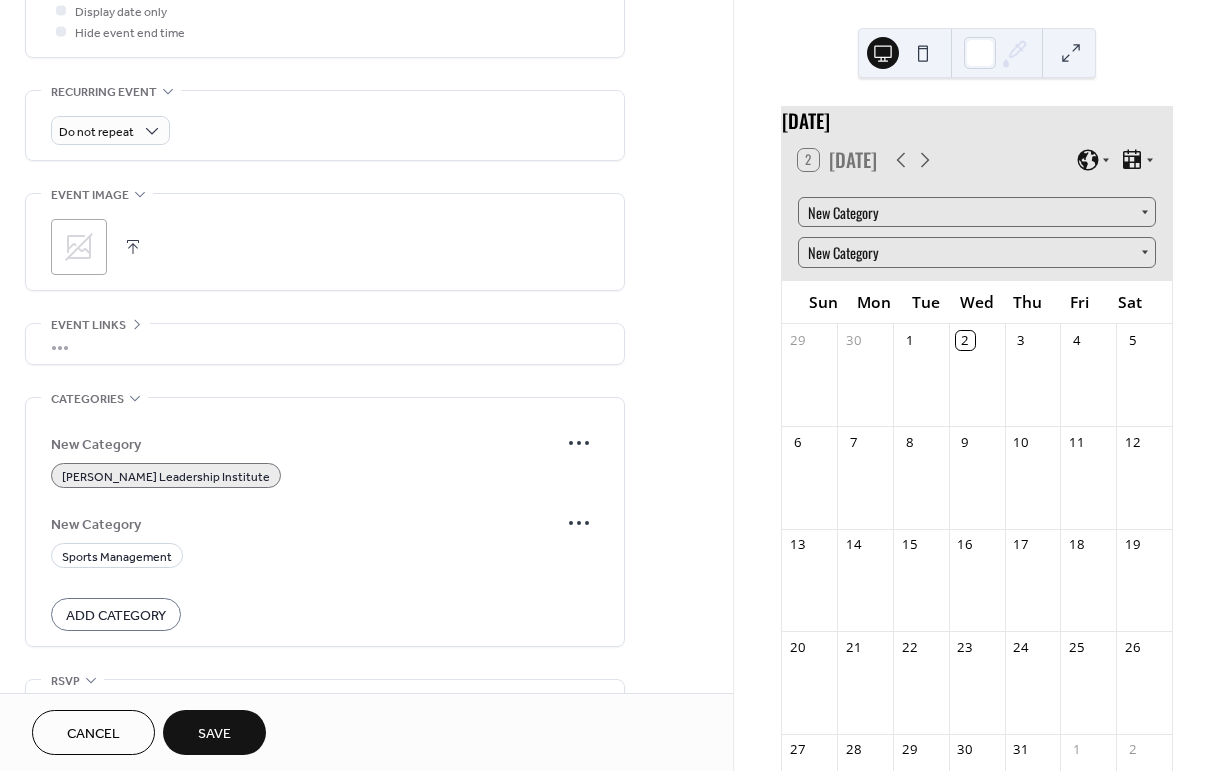 scroll, scrollTop: 902, scrollLeft: 0, axis: vertical 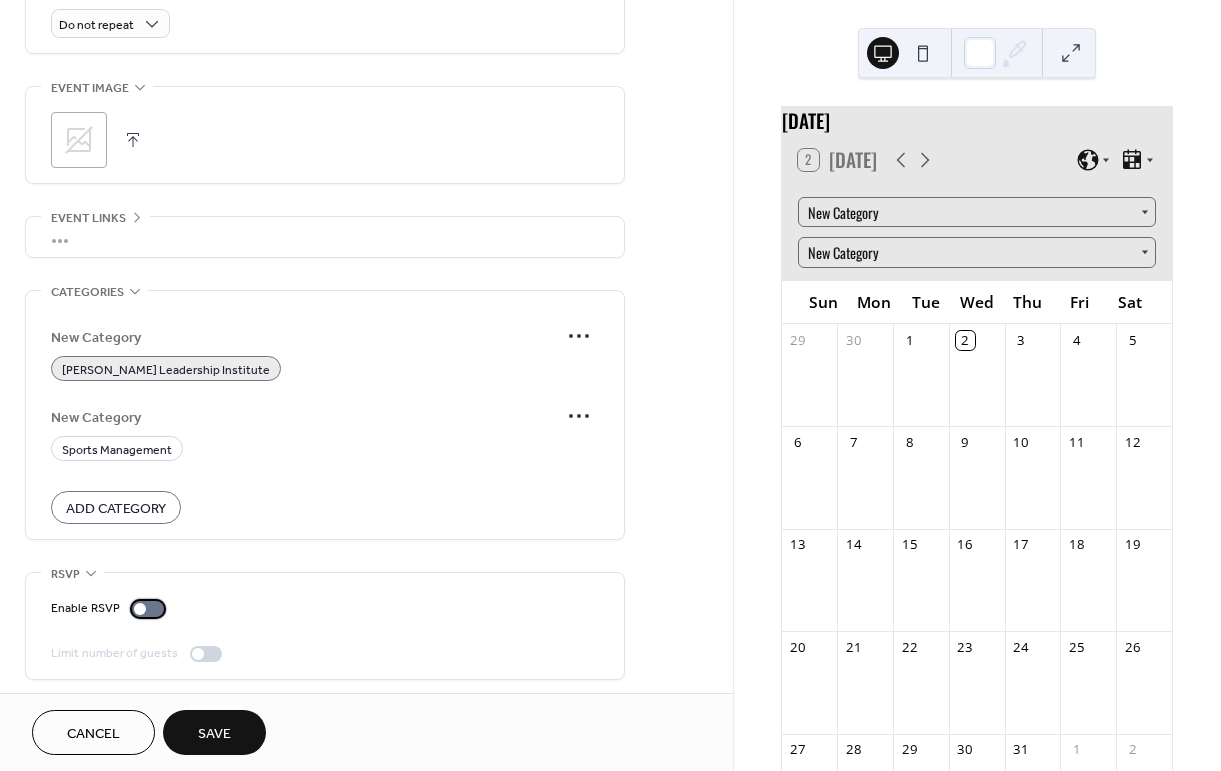 click at bounding box center [140, 609] 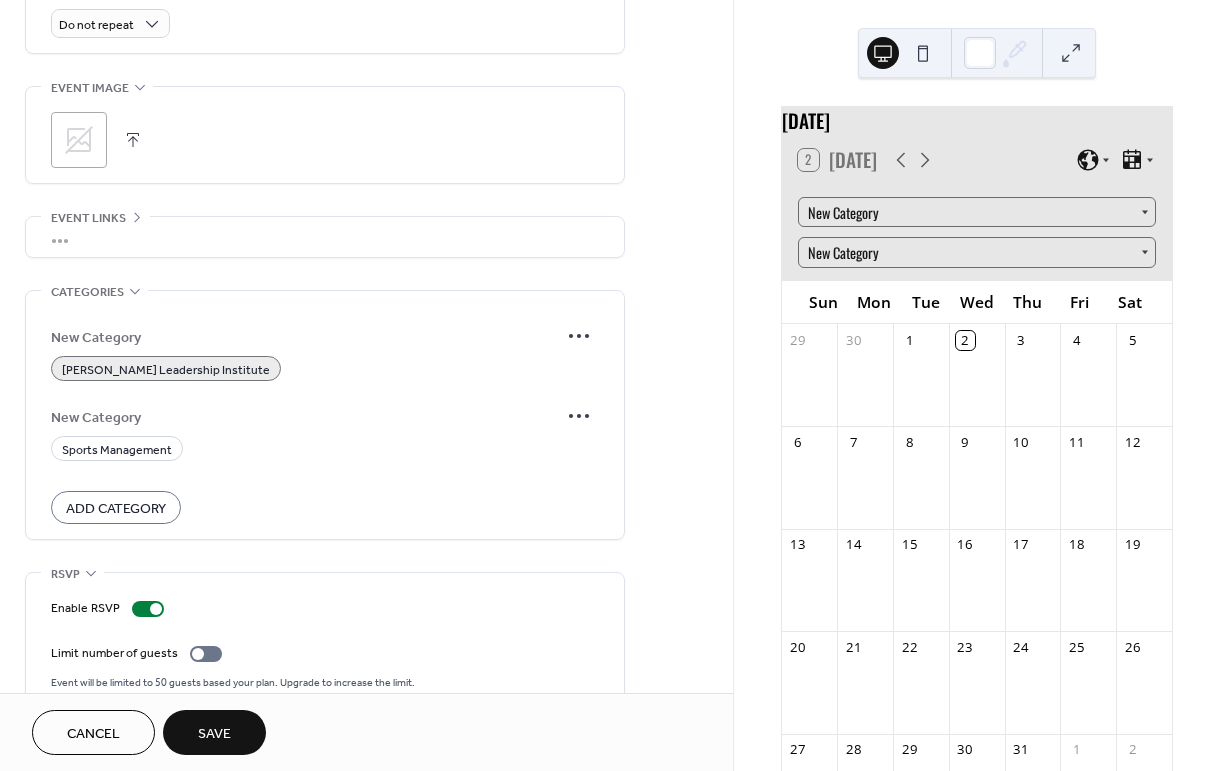 click on "Save" at bounding box center [214, 734] 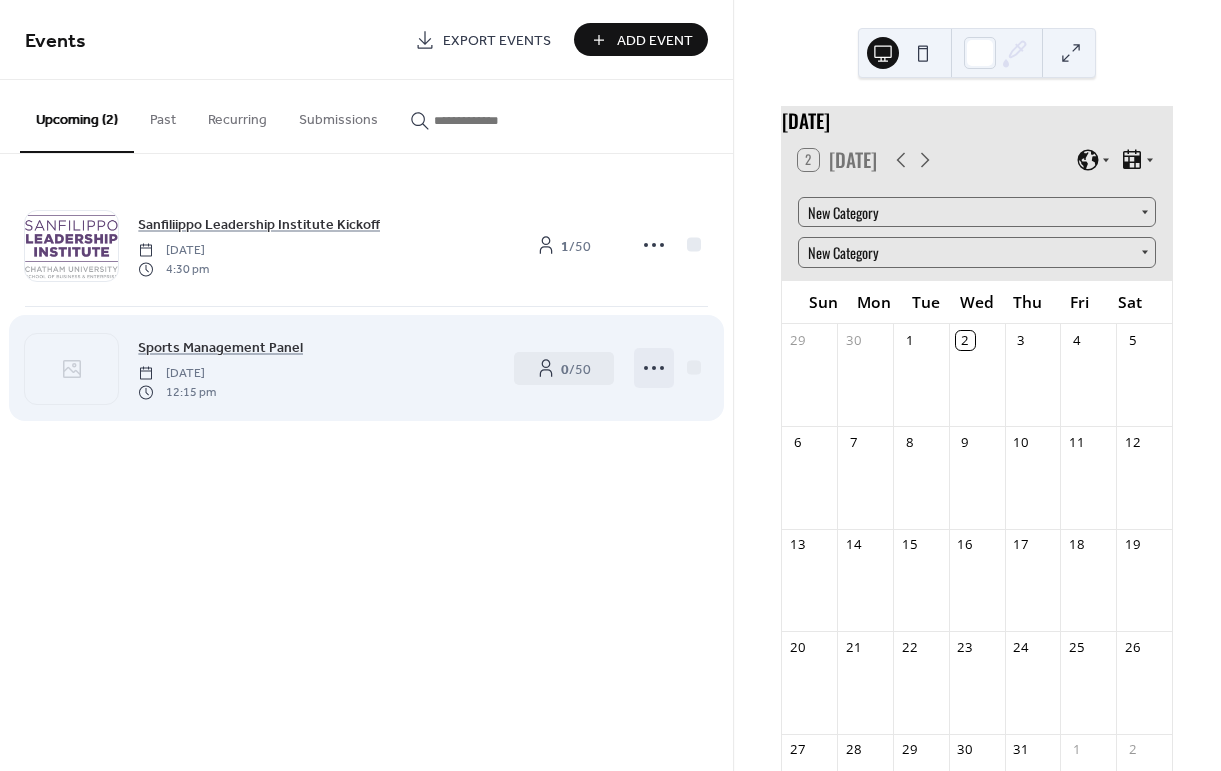click 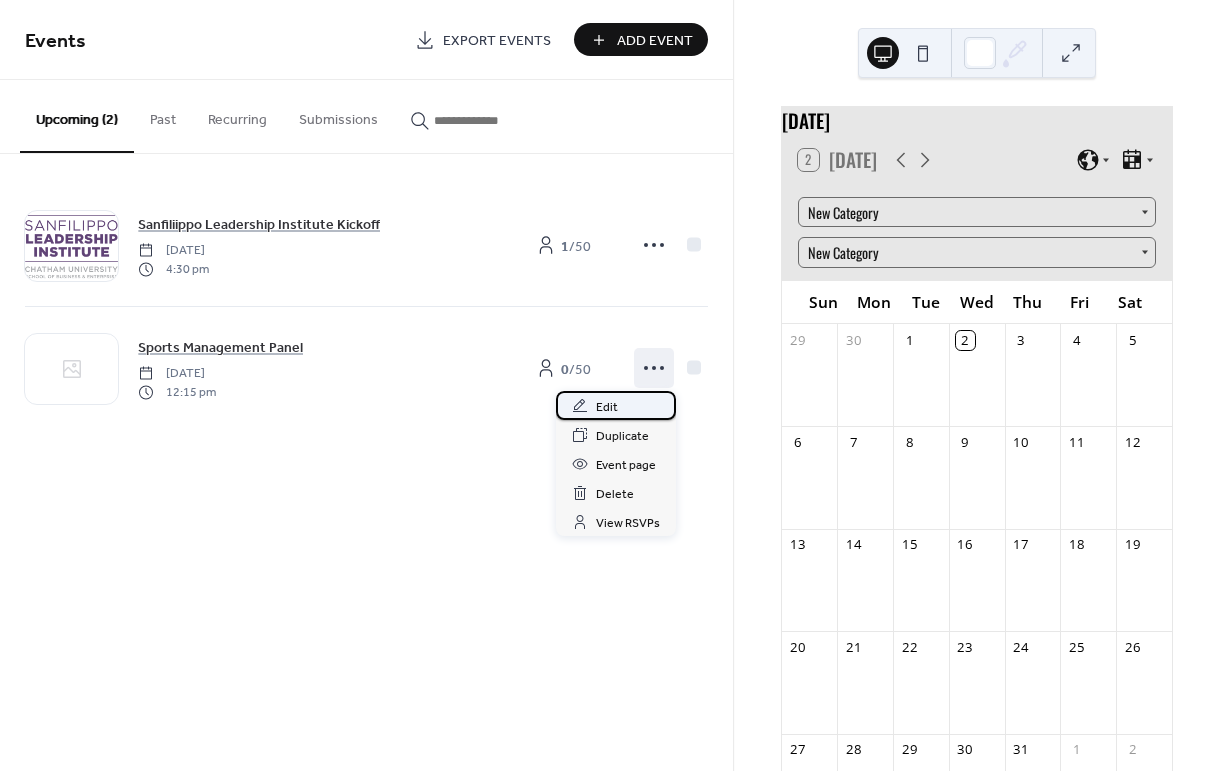 click on "Edit" at bounding box center [607, 407] 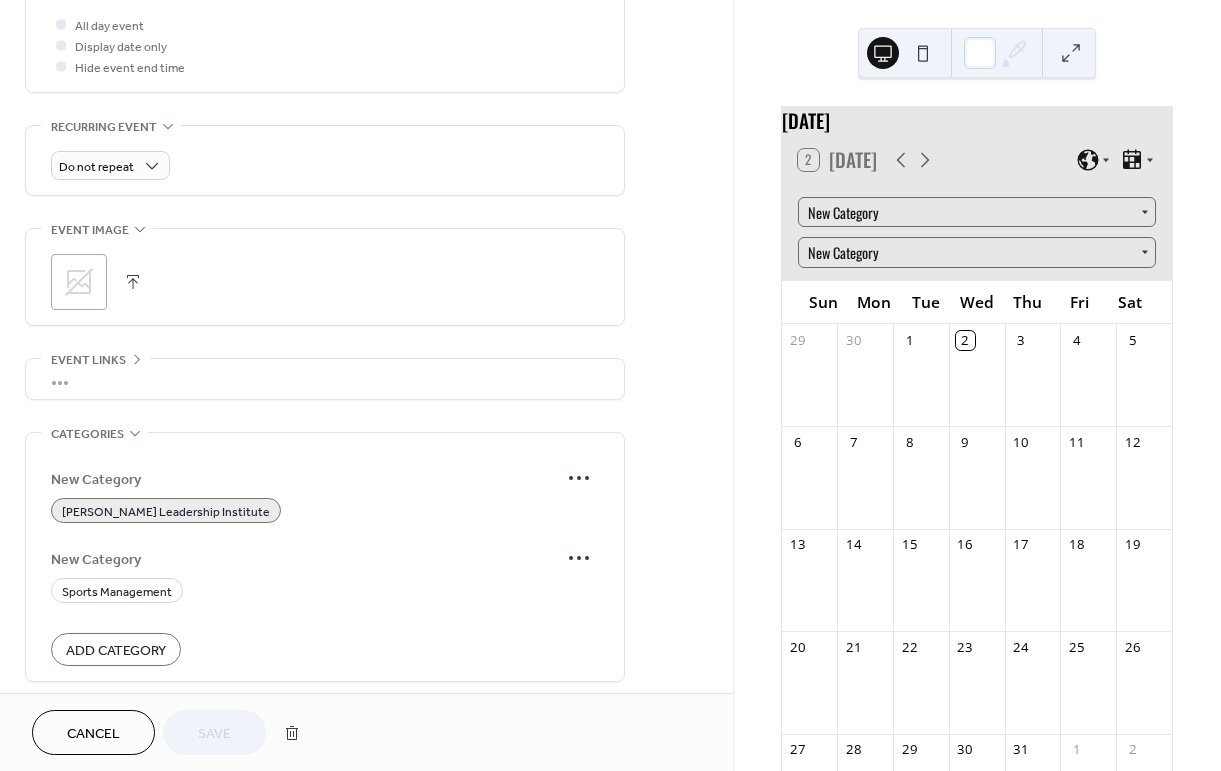 scroll, scrollTop: 926, scrollLeft: 0, axis: vertical 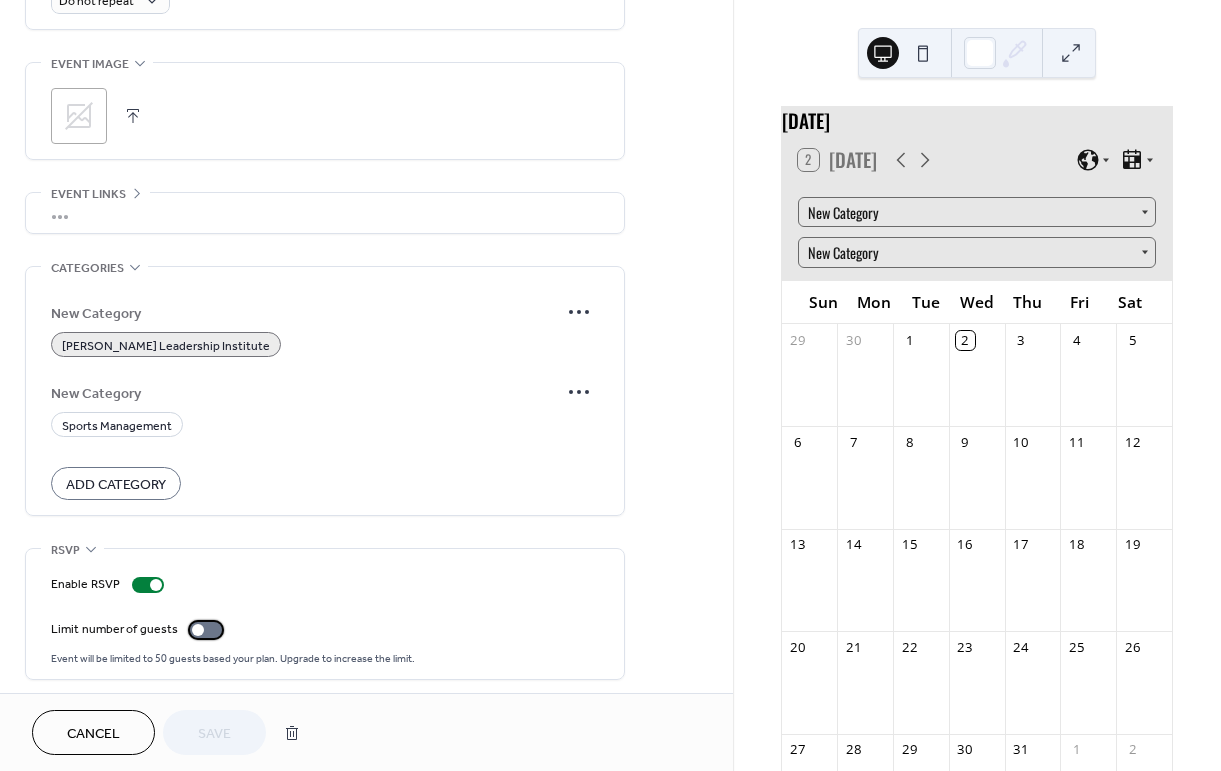 click at bounding box center (198, 630) 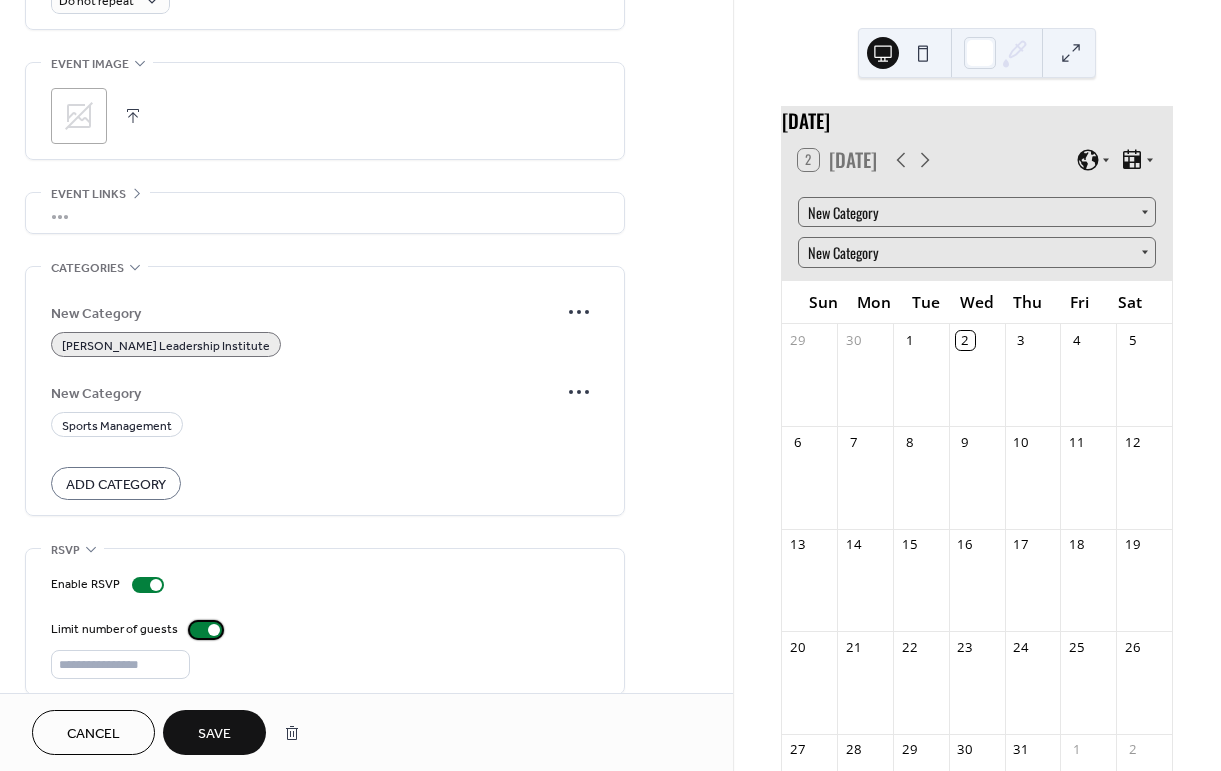 click at bounding box center (206, 630) 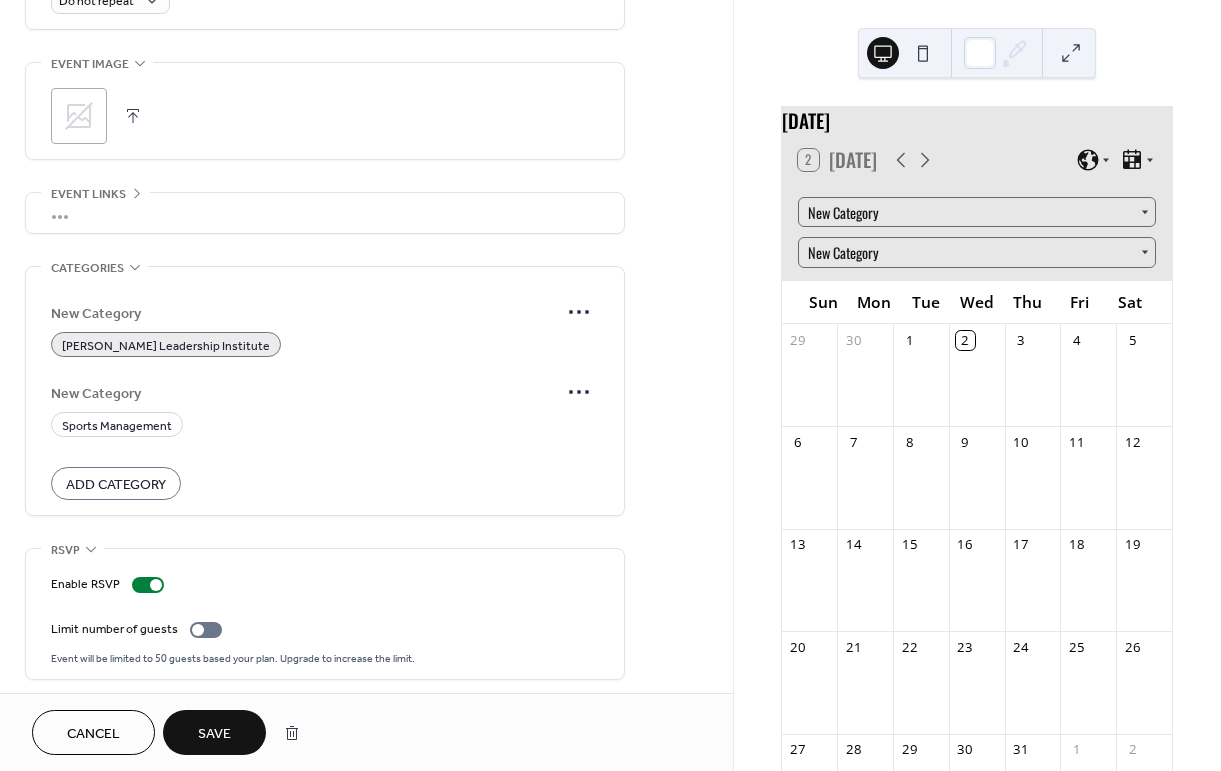 click on "Save" at bounding box center (214, 734) 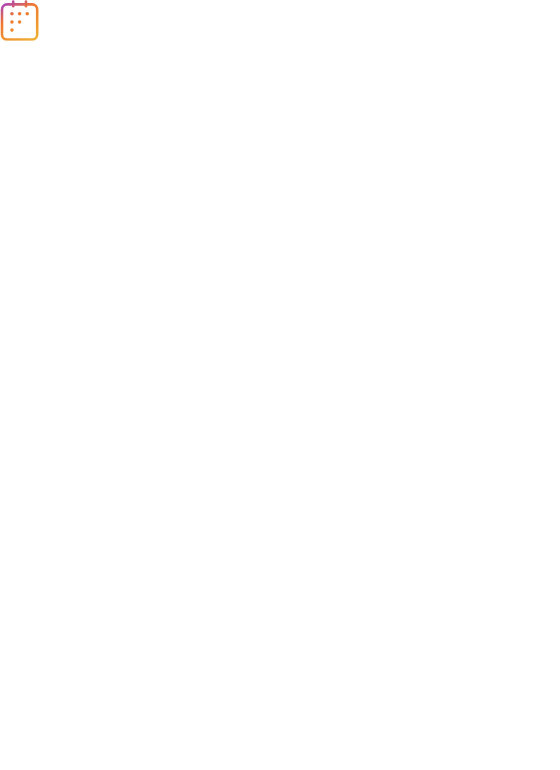 scroll, scrollTop: 0, scrollLeft: 0, axis: both 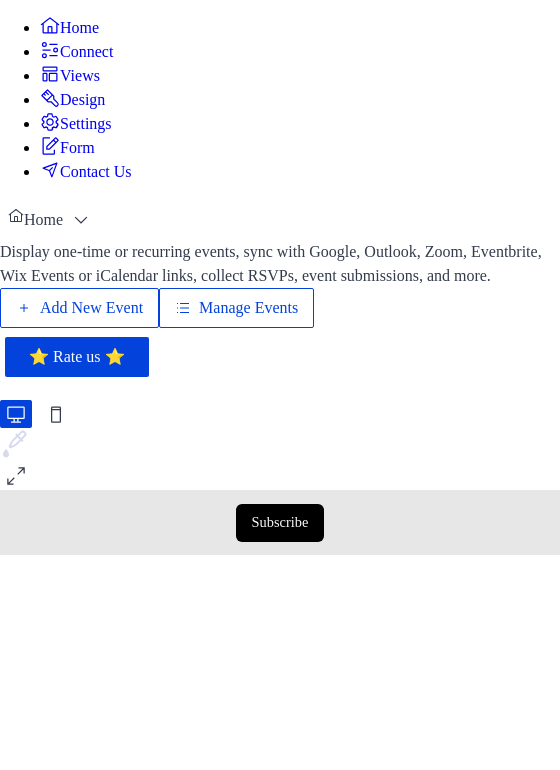 click on "Manage Events" at bounding box center [248, 308] 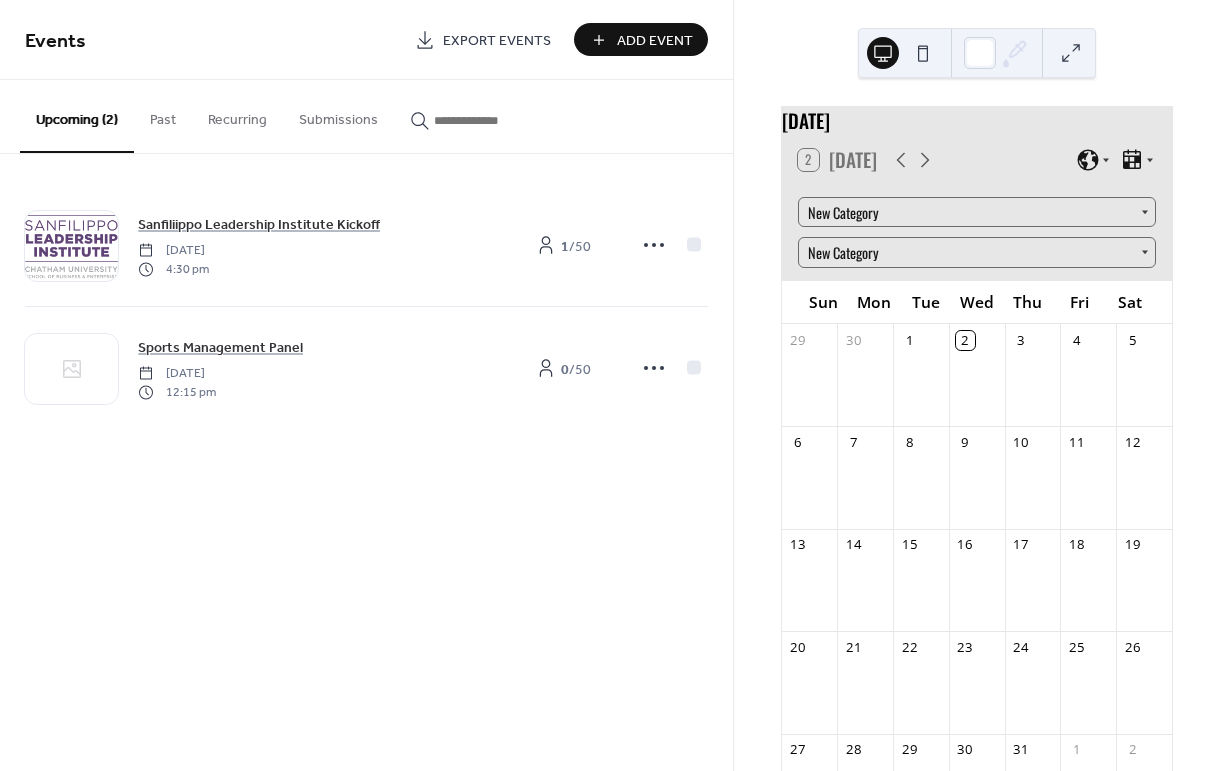 scroll, scrollTop: 0, scrollLeft: 0, axis: both 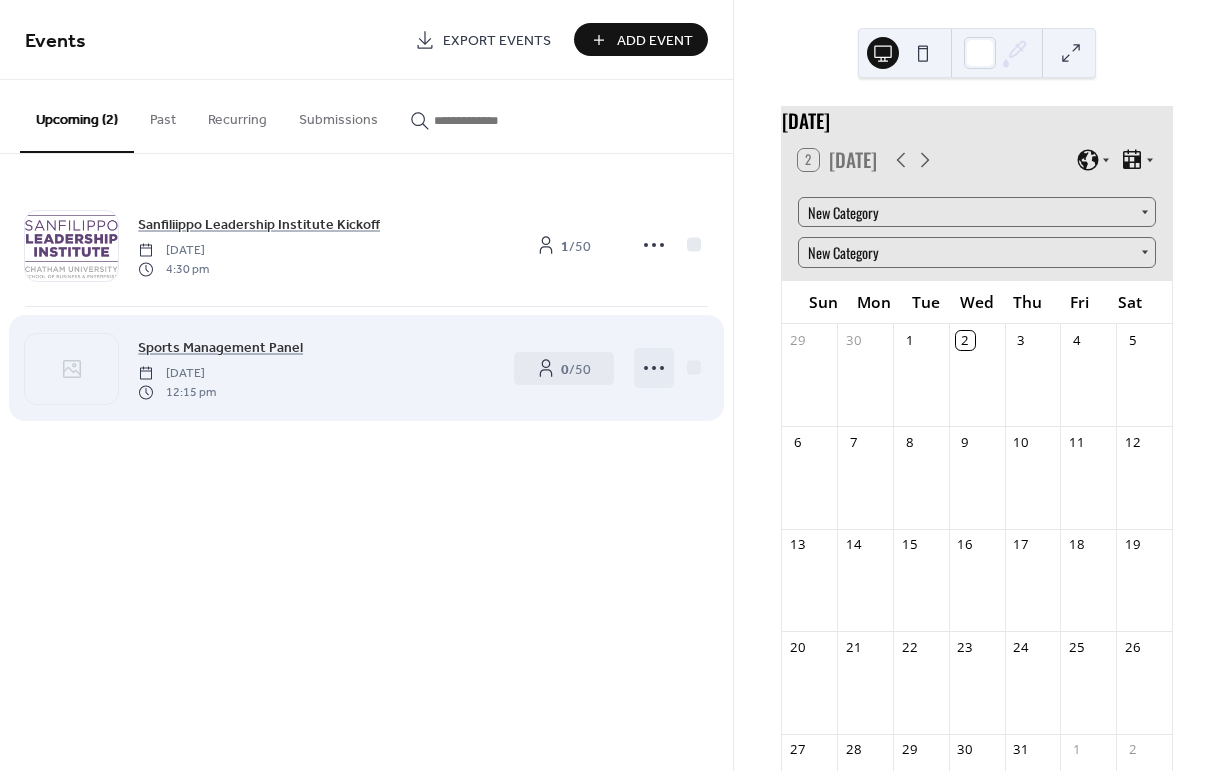 click 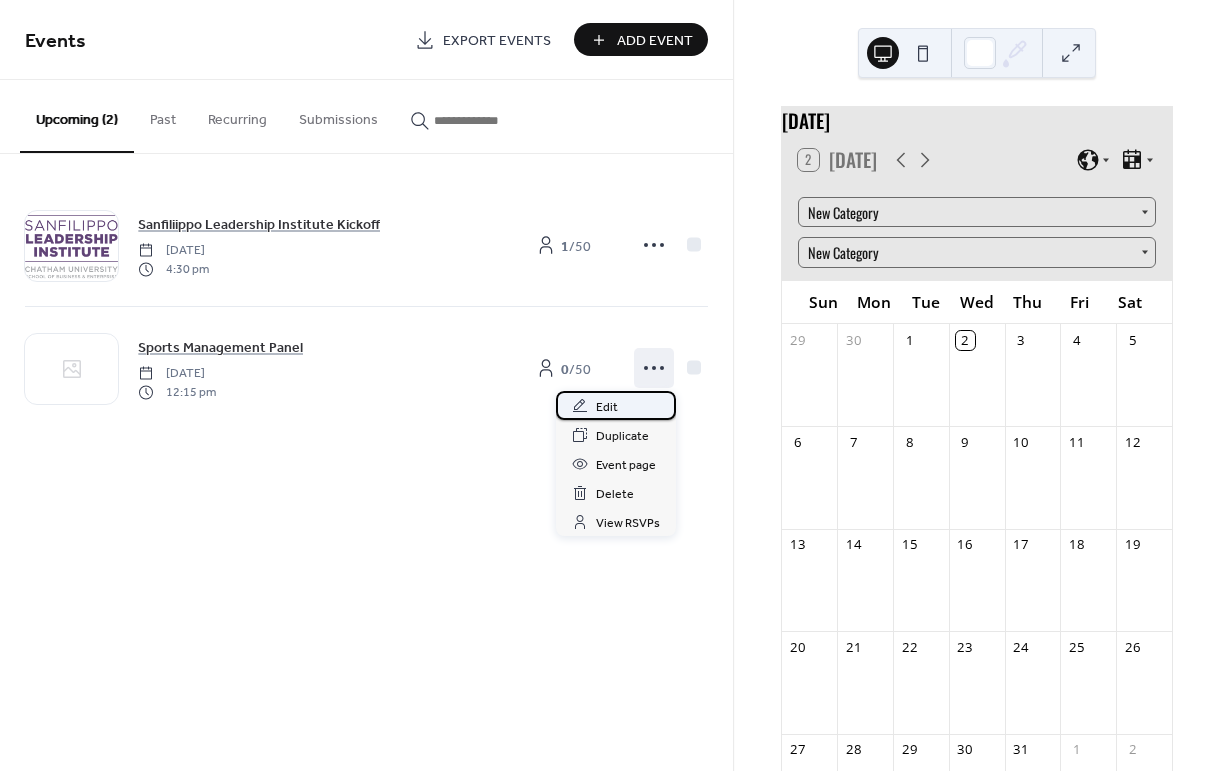 click on "Edit" at bounding box center (607, 407) 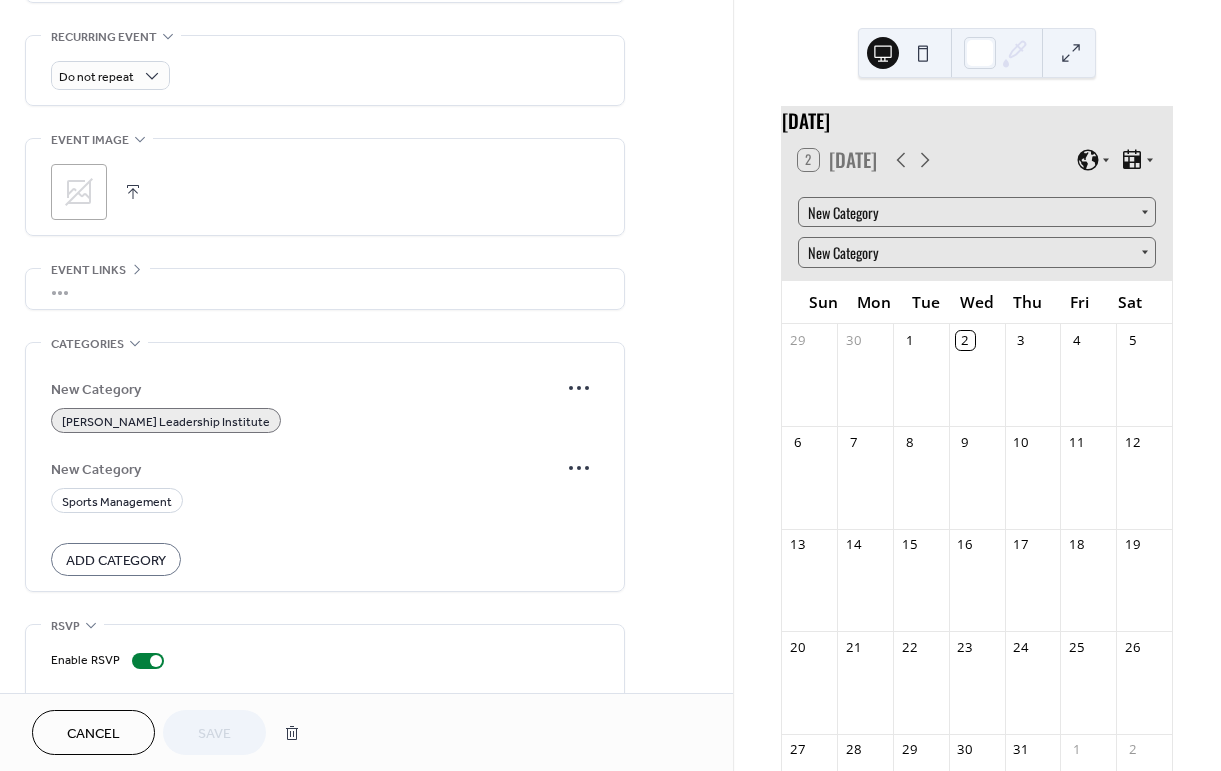 scroll, scrollTop: 893, scrollLeft: 0, axis: vertical 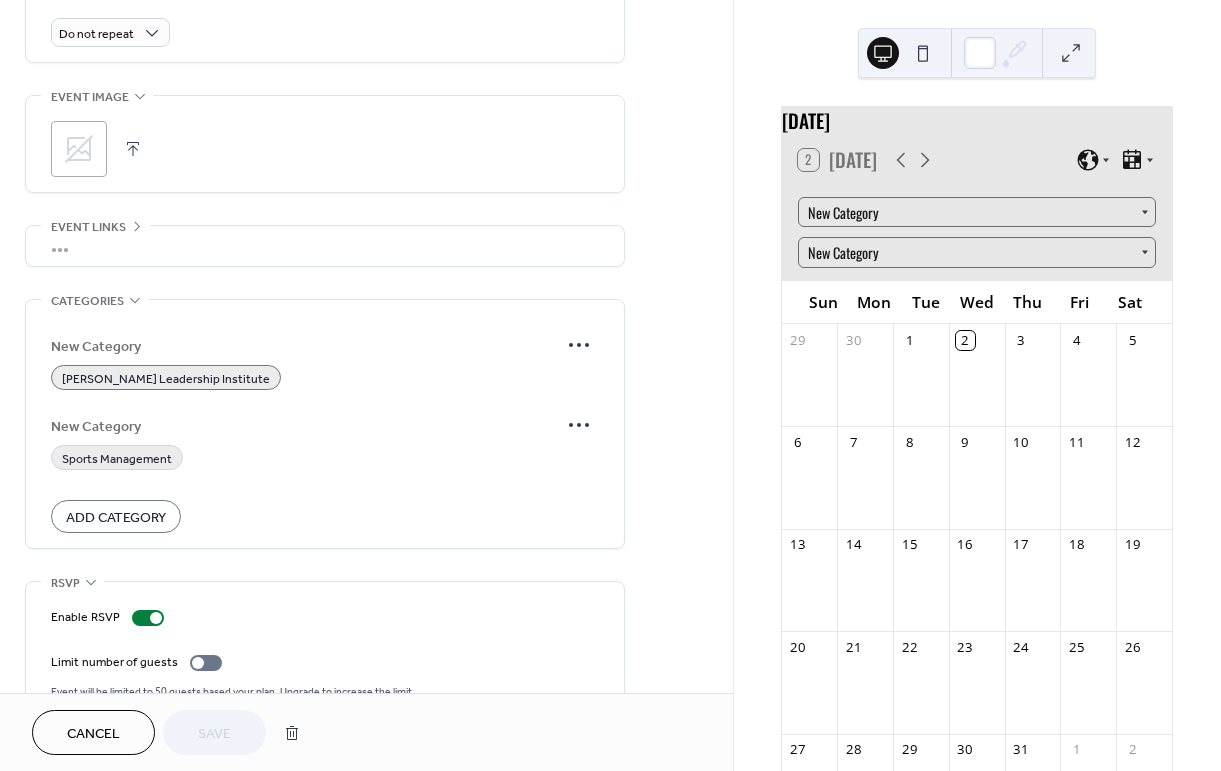 click on "Sports Management" at bounding box center [117, 459] 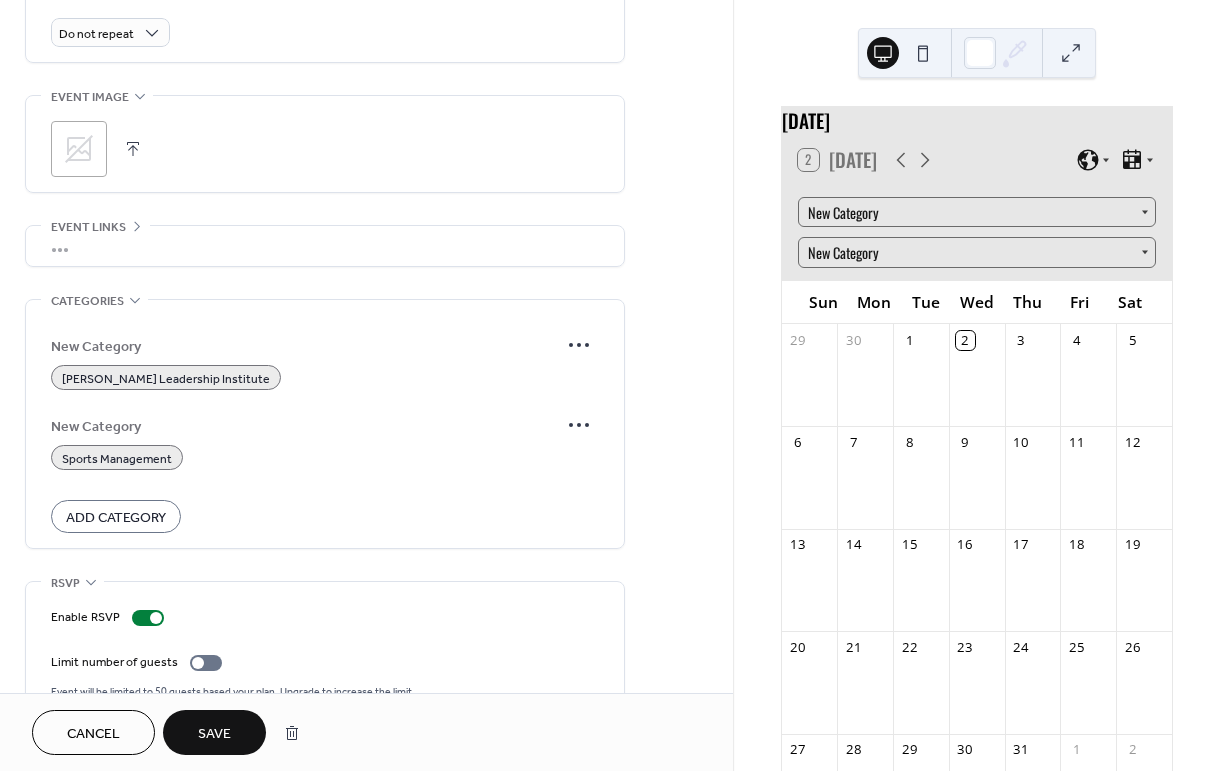 click on "Sanfilippo Leadership Institute" at bounding box center [166, 379] 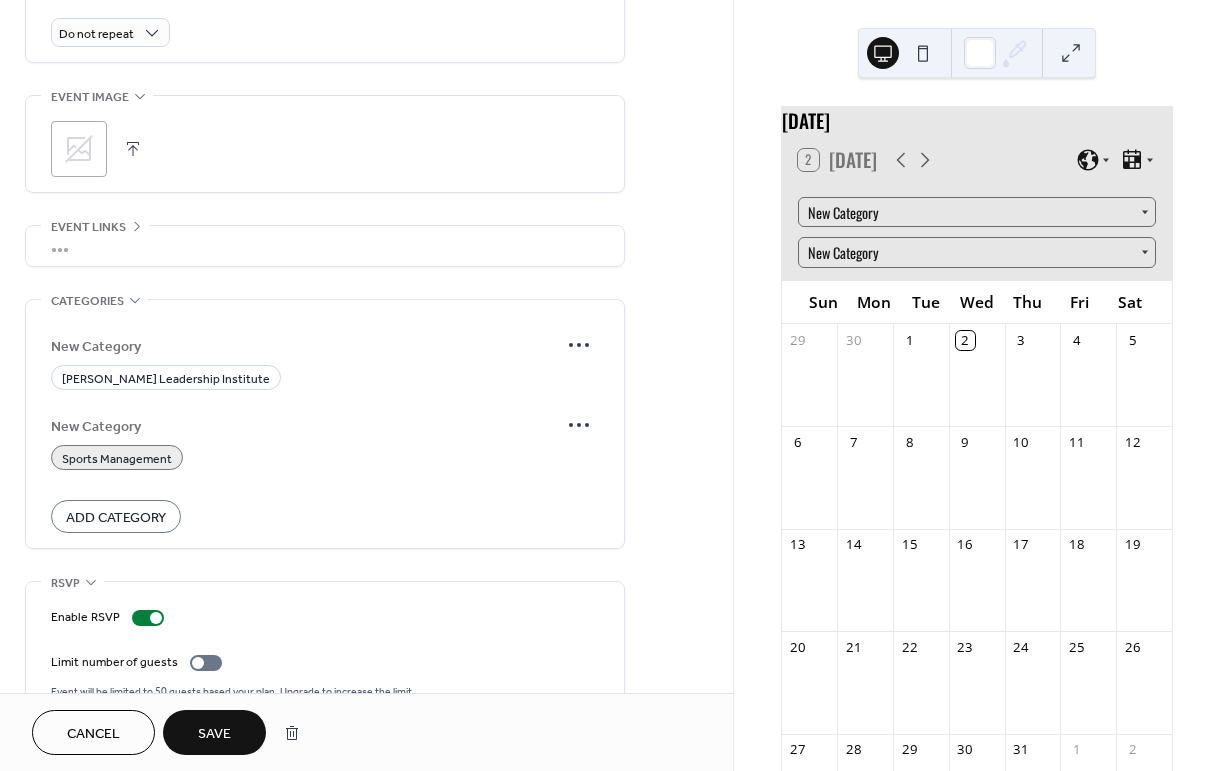 click on "Save" at bounding box center (214, 734) 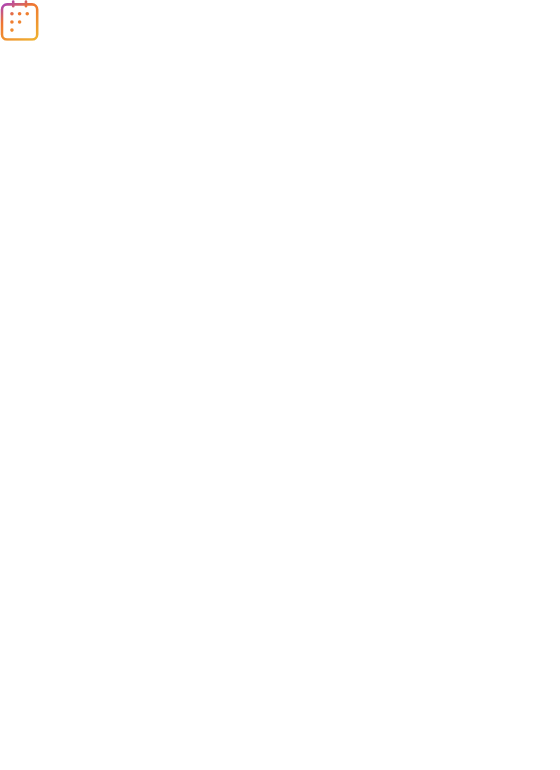 scroll, scrollTop: 0, scrollLeft: 0, axis: both 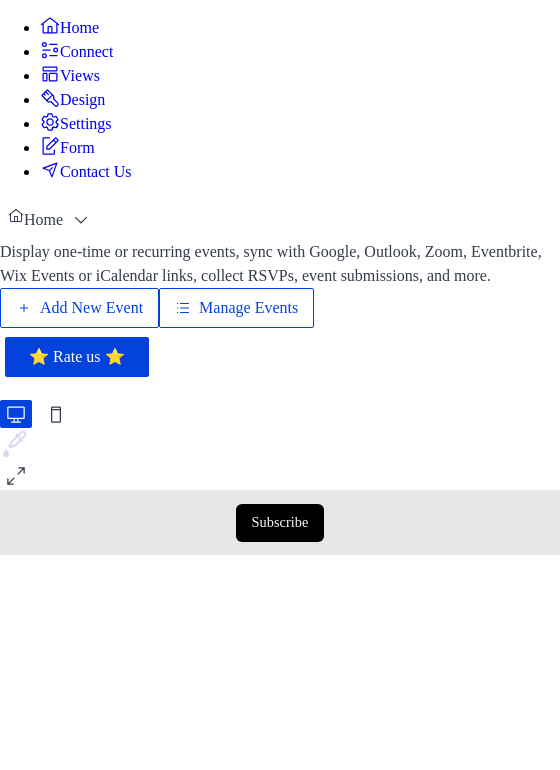 click on "Manage Events" at bounding box center [248, 308] 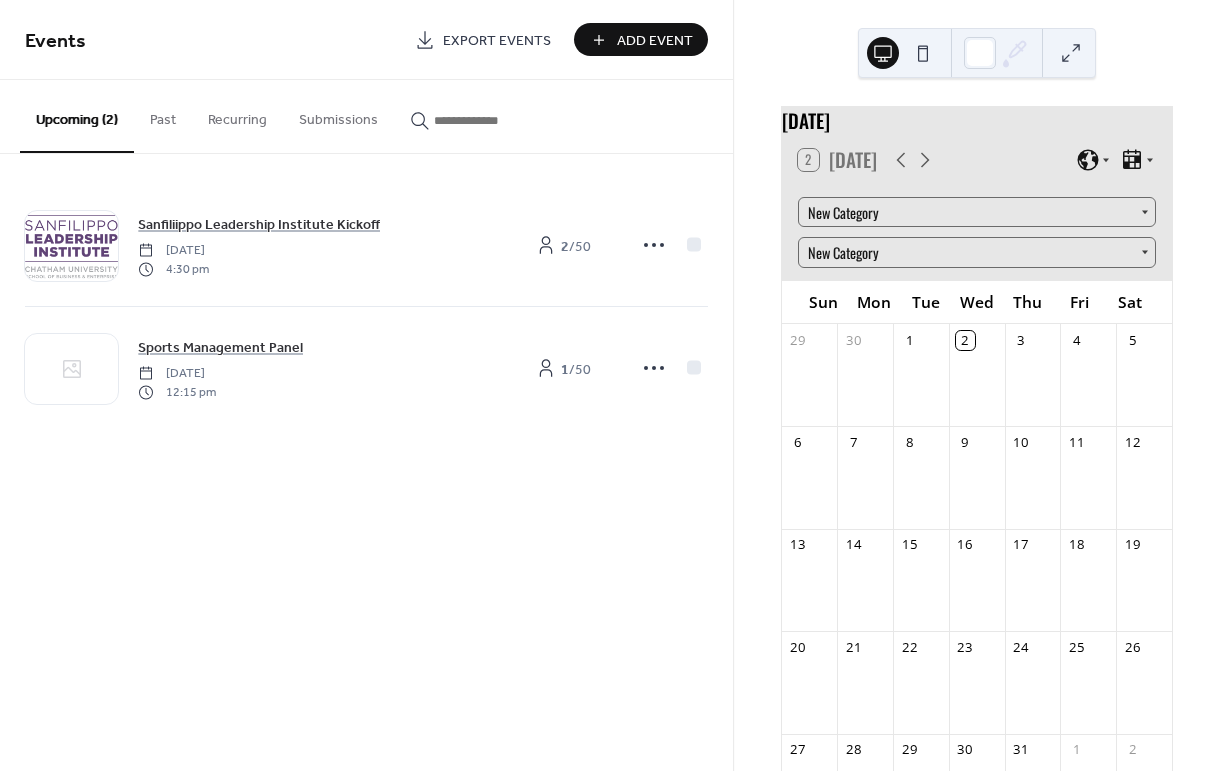scroll, scrollTop: 0, scrollLeft: 0, axis: both 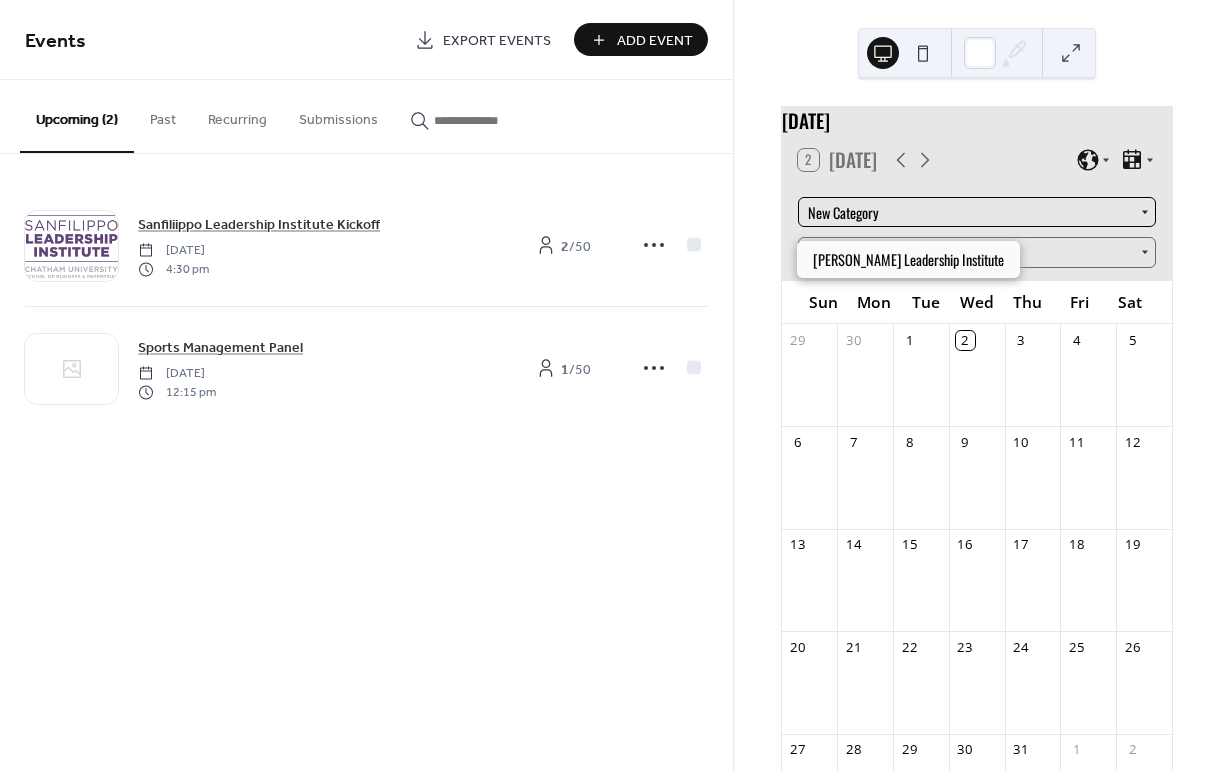 click on "New Category" at bounding box center [977, 212] 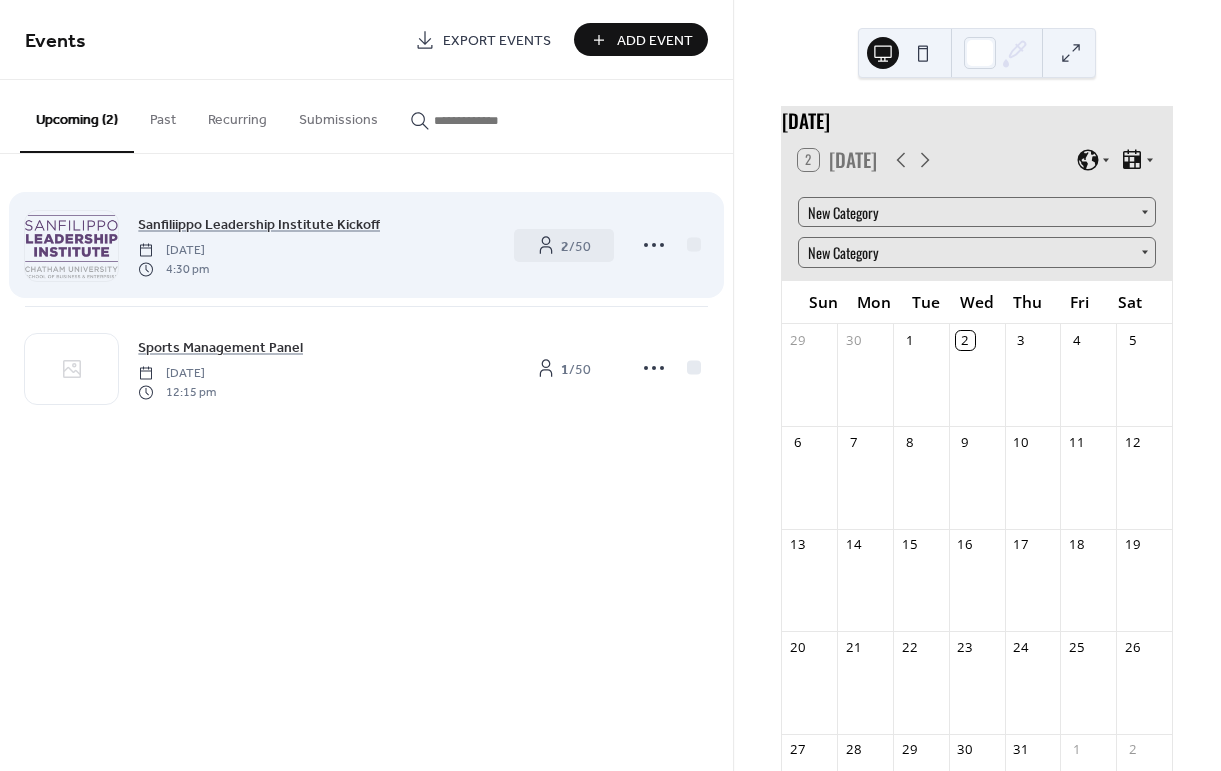 click on "4:30 pm" at bounding box center [173, 269] 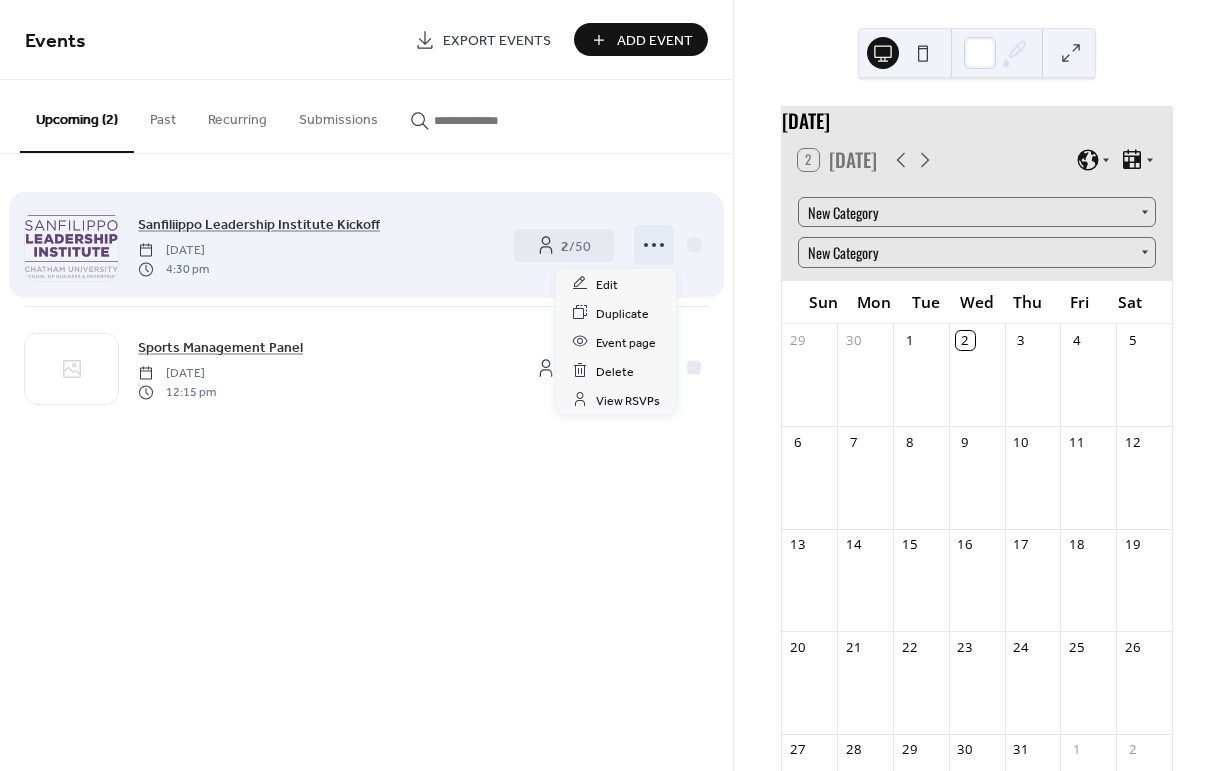 click 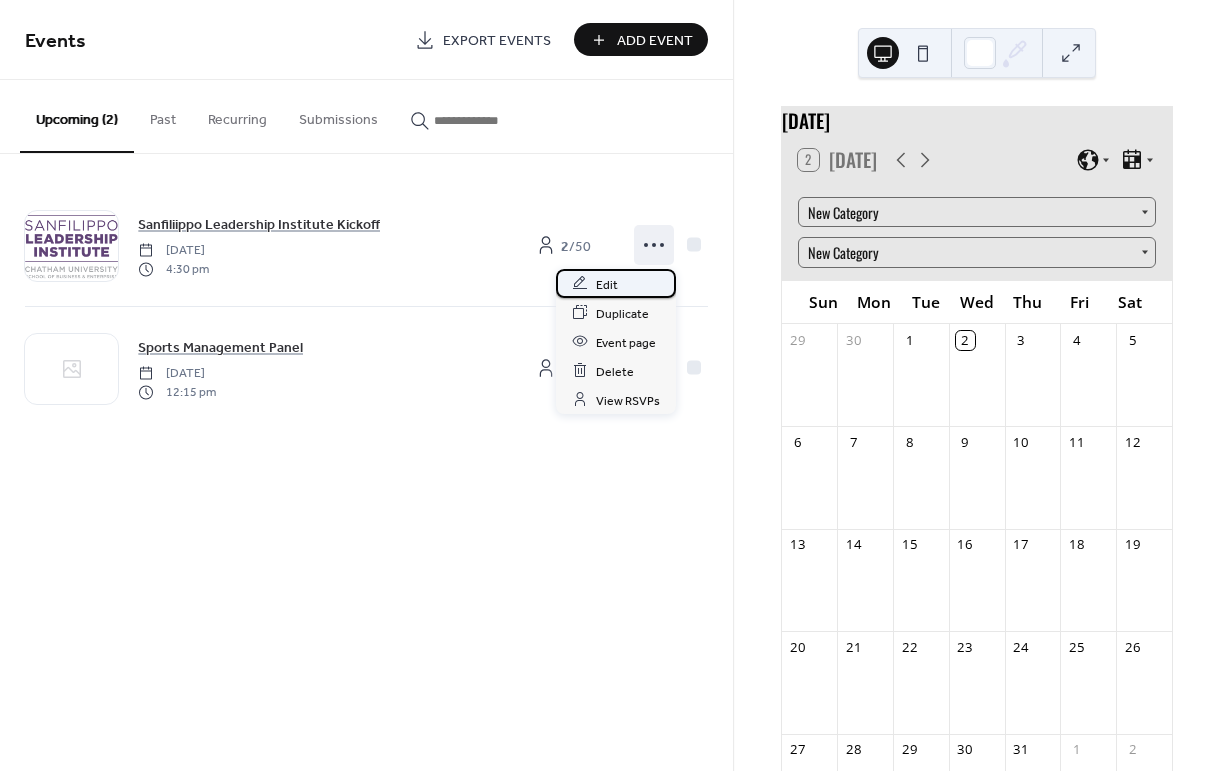 click on "Edit" at bounding box center [607, 284] 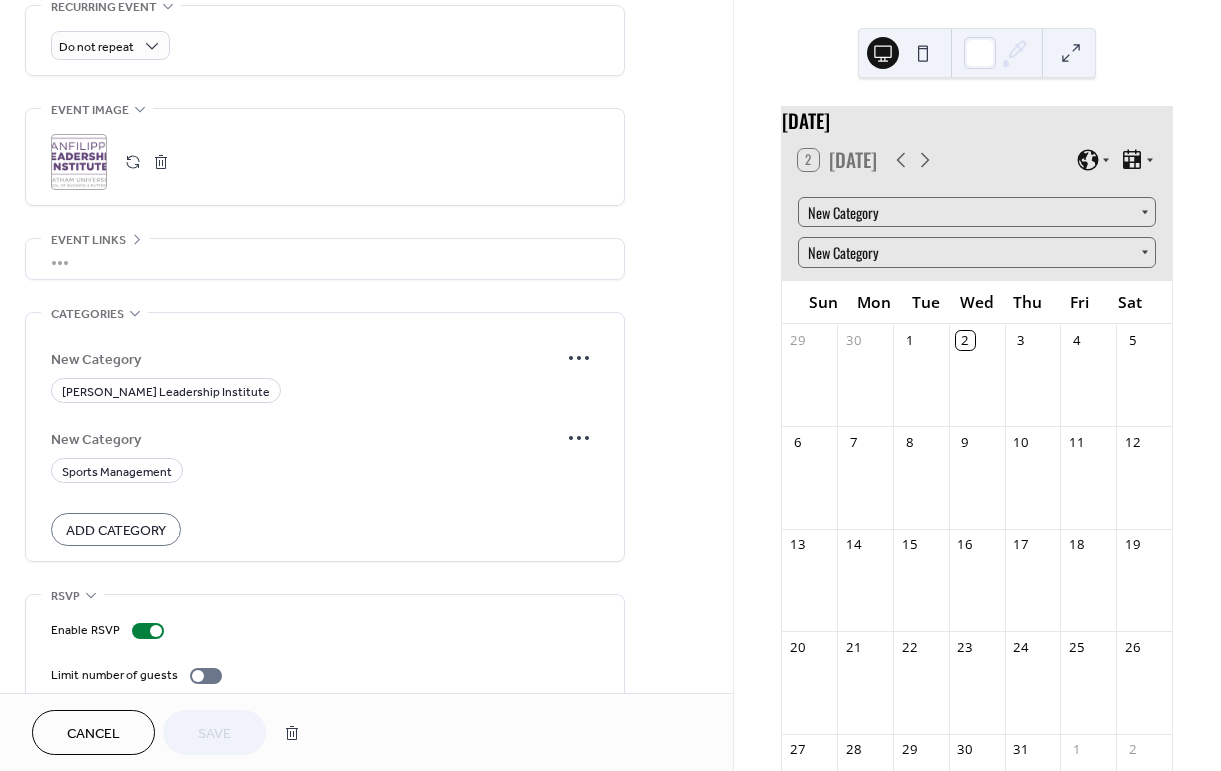 scroll, scrollTop: 883, scrollLeft: 0, axis: vertical 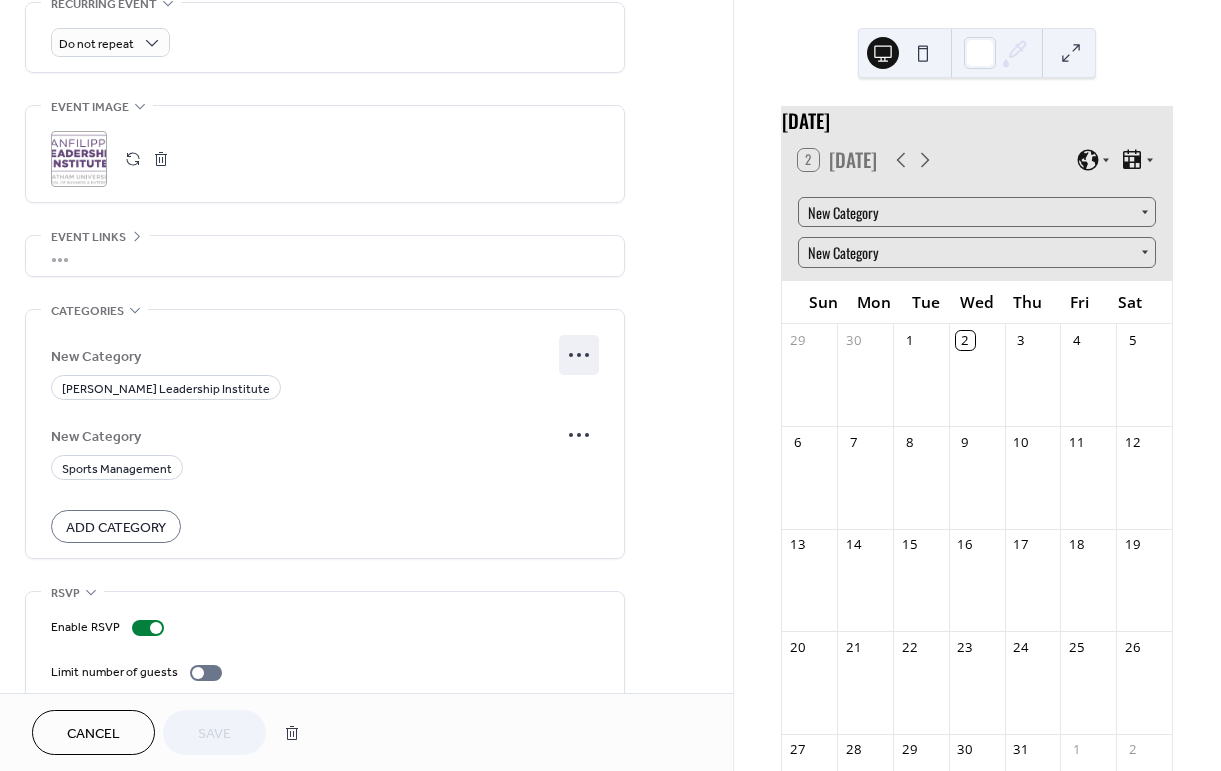 click 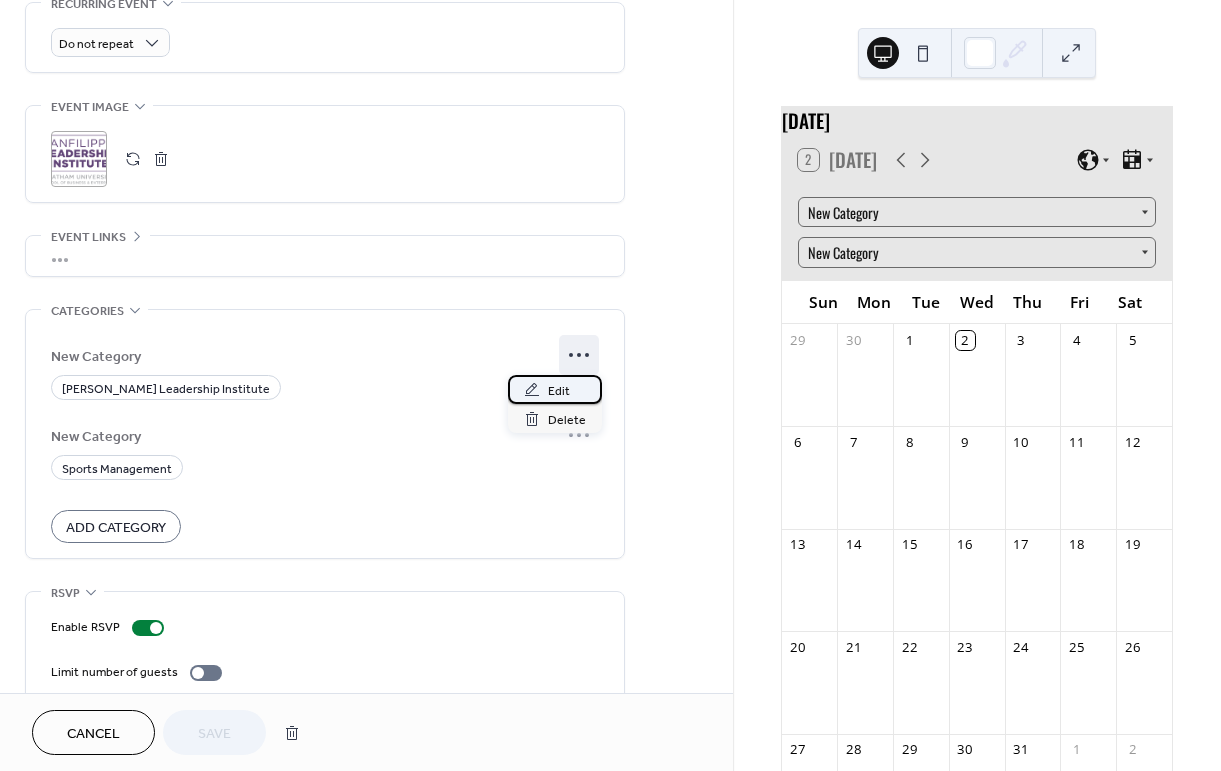 click on "Edit" at bounding box center [559, 391] 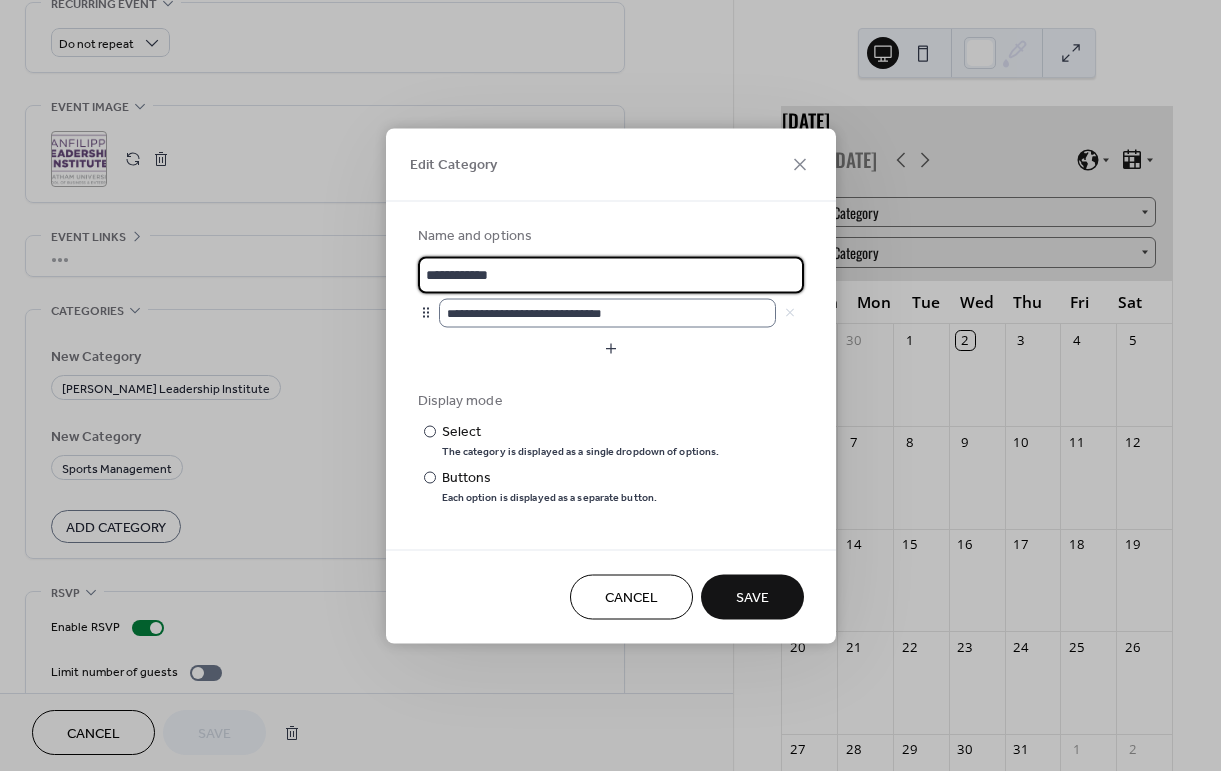 scroll, scrollTop: 2, scrollLeft: 0, axis: vertical 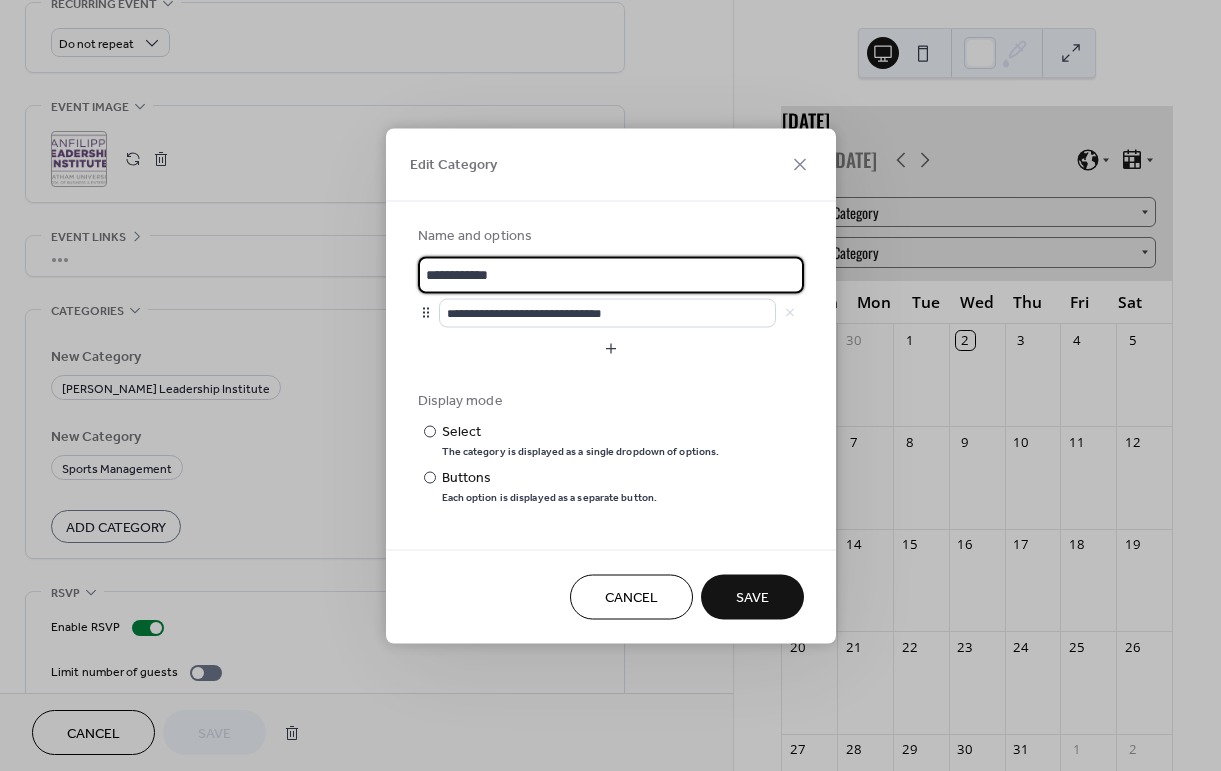 drag, startPoint x: 517, startPoint y: 273, endPoint x: 414, endPoint y: 285, distance: 103.69667 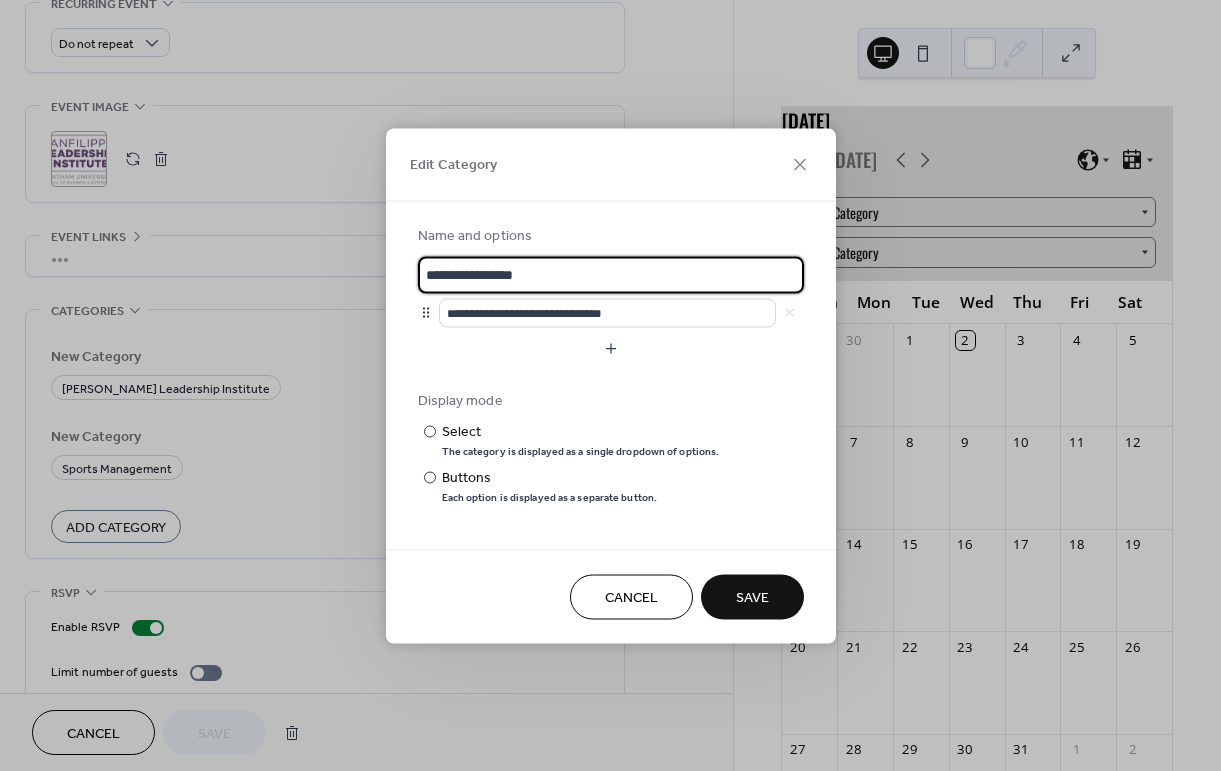type on "**********" 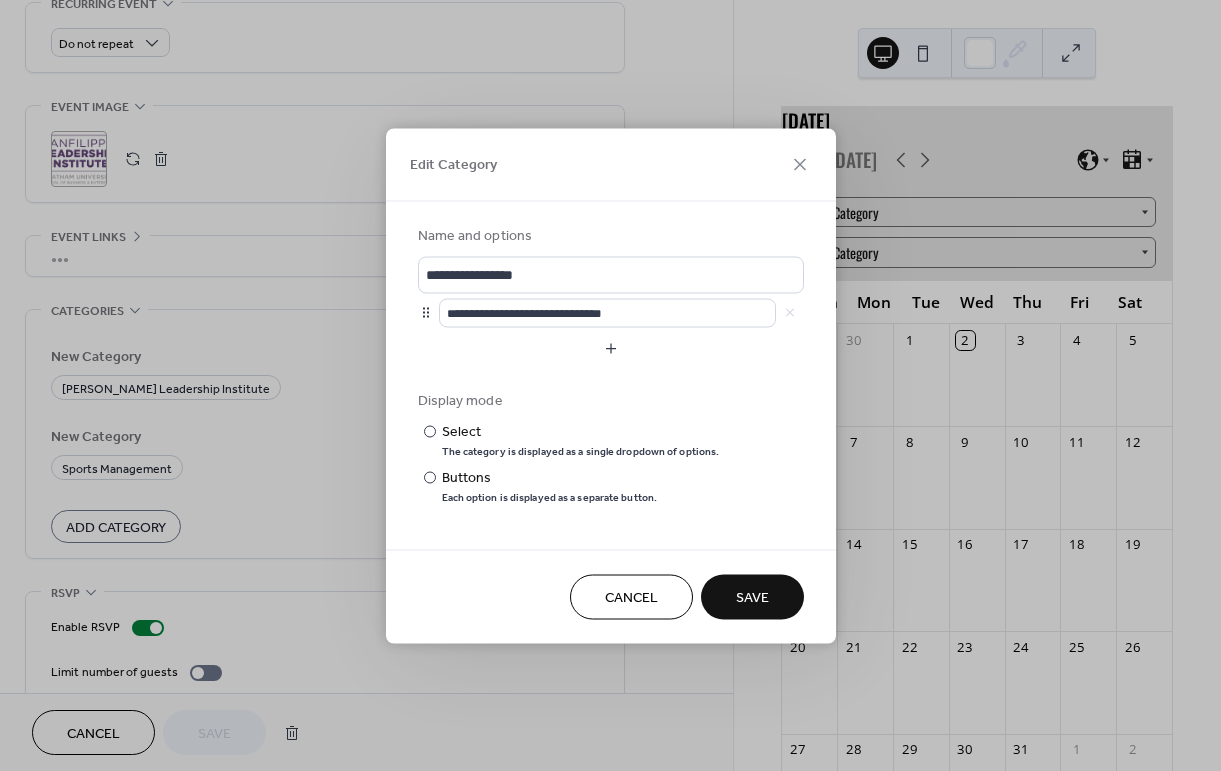 scroll, scrollTop: 0, scrollLeft: 0, axis: both 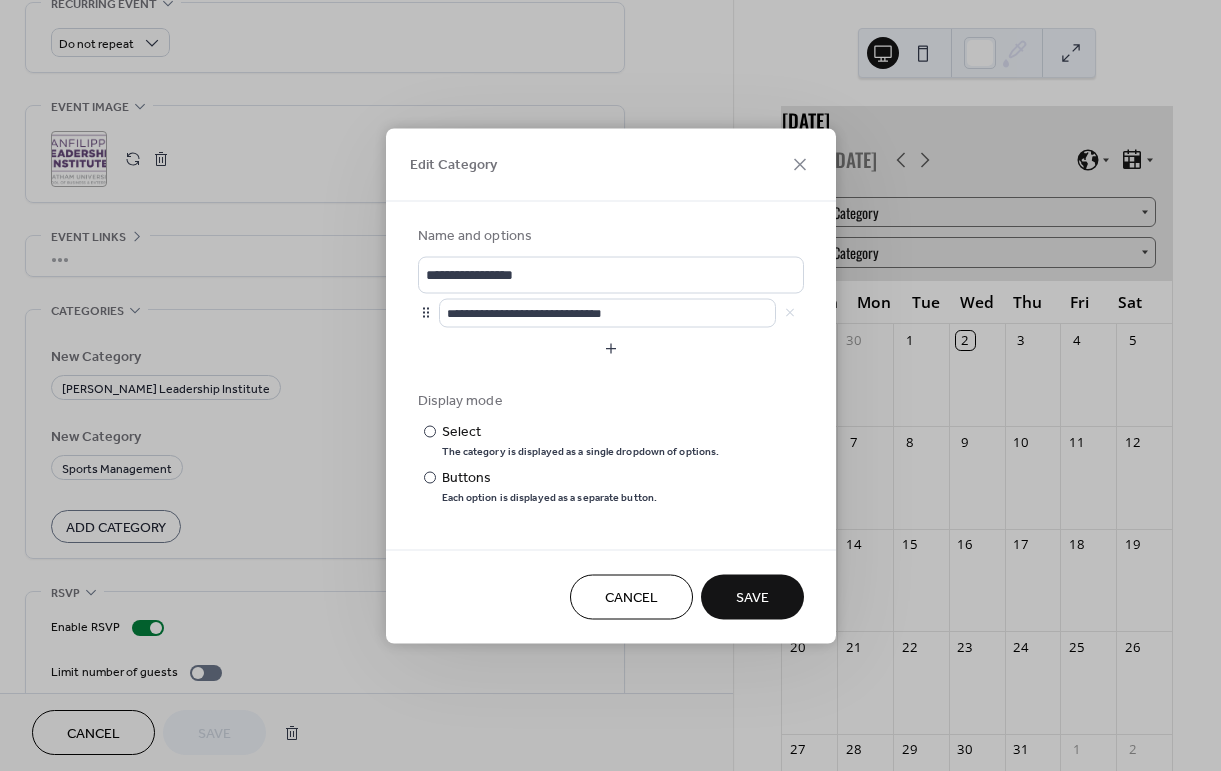 click on "Save" at bounding box center (752, 598) 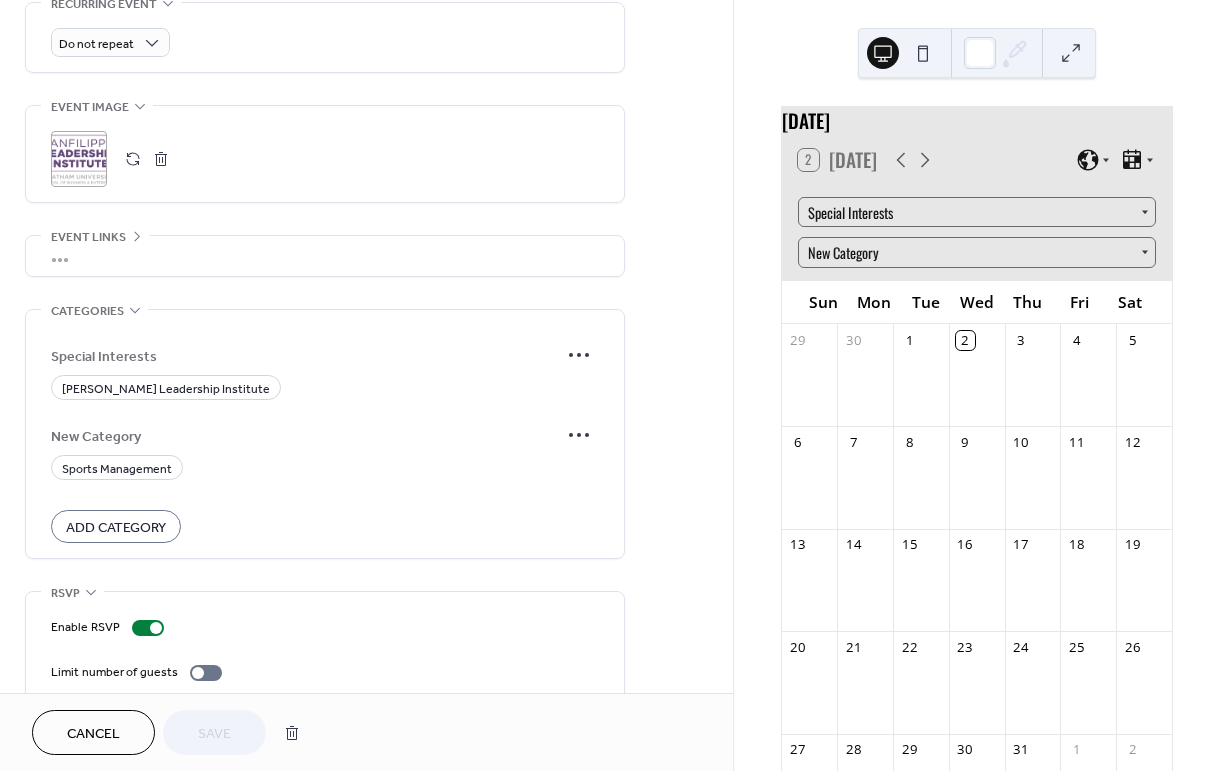 scroll, scrollTop: 926, scrollLeft: 0, axis: vertical 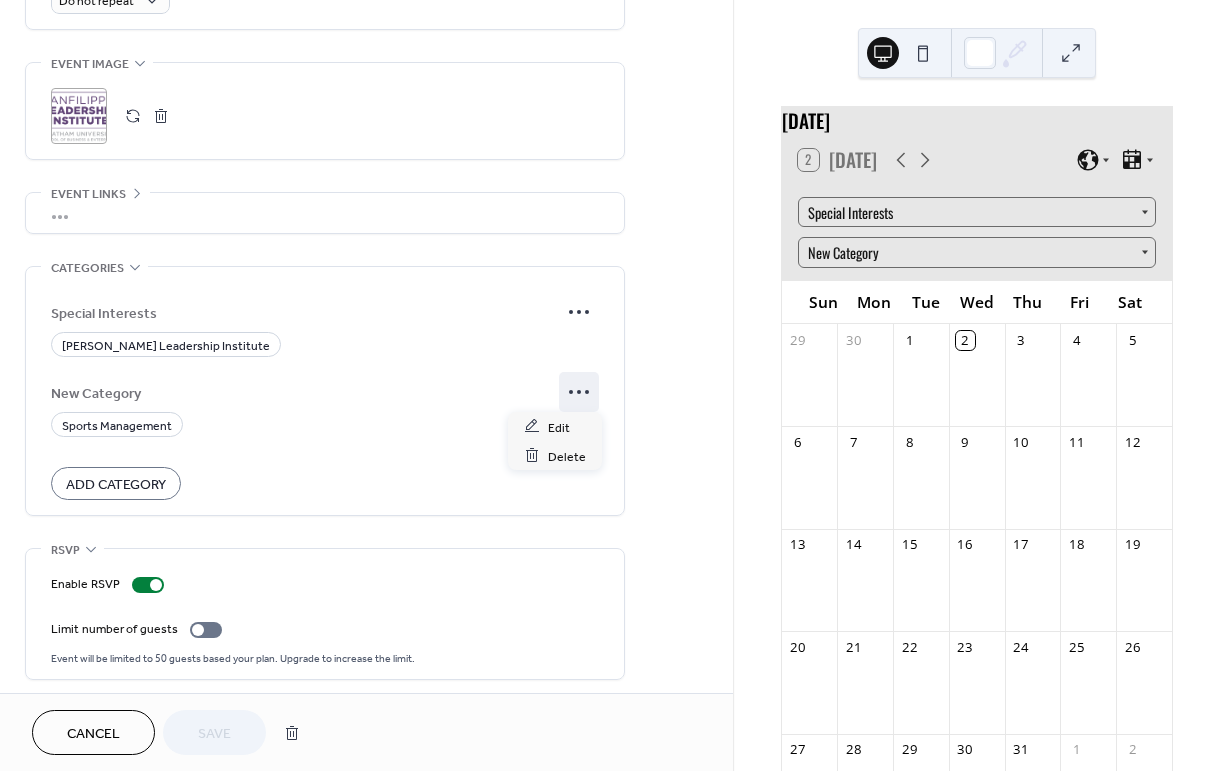 click 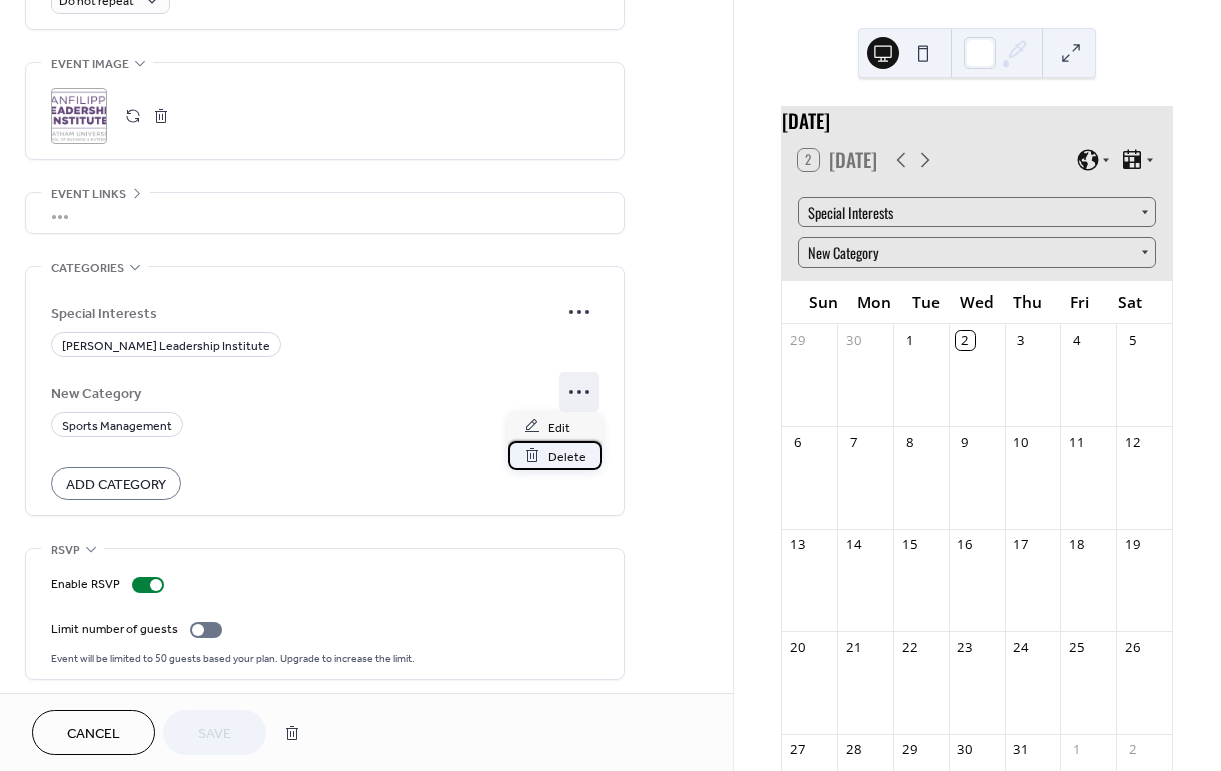 click on "Delete" at bounding box center (567, 456) 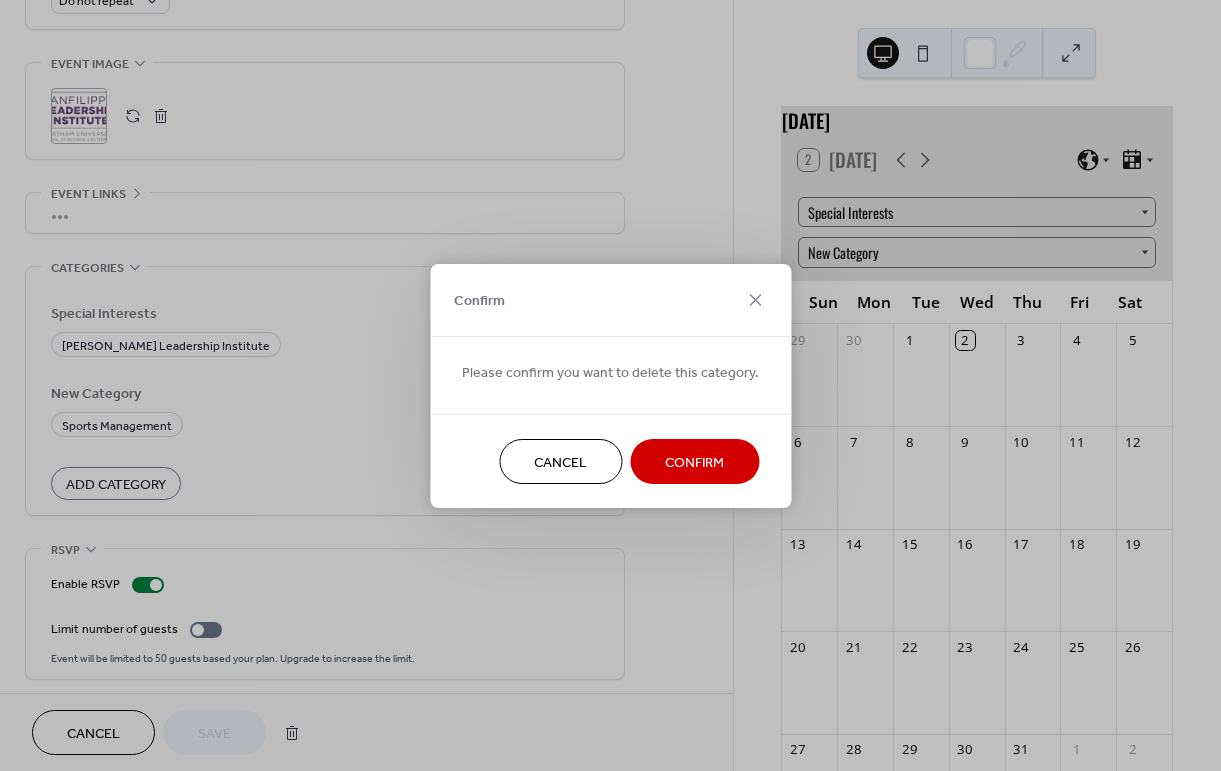 click on "Confirm" at bounding box center [694, 462] 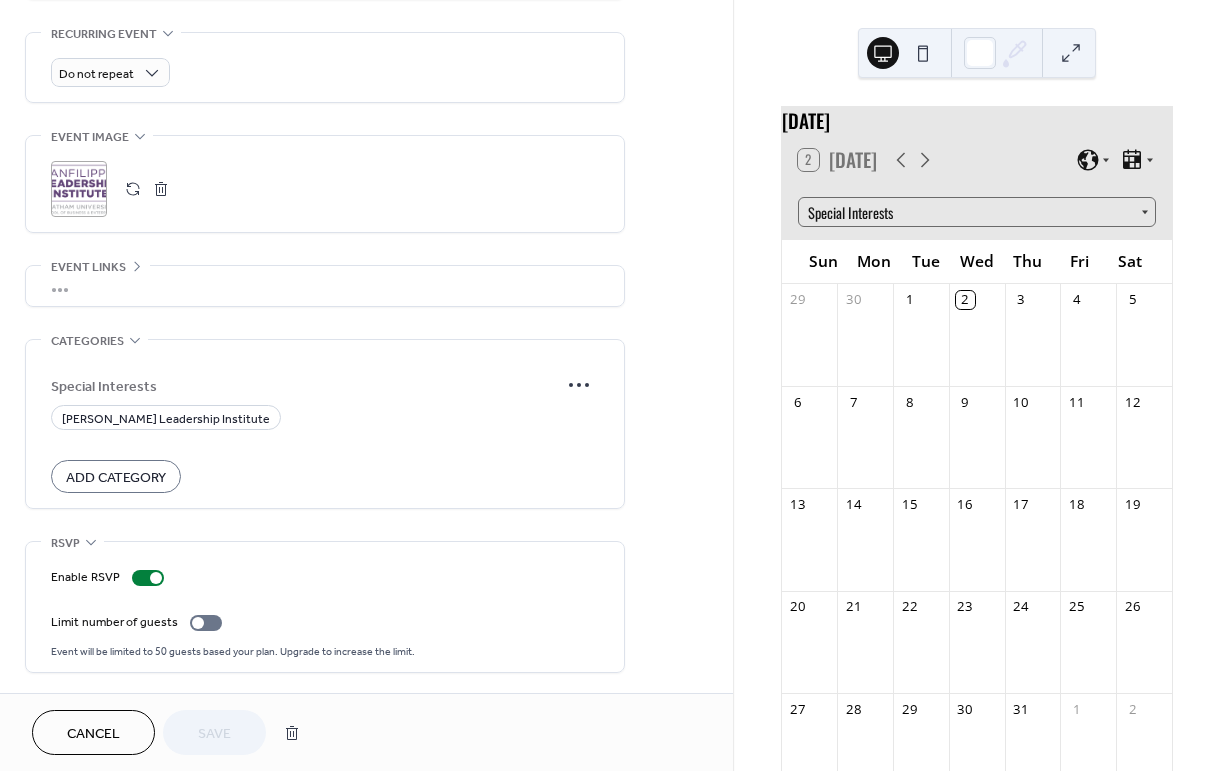 scroll, scrollTop: 846, scrollLeft: 0, axis: vertical 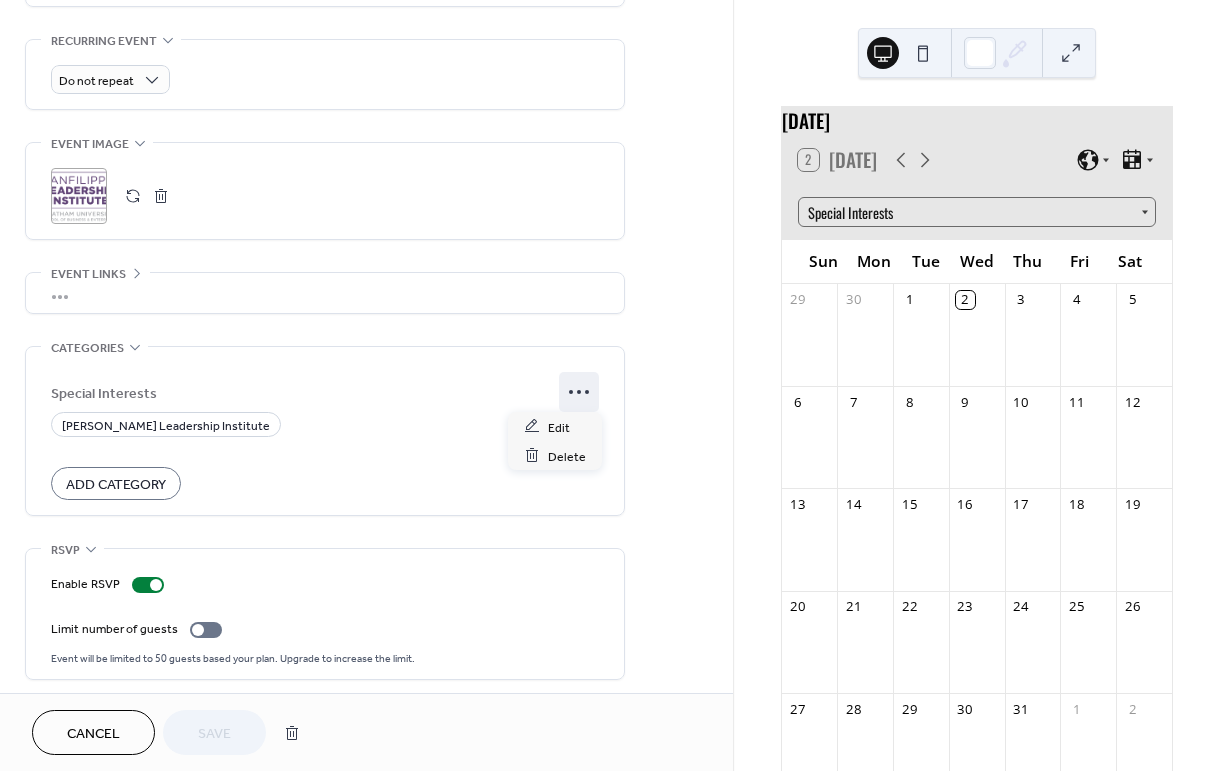 click 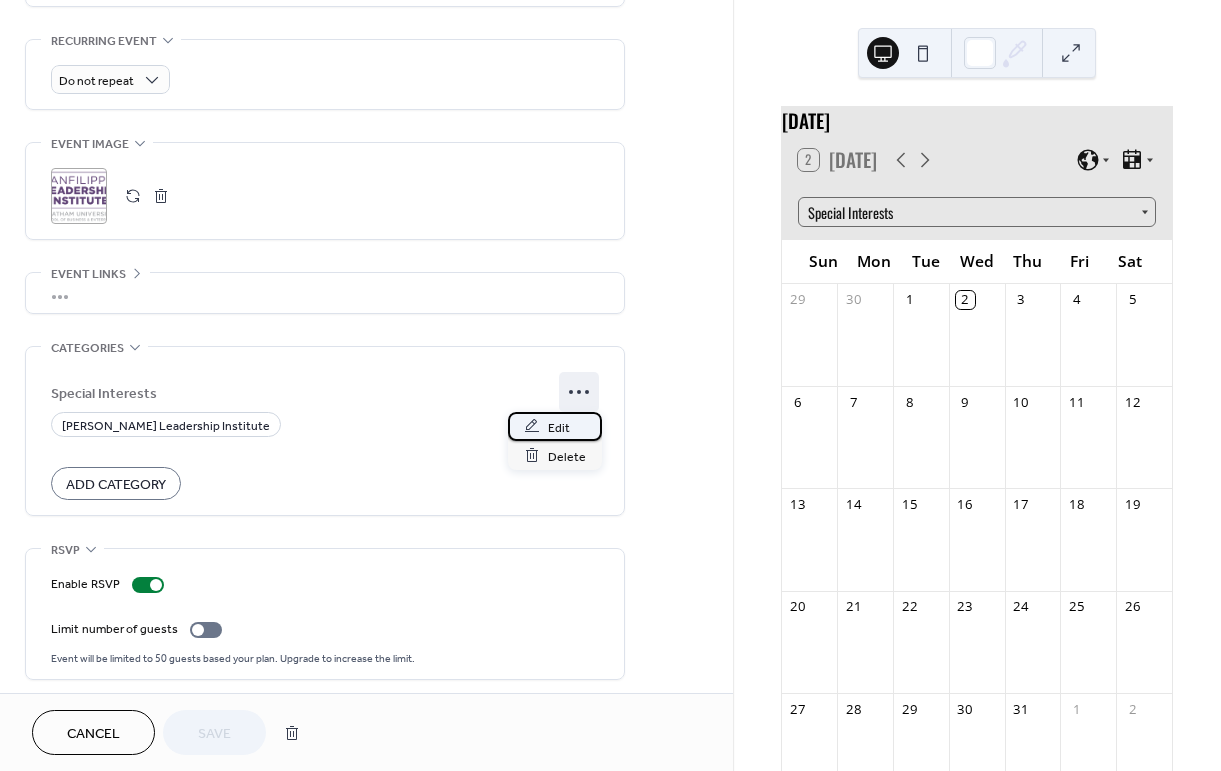 click on "Edit" at bounding box center (559, 427) 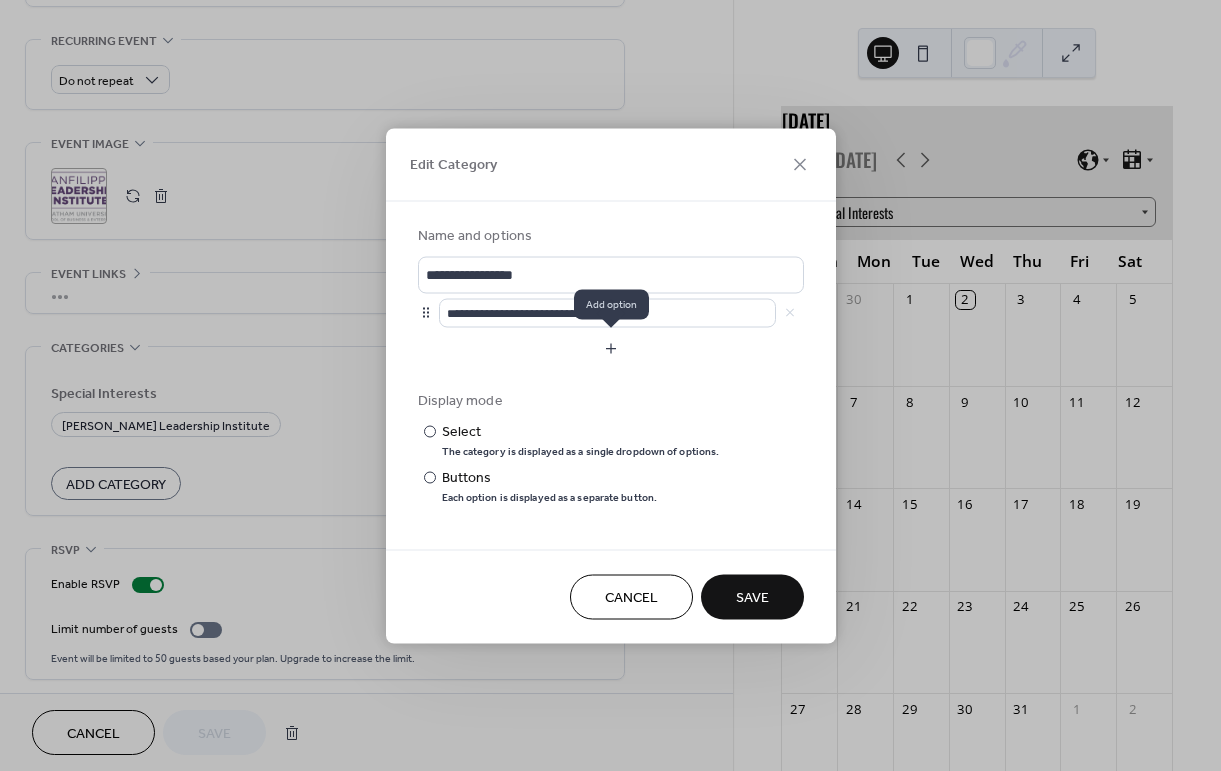 click at bounding box center (611, 348) 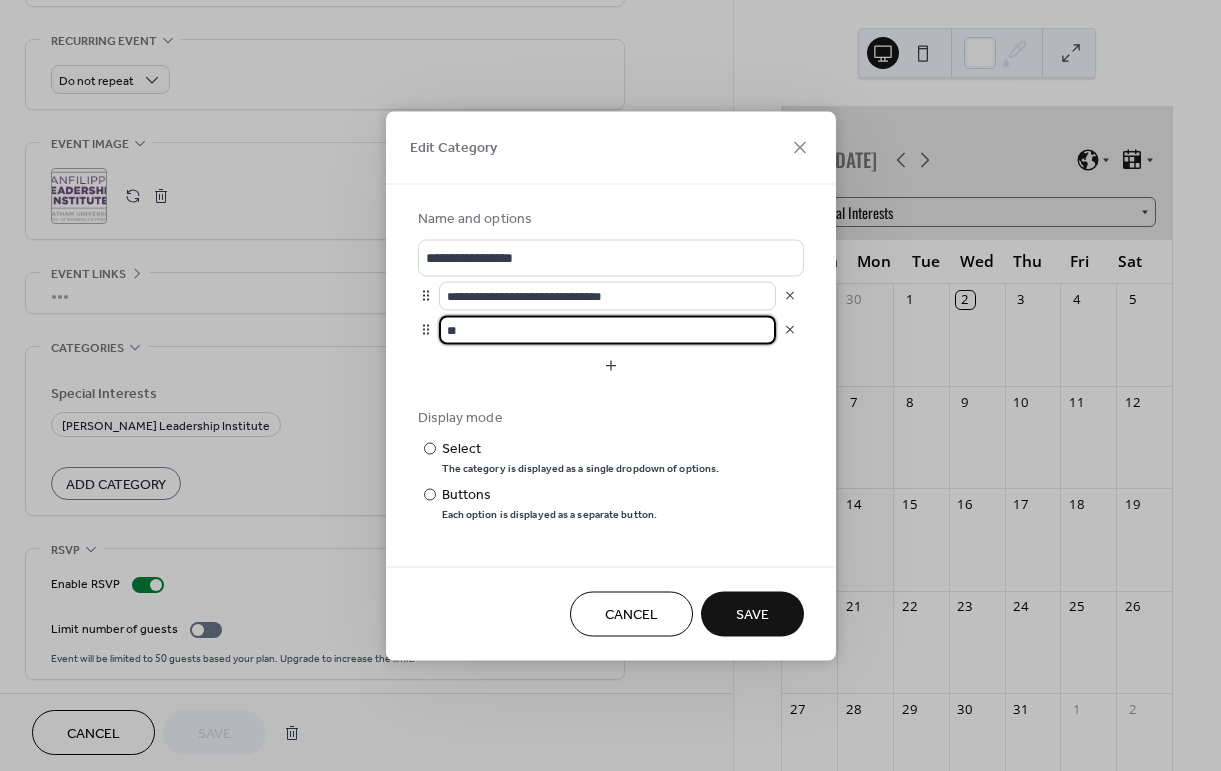 type on "*" 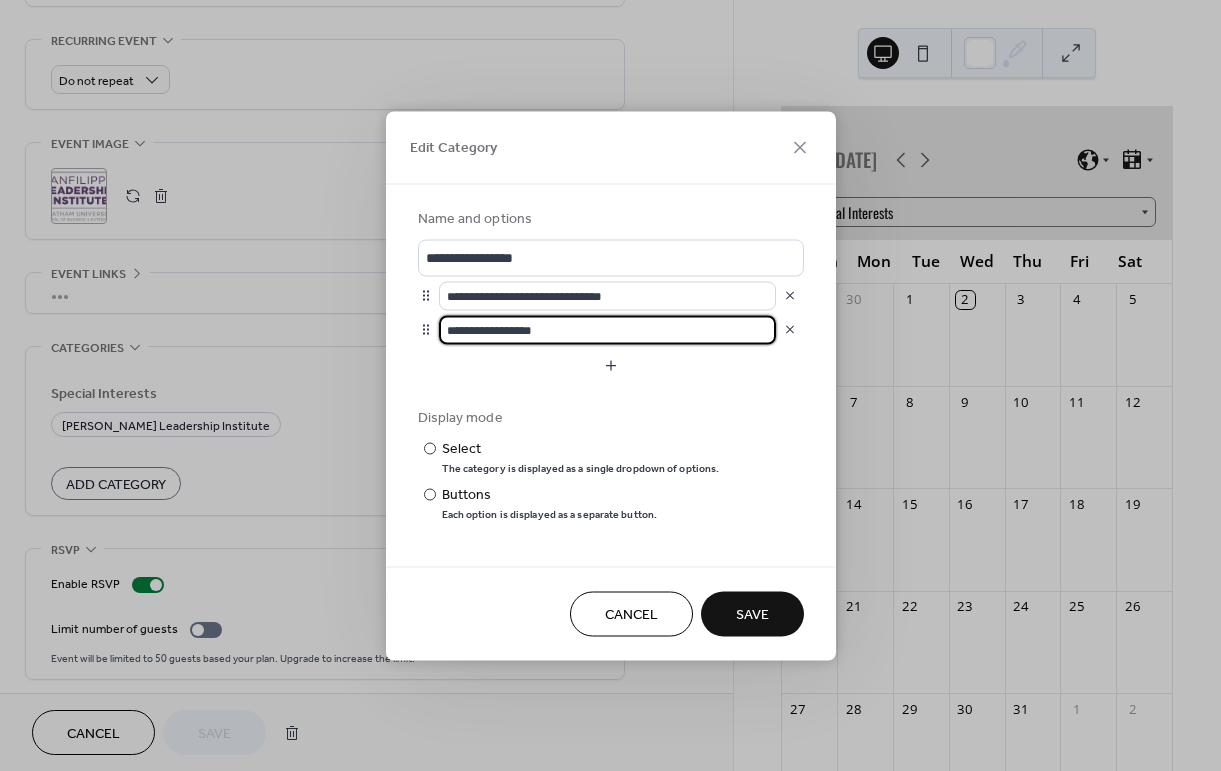 type on "**********" 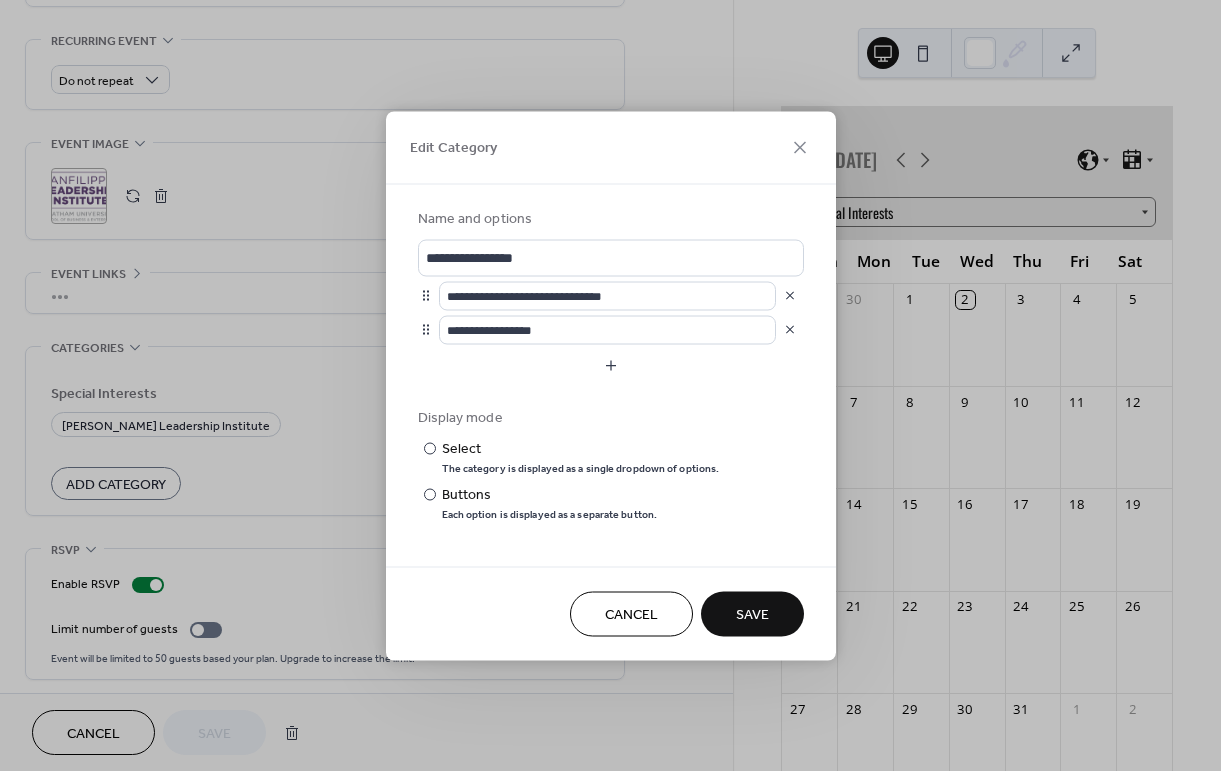 click on "Save" at bounding box center (752, 615) 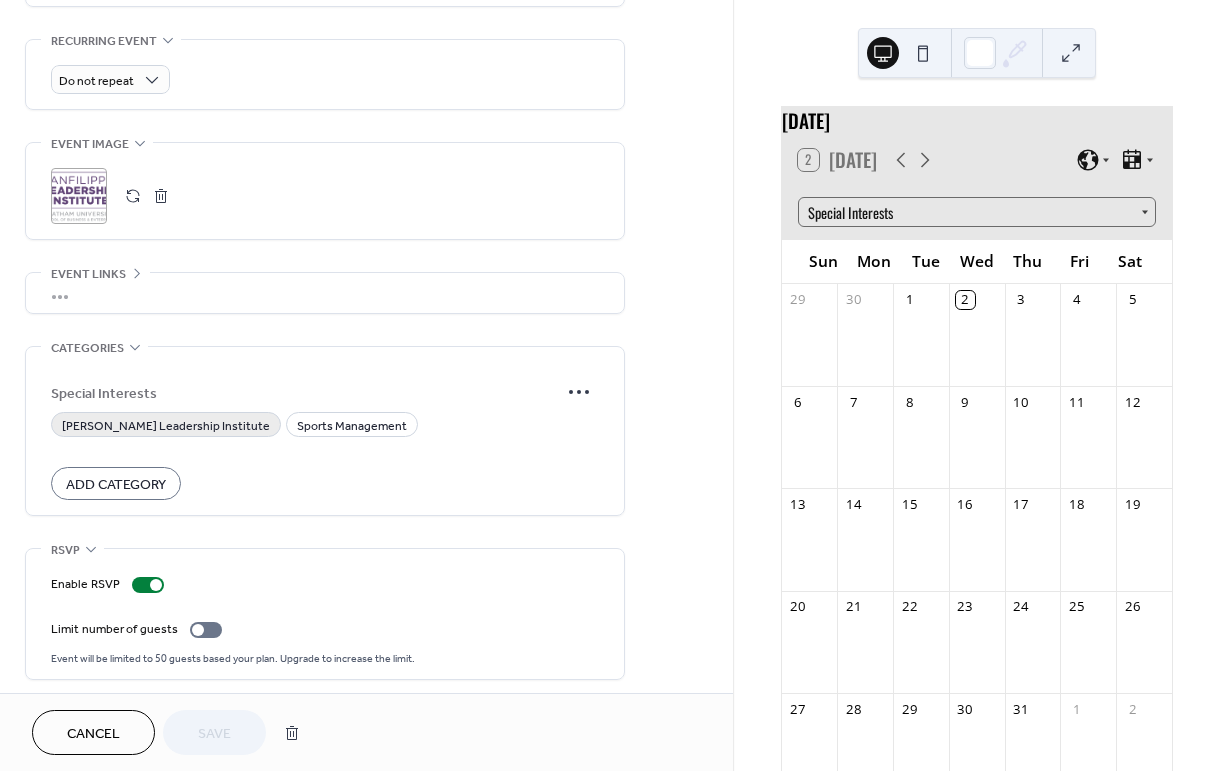 click on "Sanfilippo Leadership Institute" at bounding box center [166, 426] 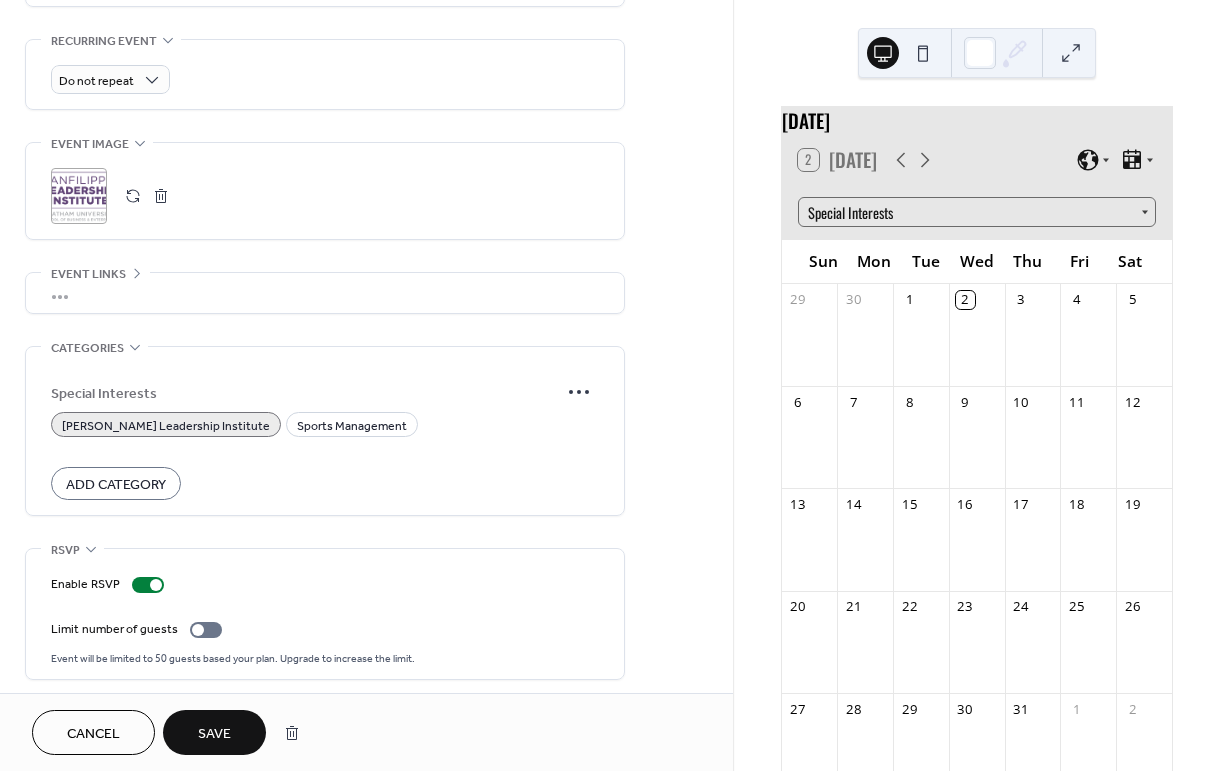 click on "Save" at bounding box center [214, 734] 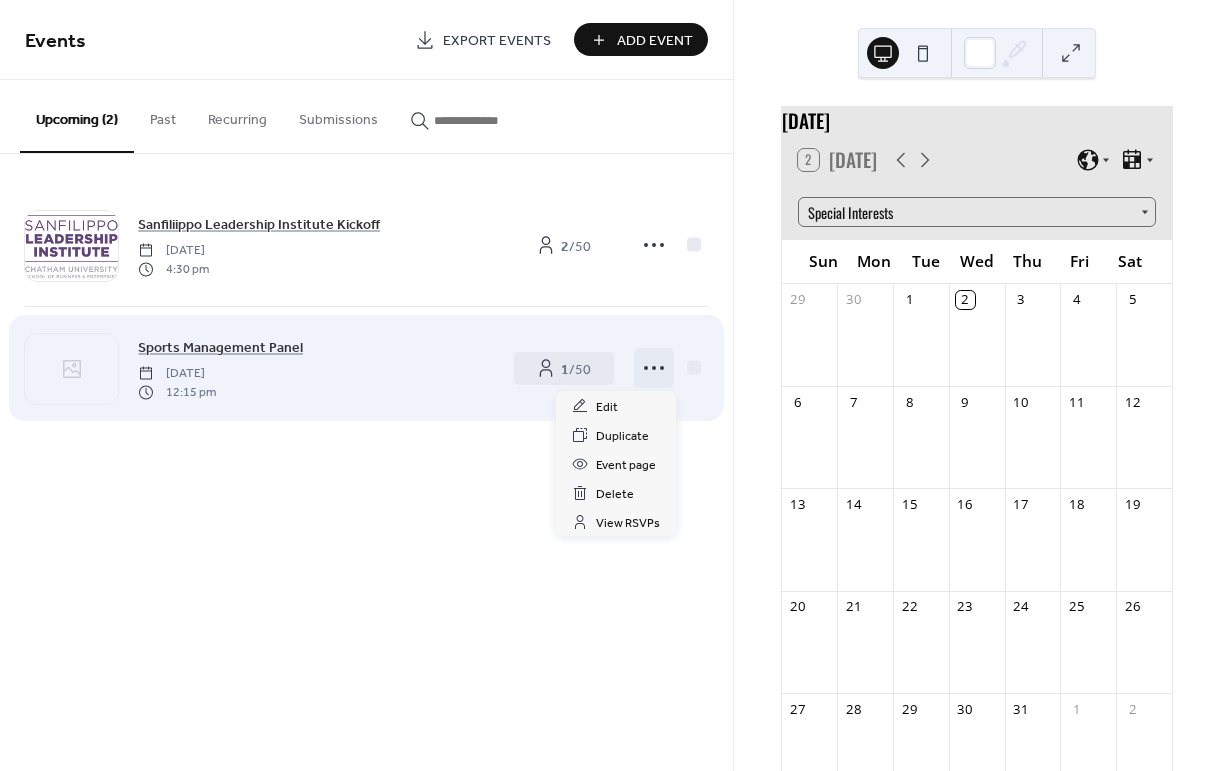 click 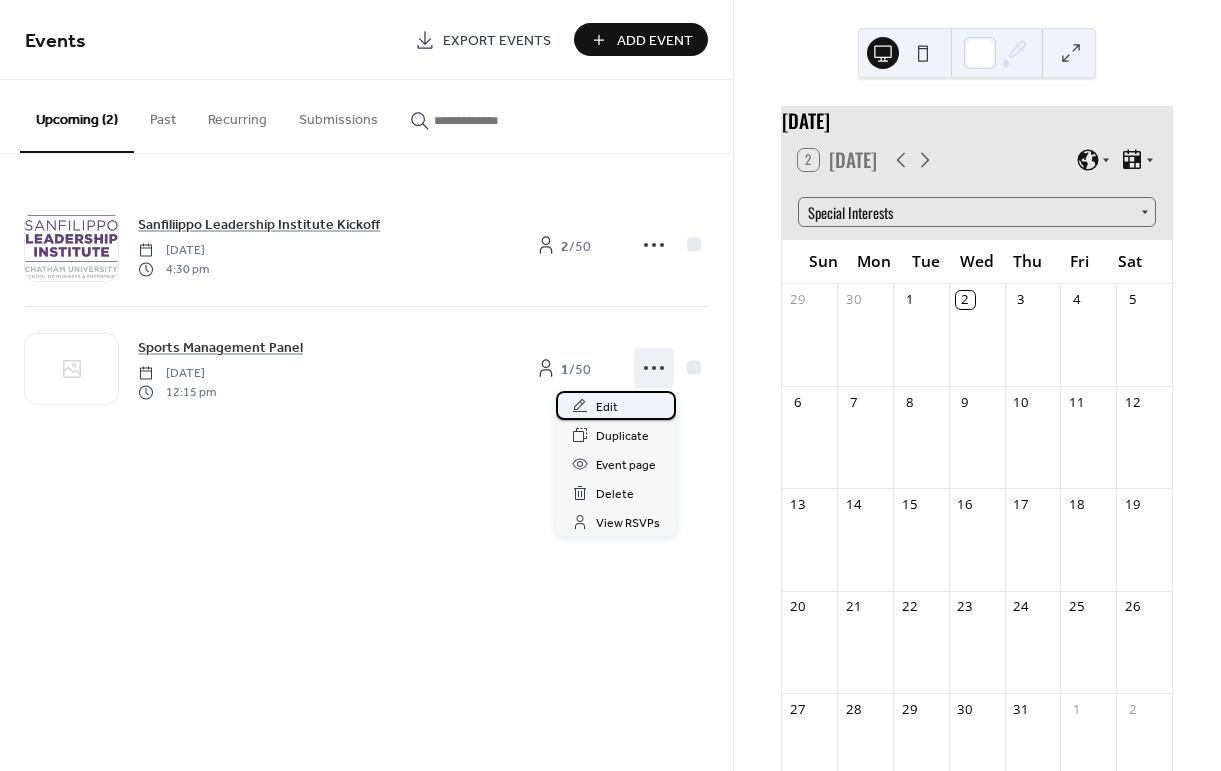 click on "Edit" at bounding box center [607, 407] 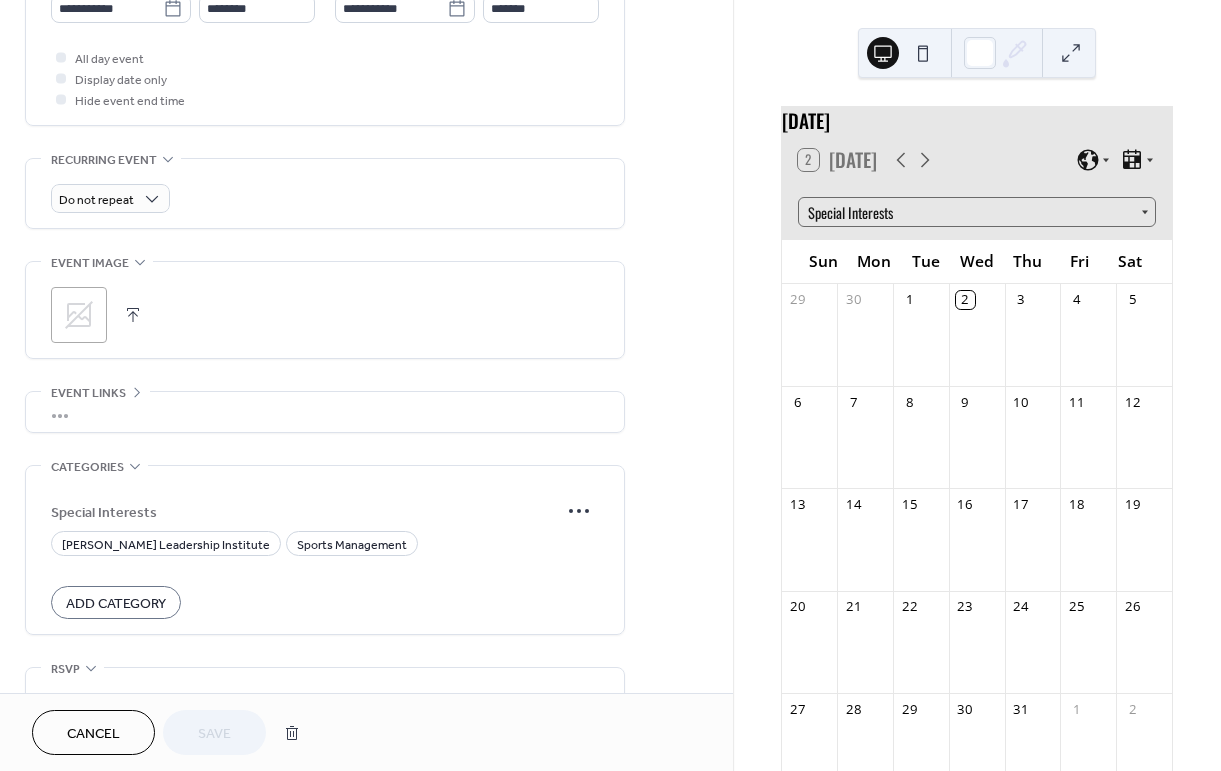scroll, scrollTop: 728, scrollLeft: 0, axis: vertical 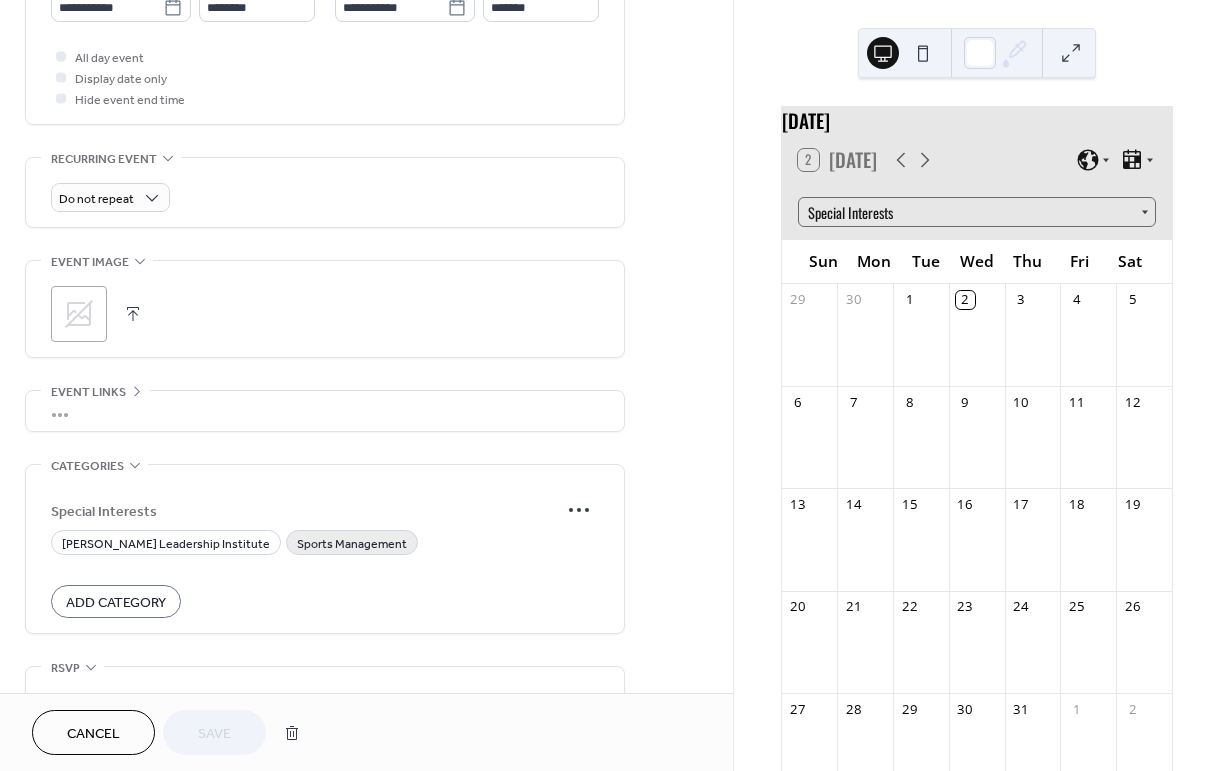 click on "Sports Management" at bounding box center (352, 544) 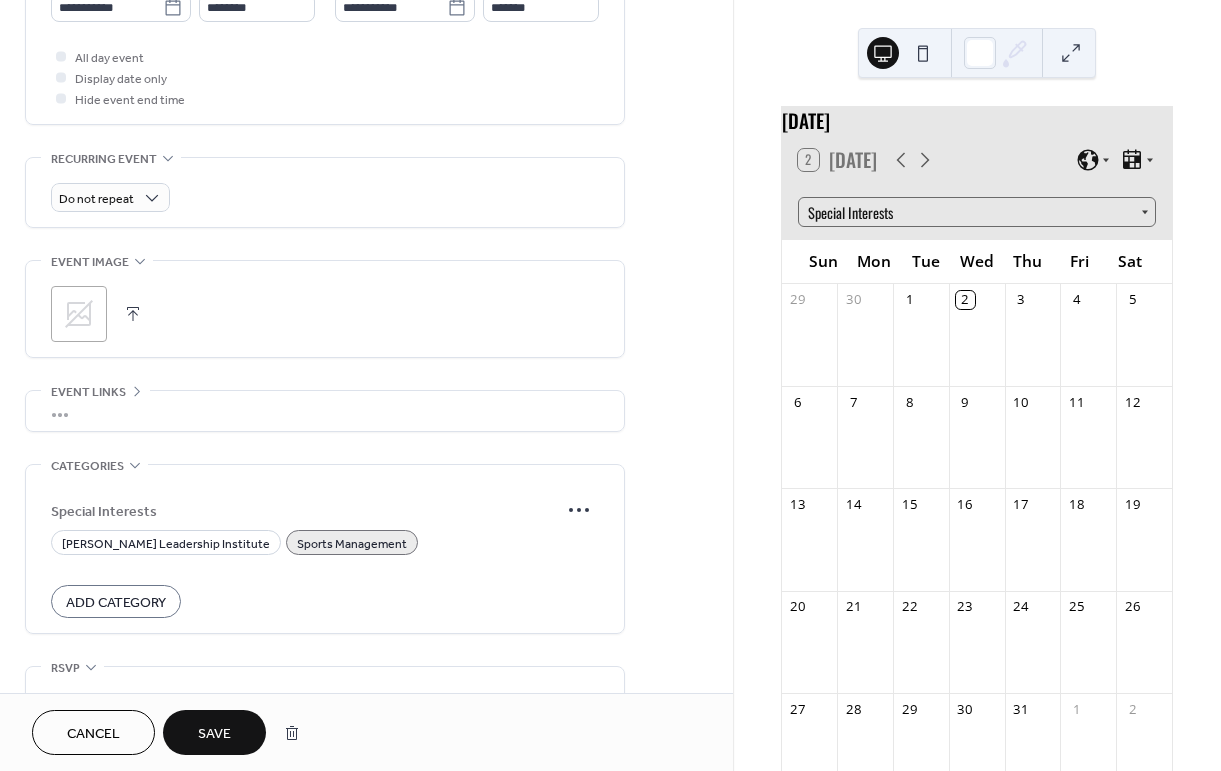 click on "Save" at bounding box center [214, 734] 